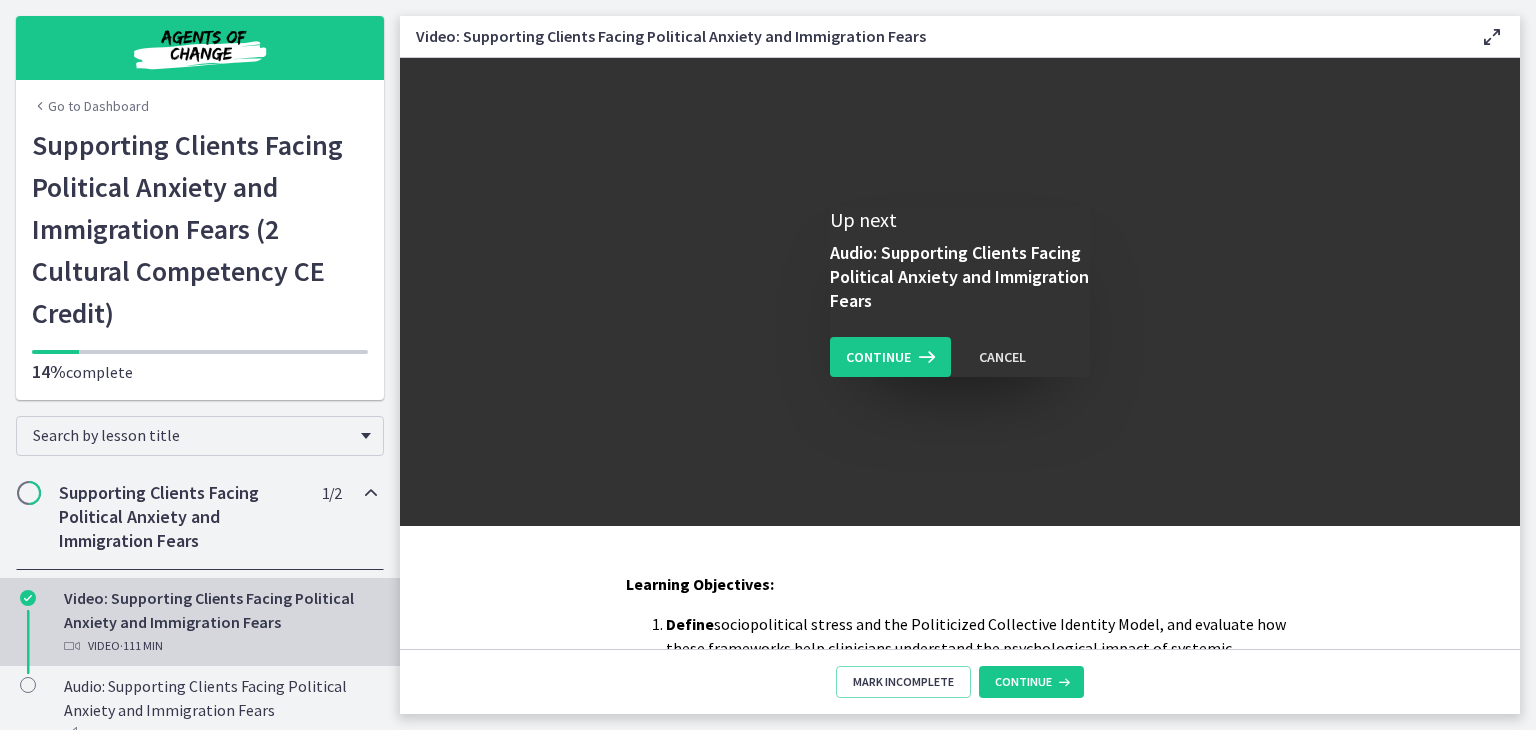 scroll, scrollTop: 0, scrollLeft: 0, axis: both 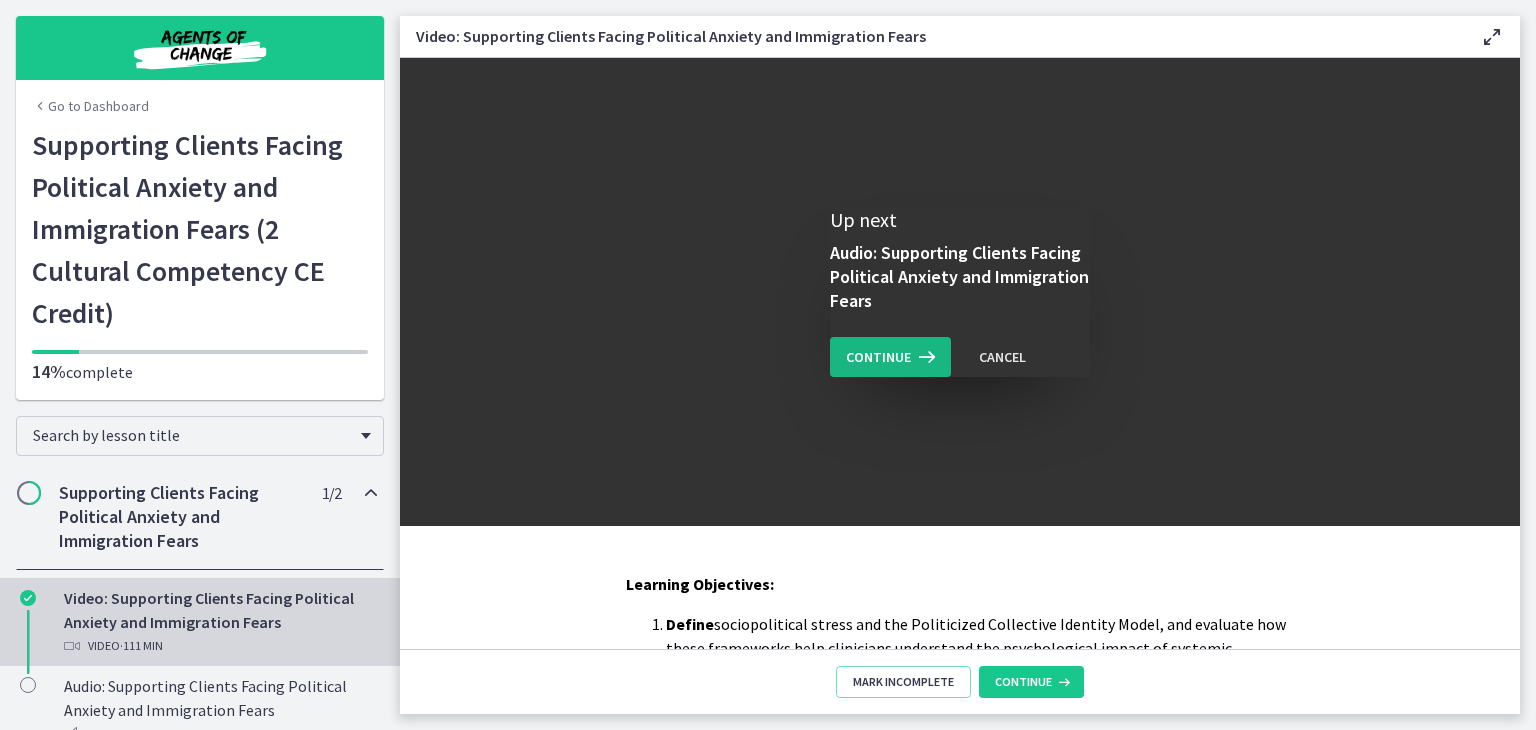 click on "Continue" at bounding box center (878, 357) 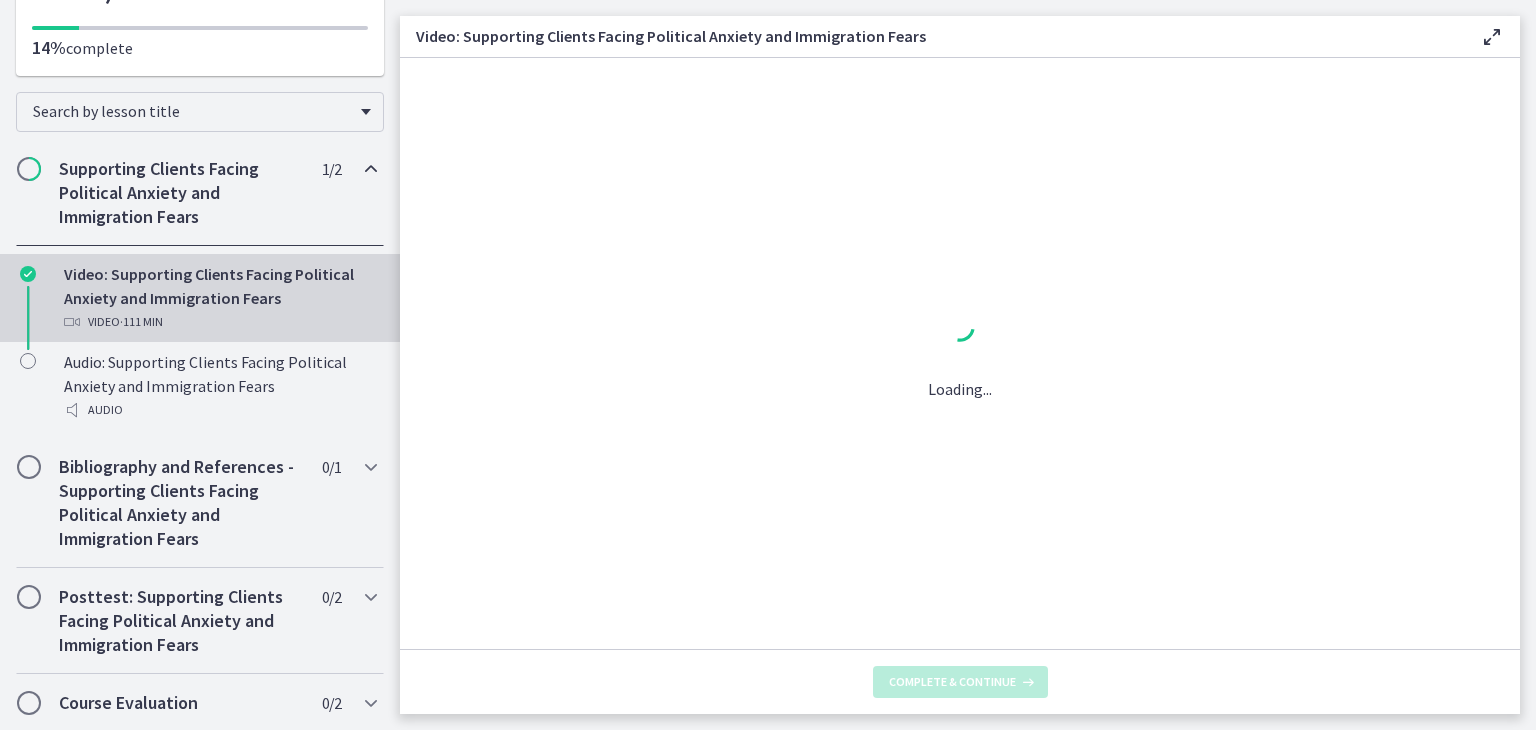 scroll, scrollTop: 325, scrollLeft: 0, axis: vertical 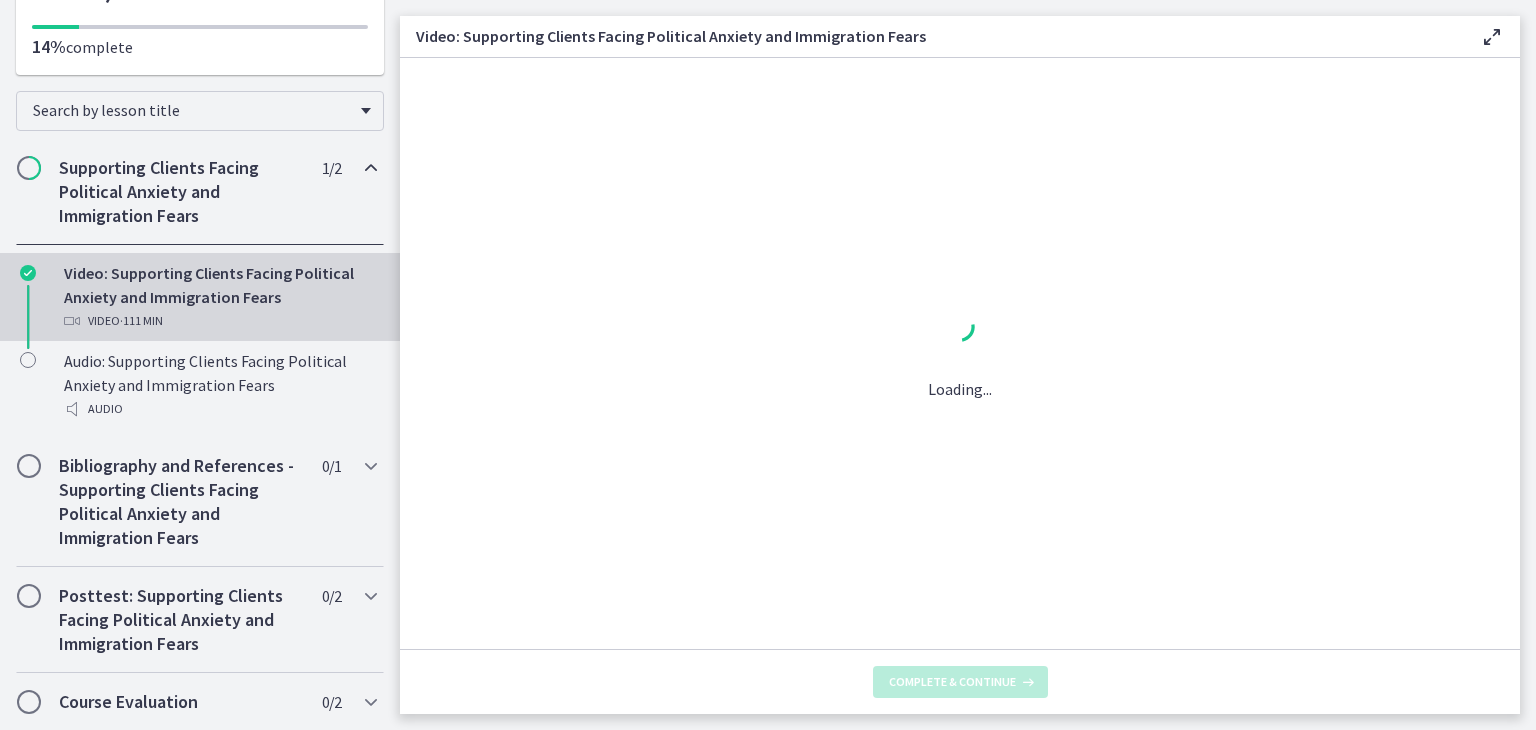 click on "Supporting Clients Facing Political Anxiety and Immigration Fears" at bounding box center (181, 192) 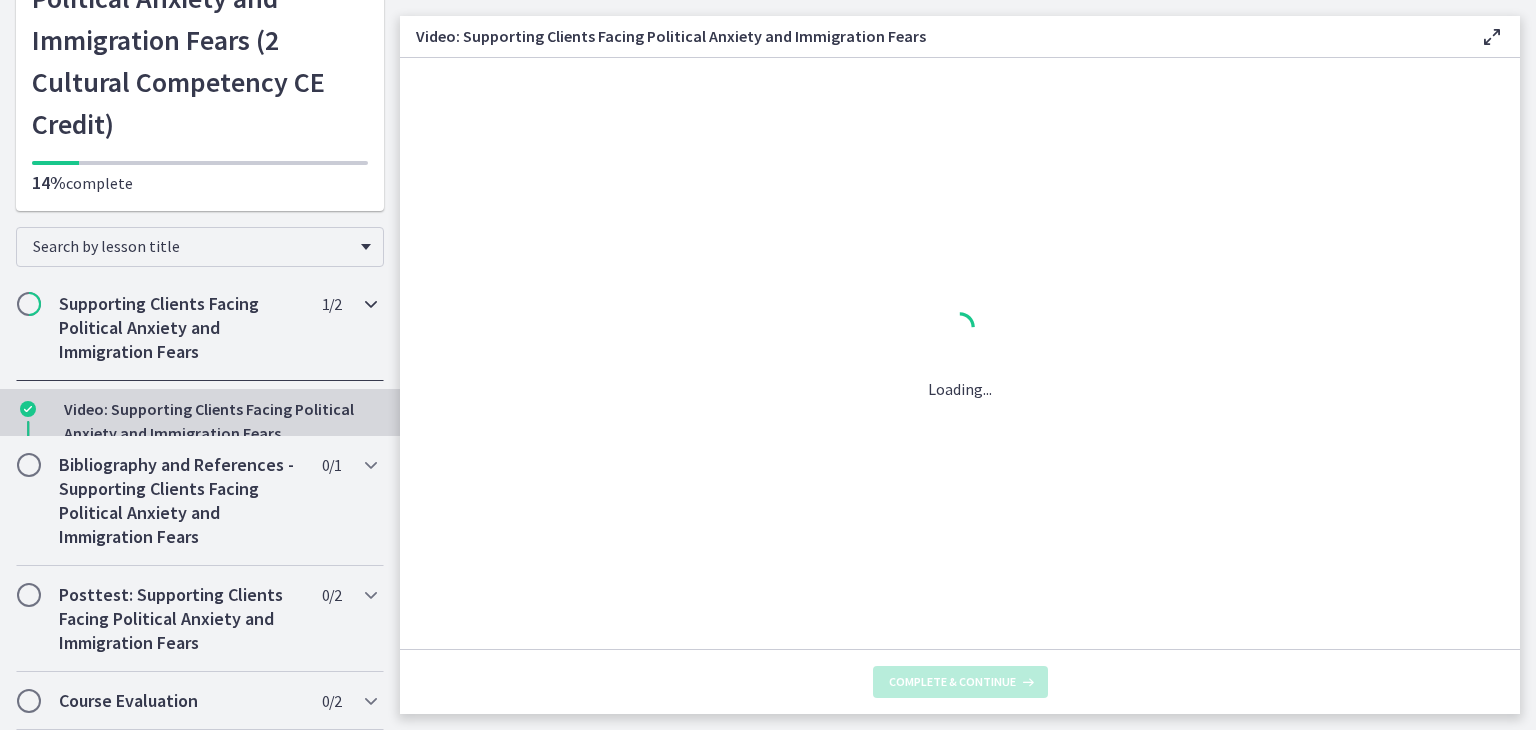 scroll, scrollTop: 133, scrollLeft: 0, axis: vertical 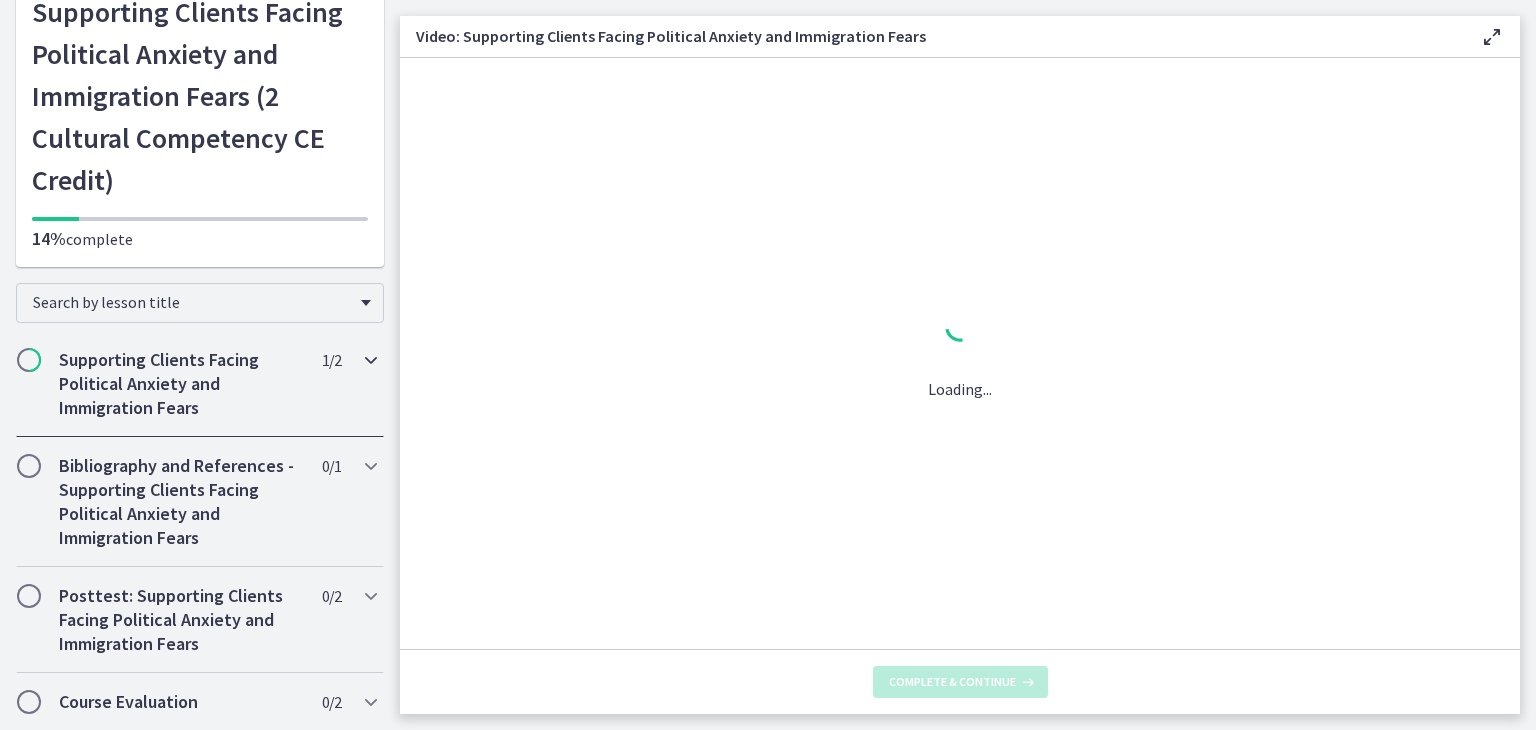 click on "Supporting Clients Facing Political Anxiety and Immigration Fears" at bounding box center (181, 384) 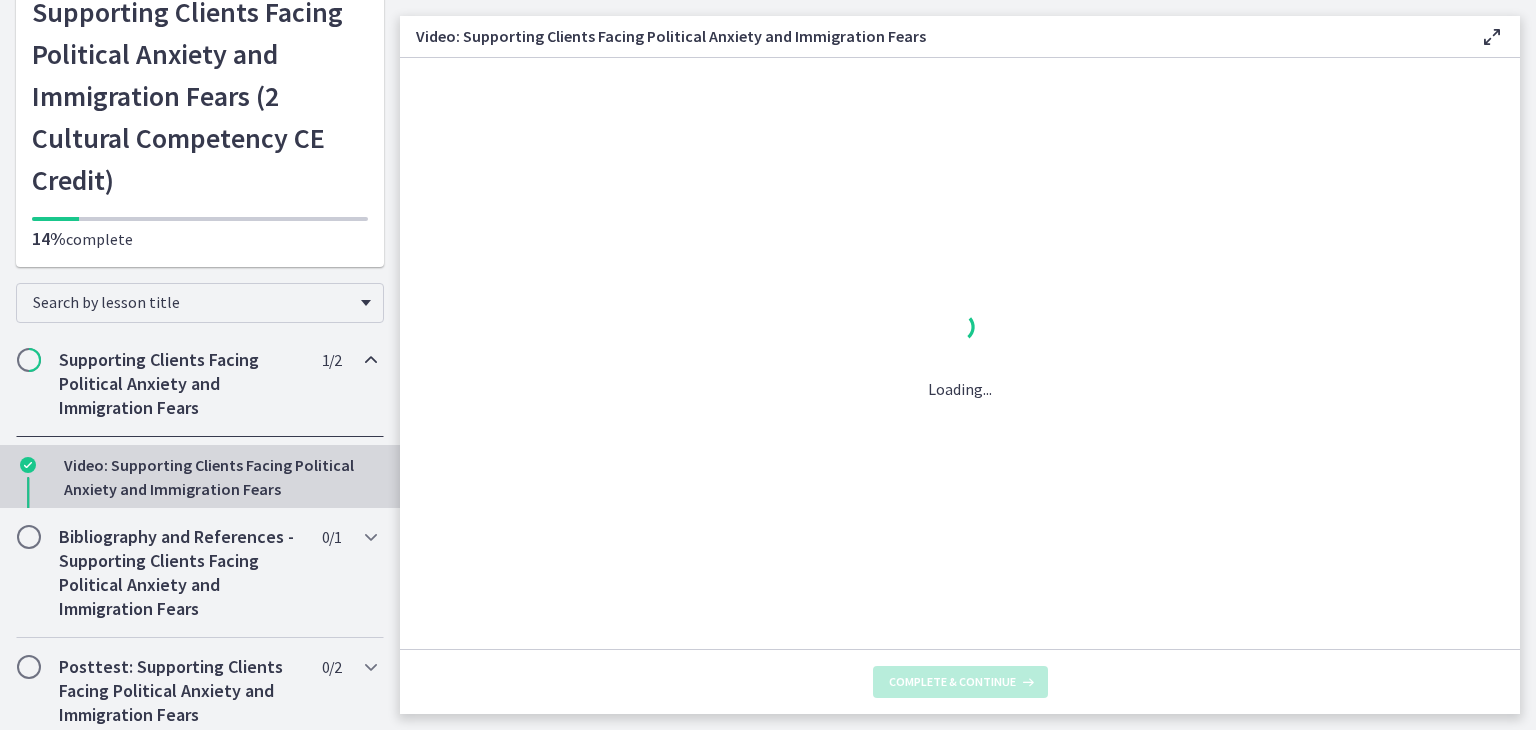 scroll, scrollTop: 325, scrollLeft: 0, axis: vertical 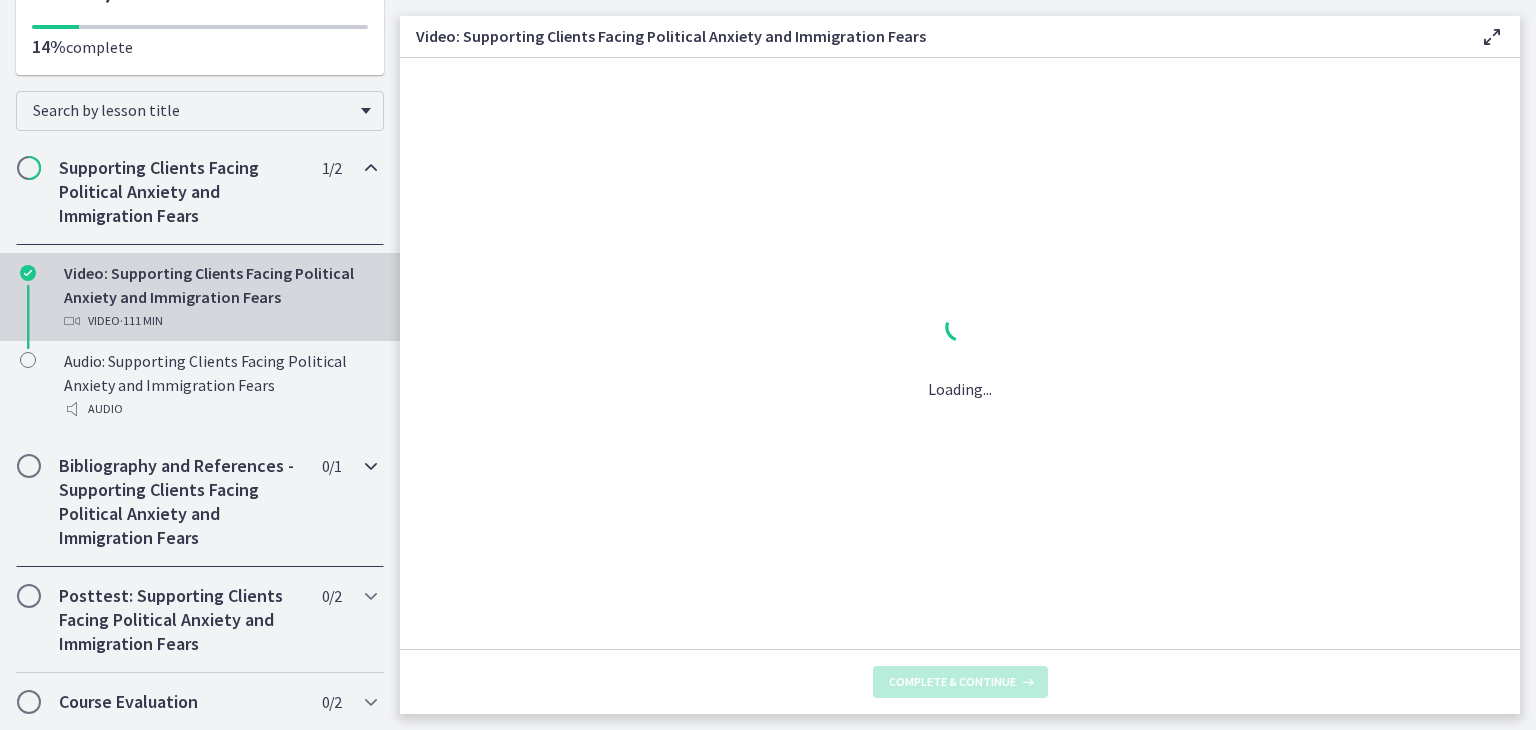 click on "Bibliography and References - Supporting Clients Facing Political Anxiety and Immigration Fears" at bounding box center (181, 502) 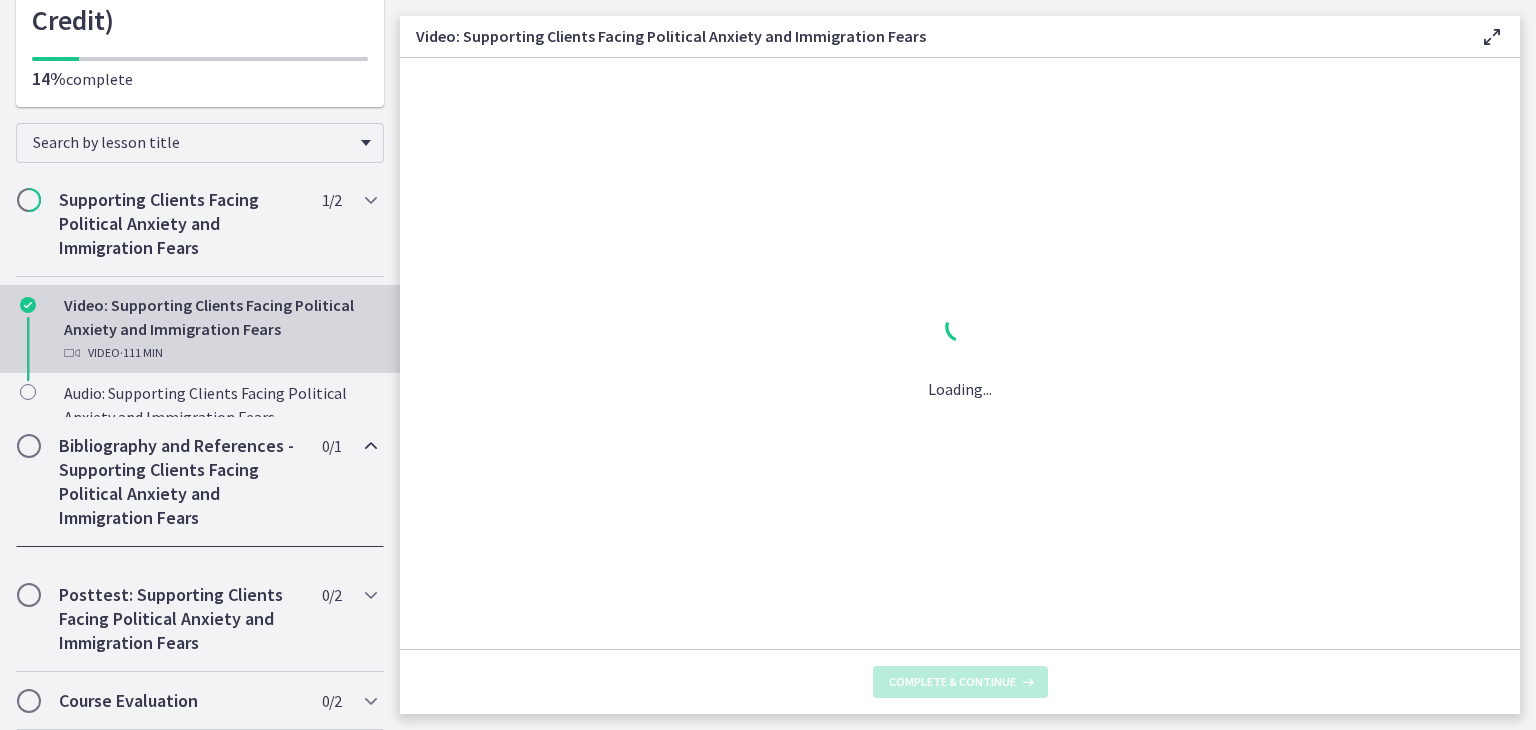 scroll, scrollTop: 237, scrollLeft: 0, axis: vertical 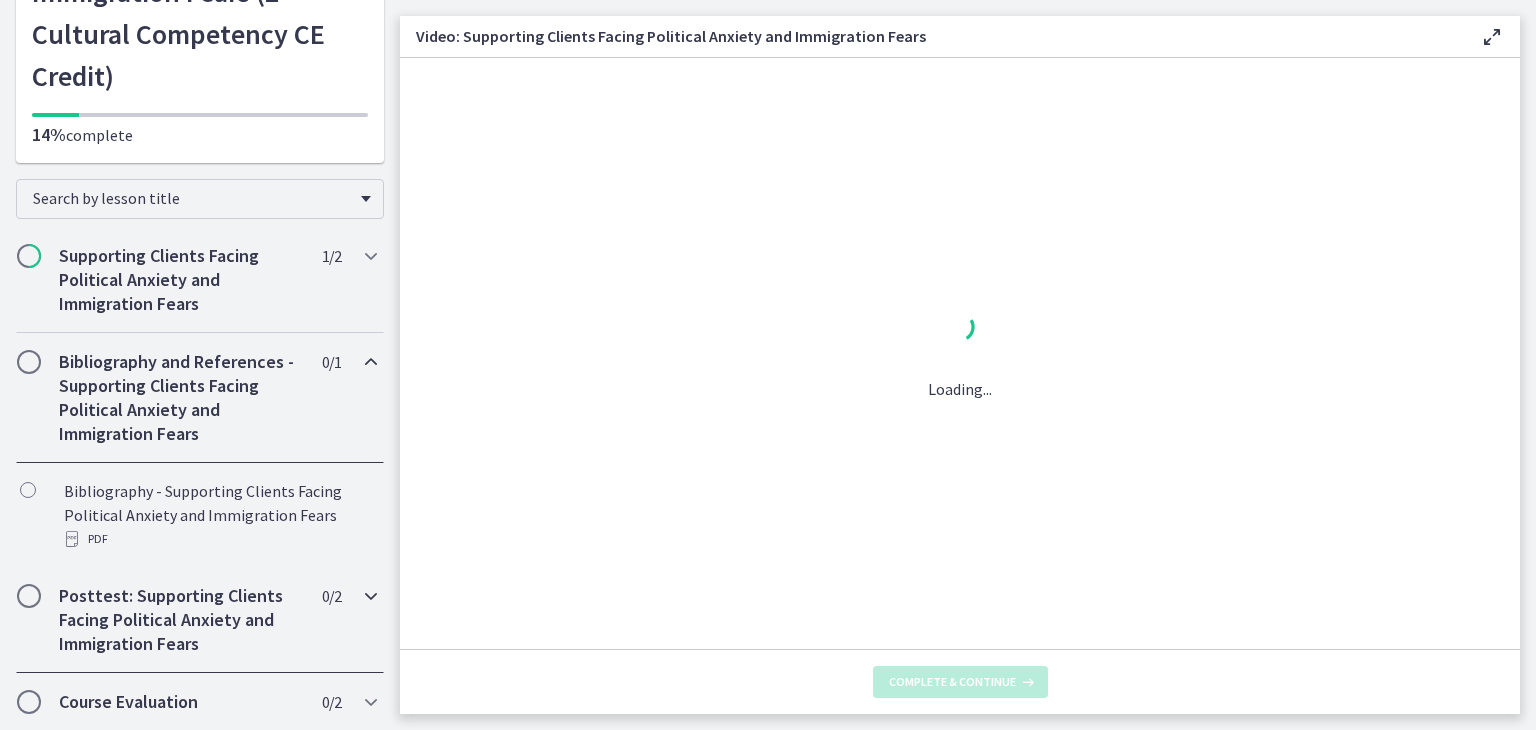 click on "Posttest: Supporting Clients Facing Political Anxiety and Immigration Fears" at bounding box center [181, 620] 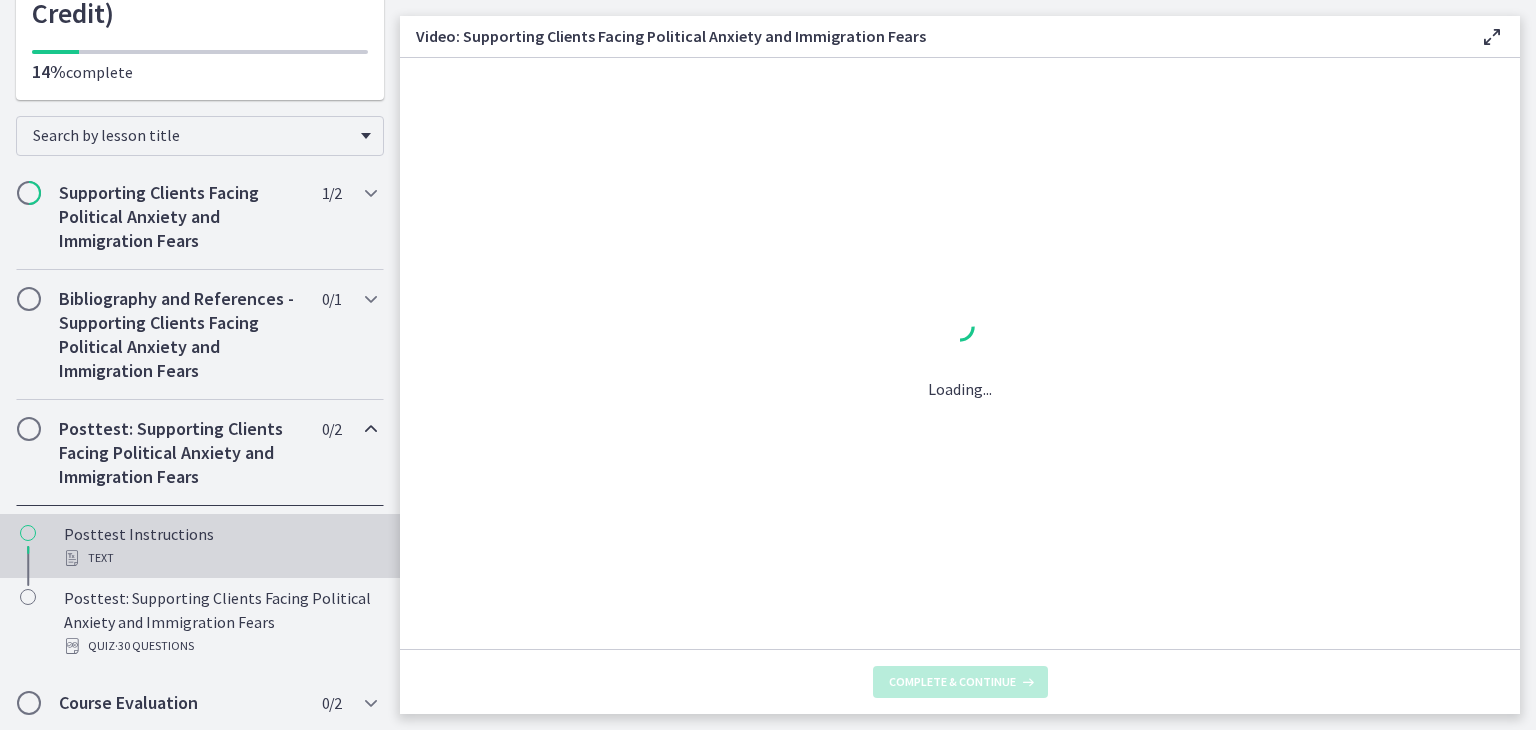 scroll, scrollTop: 301, scrollLeft: 0, axis: vertical 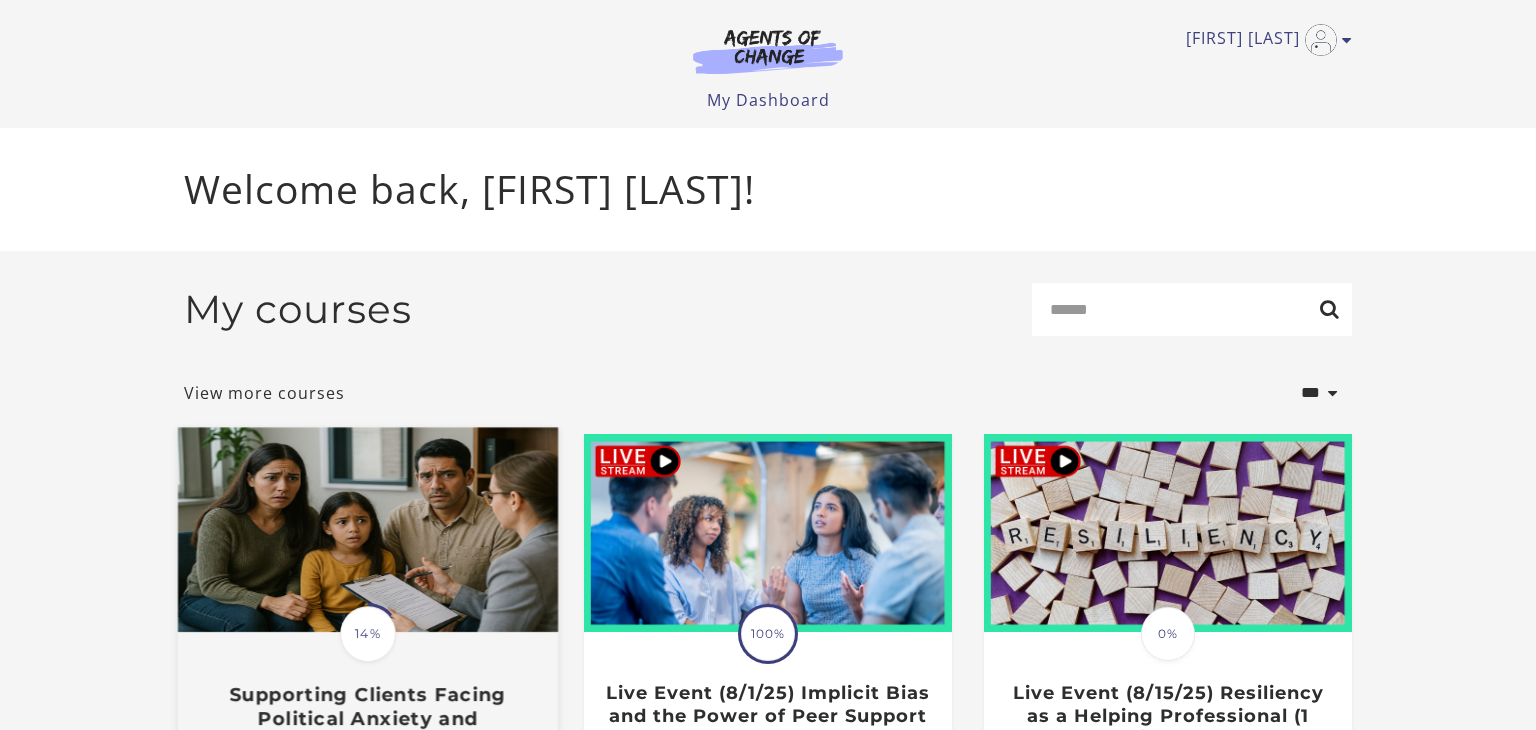 click at bounding box center [368, 529] 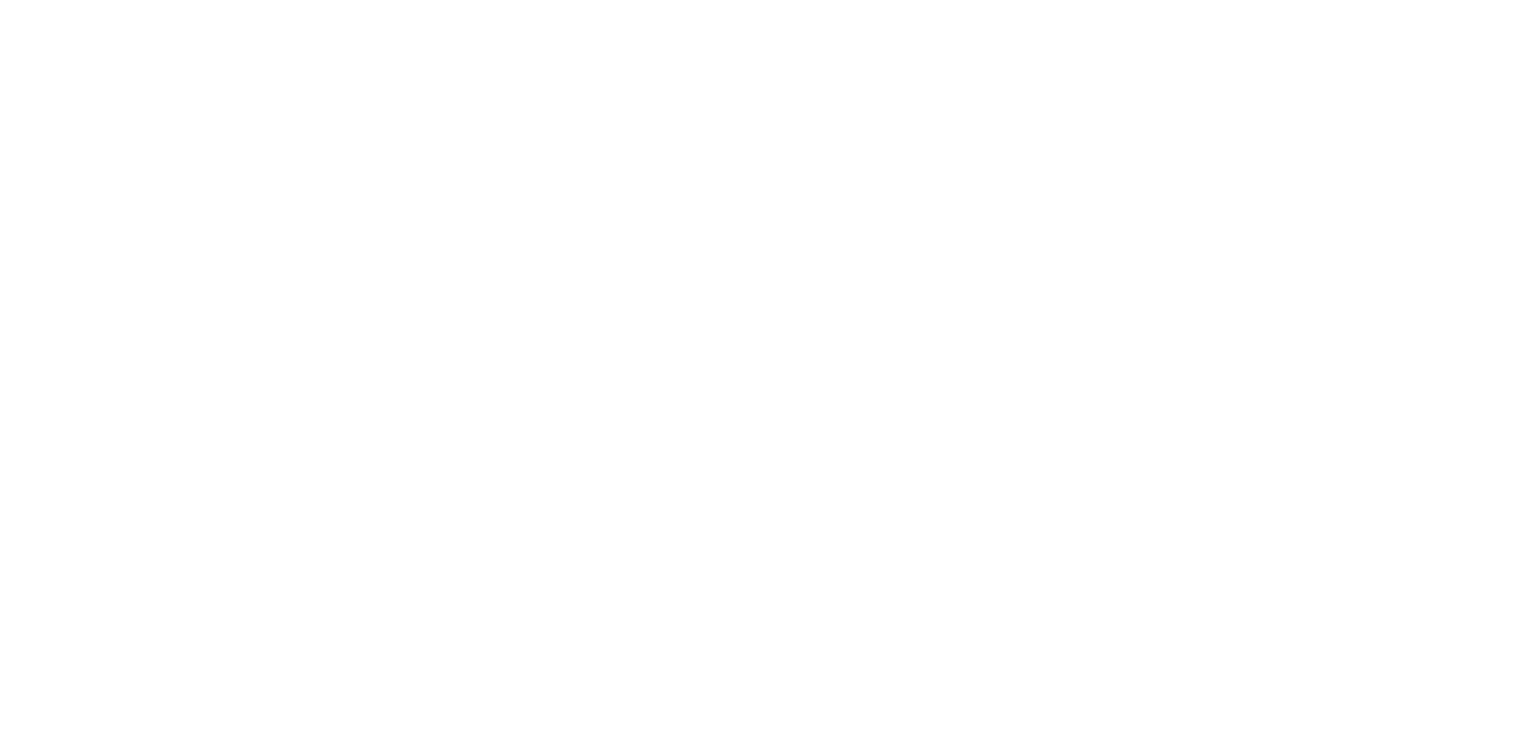 scroll, scrollTop: 0, scrollLeft: 0, axis: both 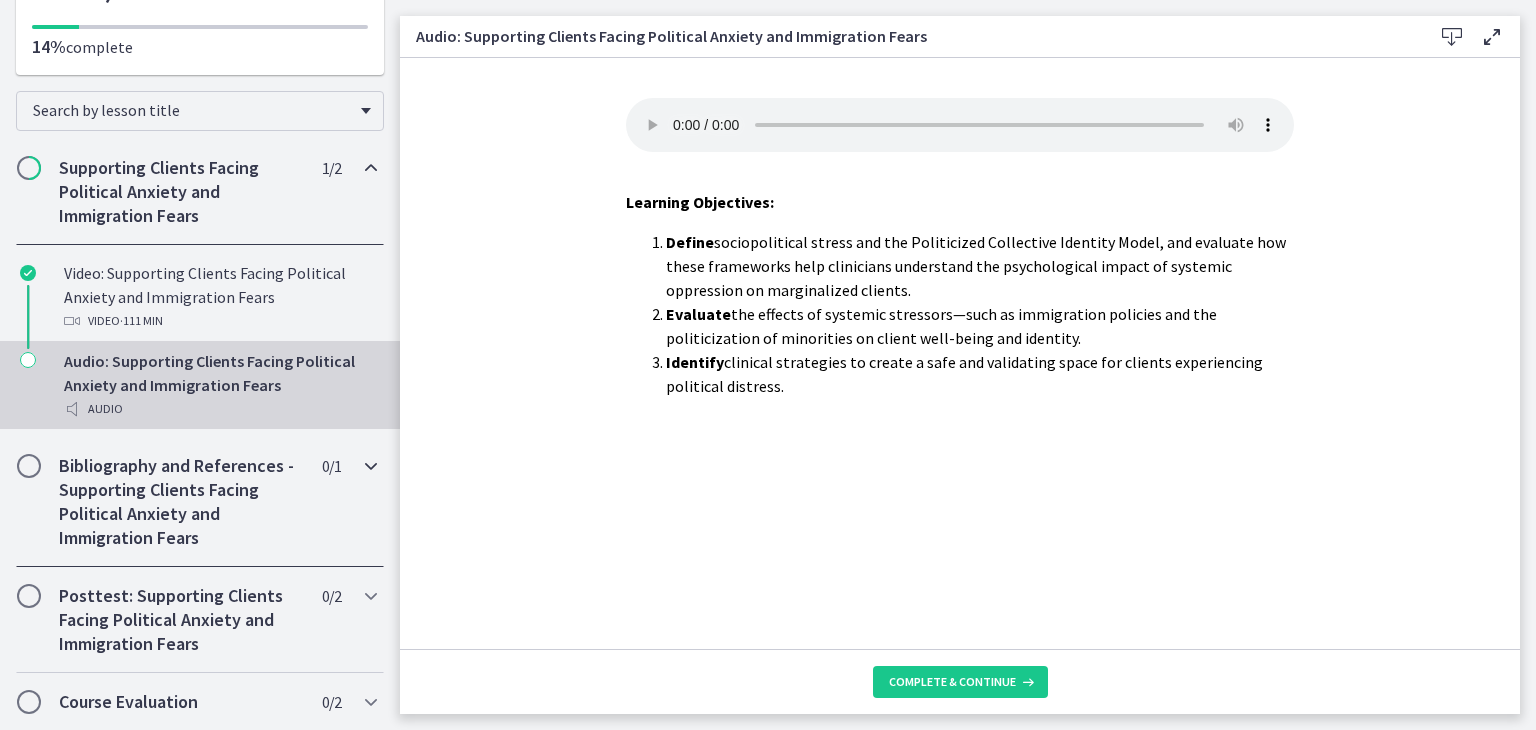 click on "Bibliography and References - Supporting Clients Facing Political Anxiety and Immigration Fears" at bounding box center [181, 502] 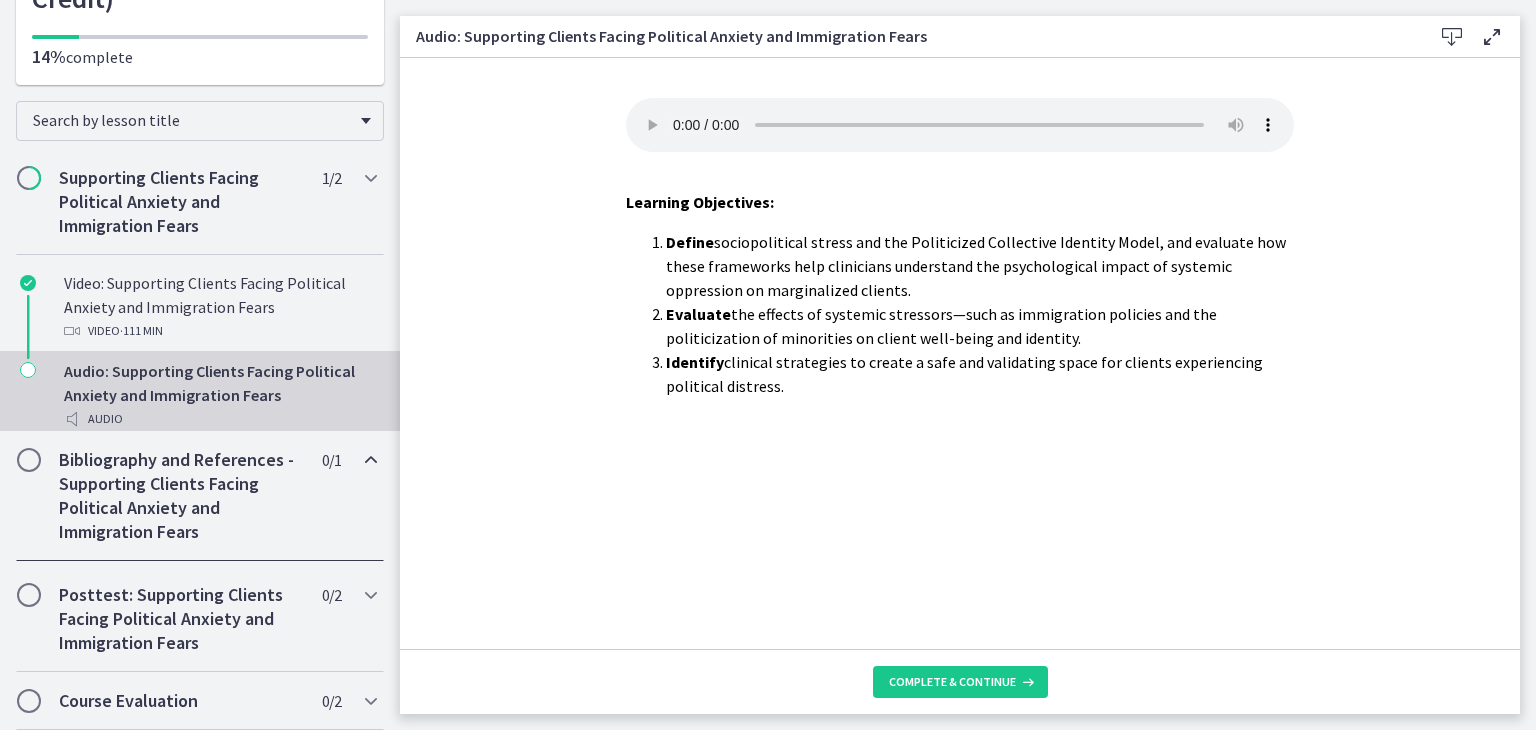 scroll, scrollTop: 237, scrollLeft: 0, axis: vertical 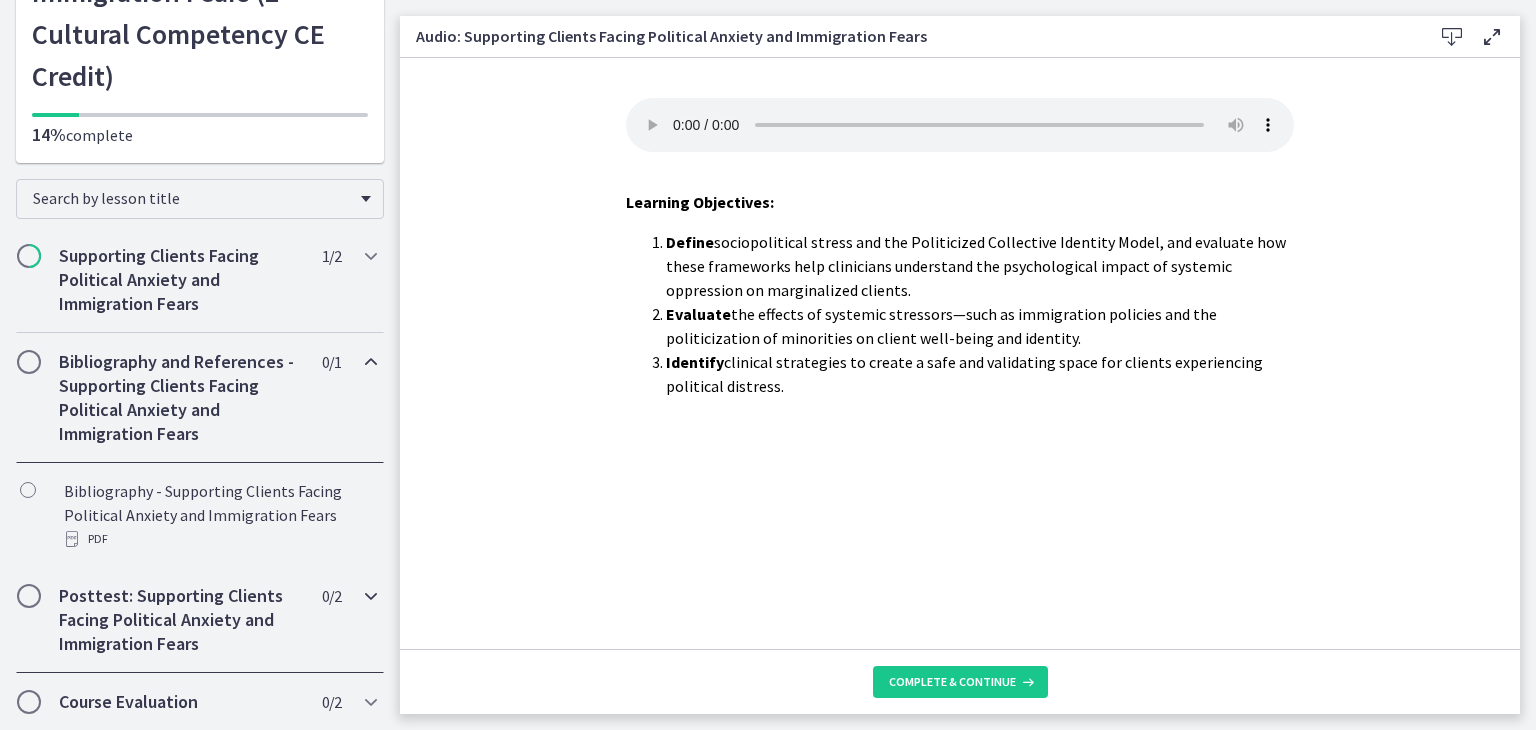 click on "Posttest: Supporting Clients Facing Political Anxiety and Immigration Fears" at bounding box center [181, 620] 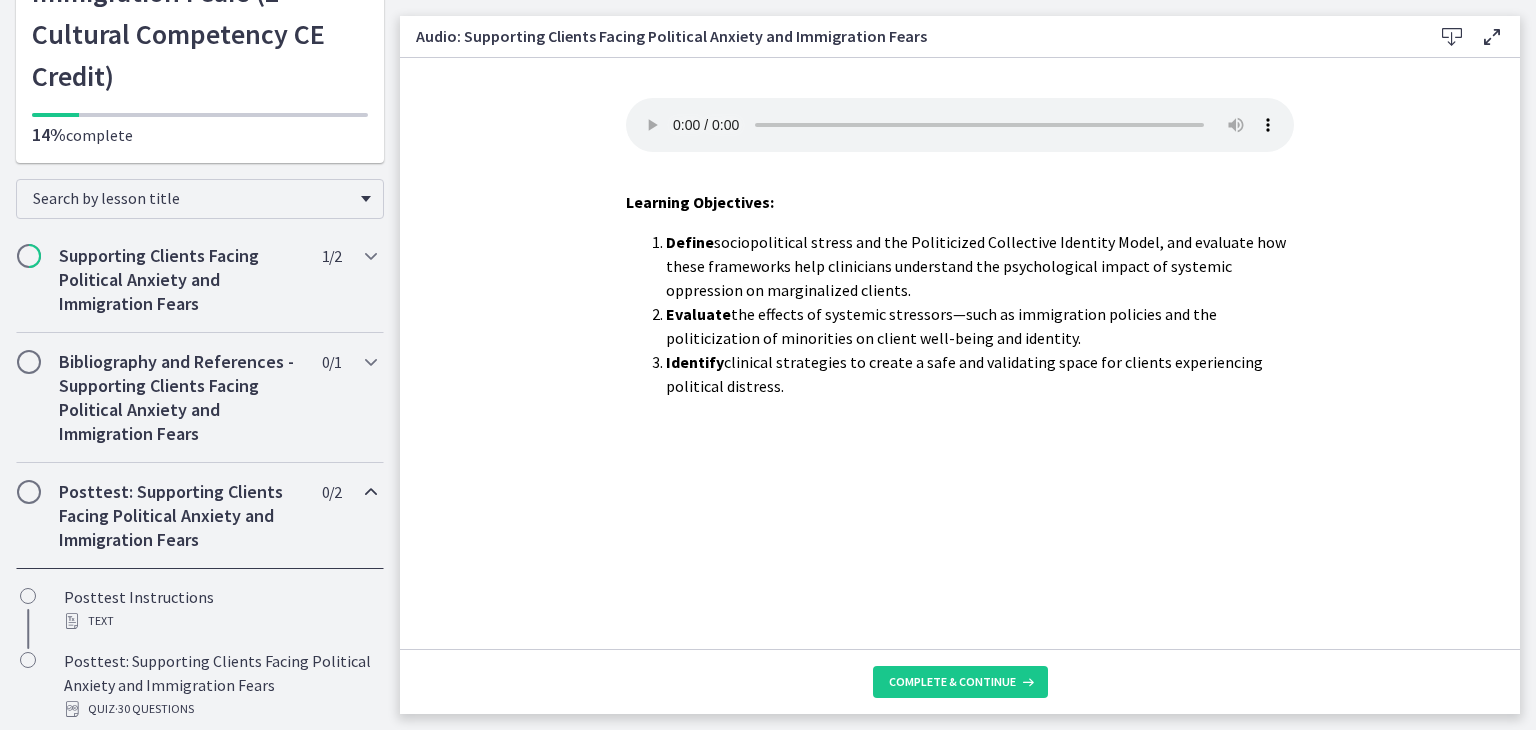 scroll, scrollTop: 301, scrollLeft: 0, axis: vertical 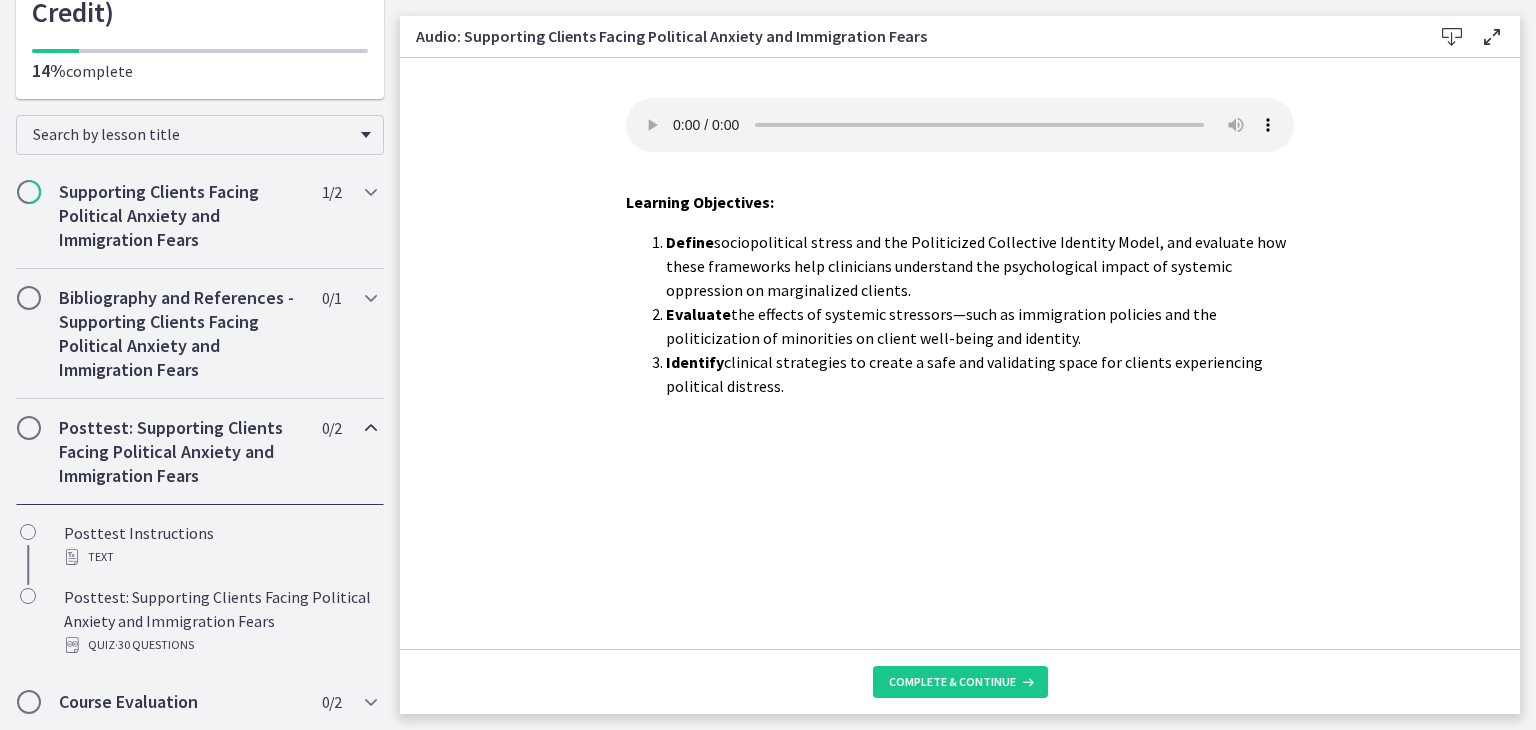 click on "Posttest: Supporting Clients Facing Political Anxiety and Immigration Fears" at bounding box center (181, 452) 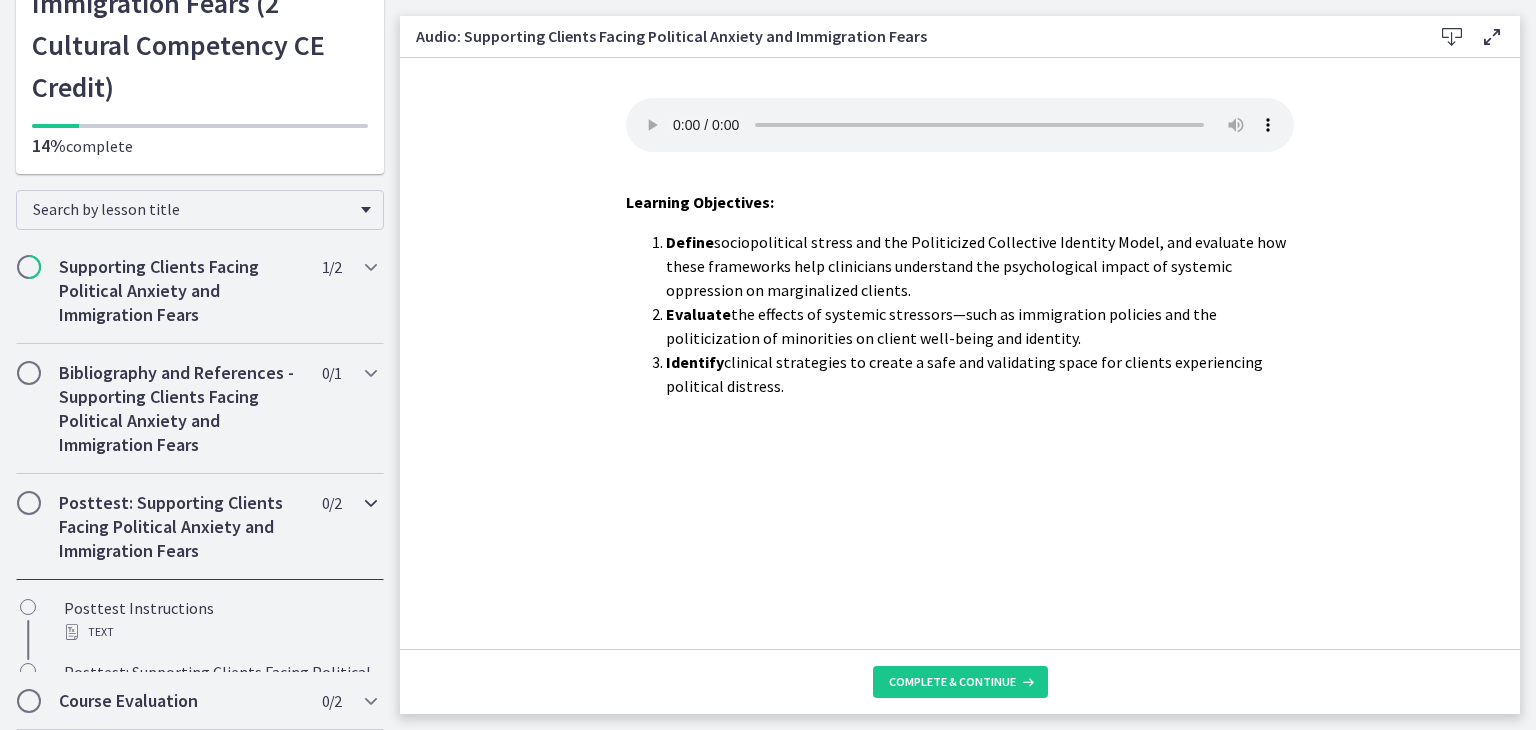 scroll, scrollTop: 133, scrollLeft: 0, axis: vertical 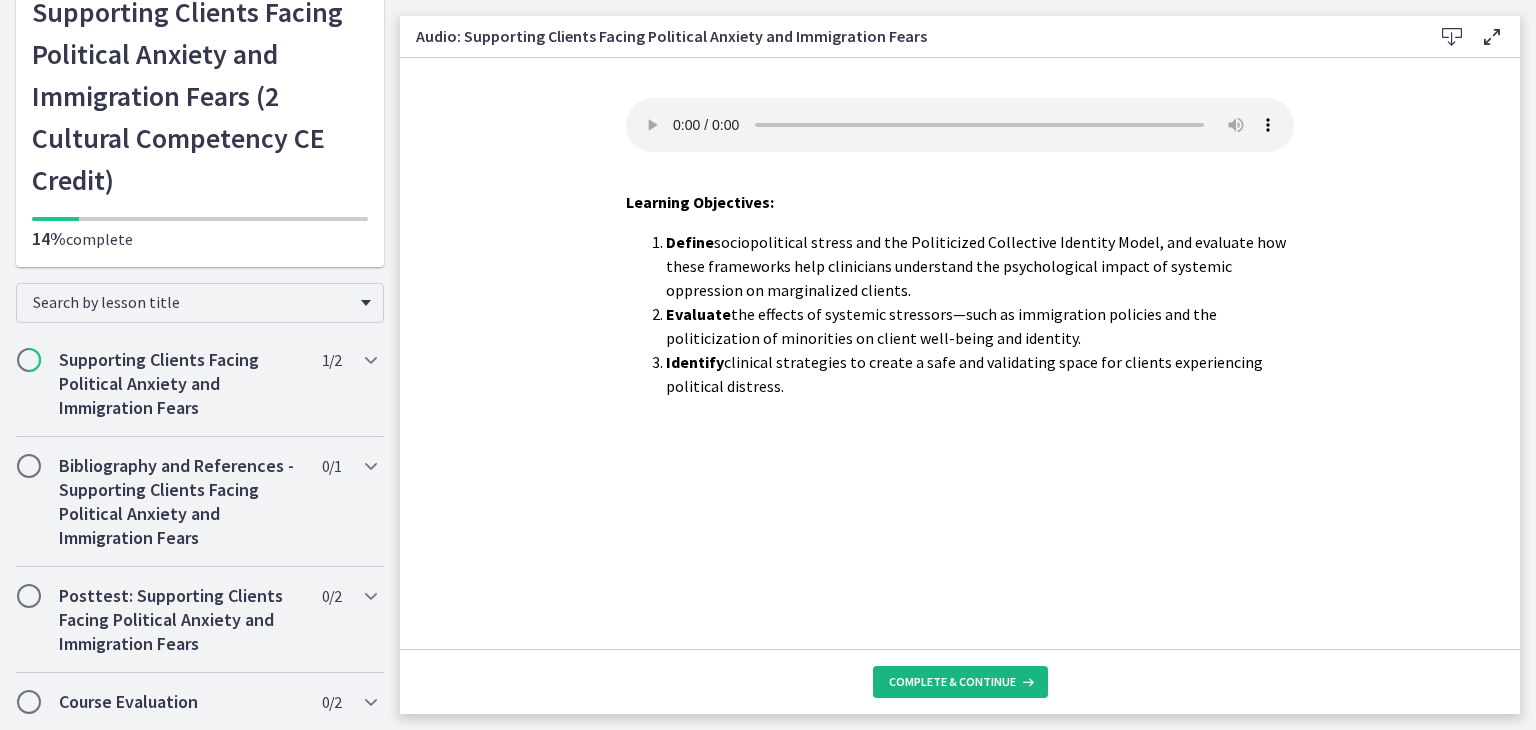 click on "Complete & continue" at bounding box center (952, 682) 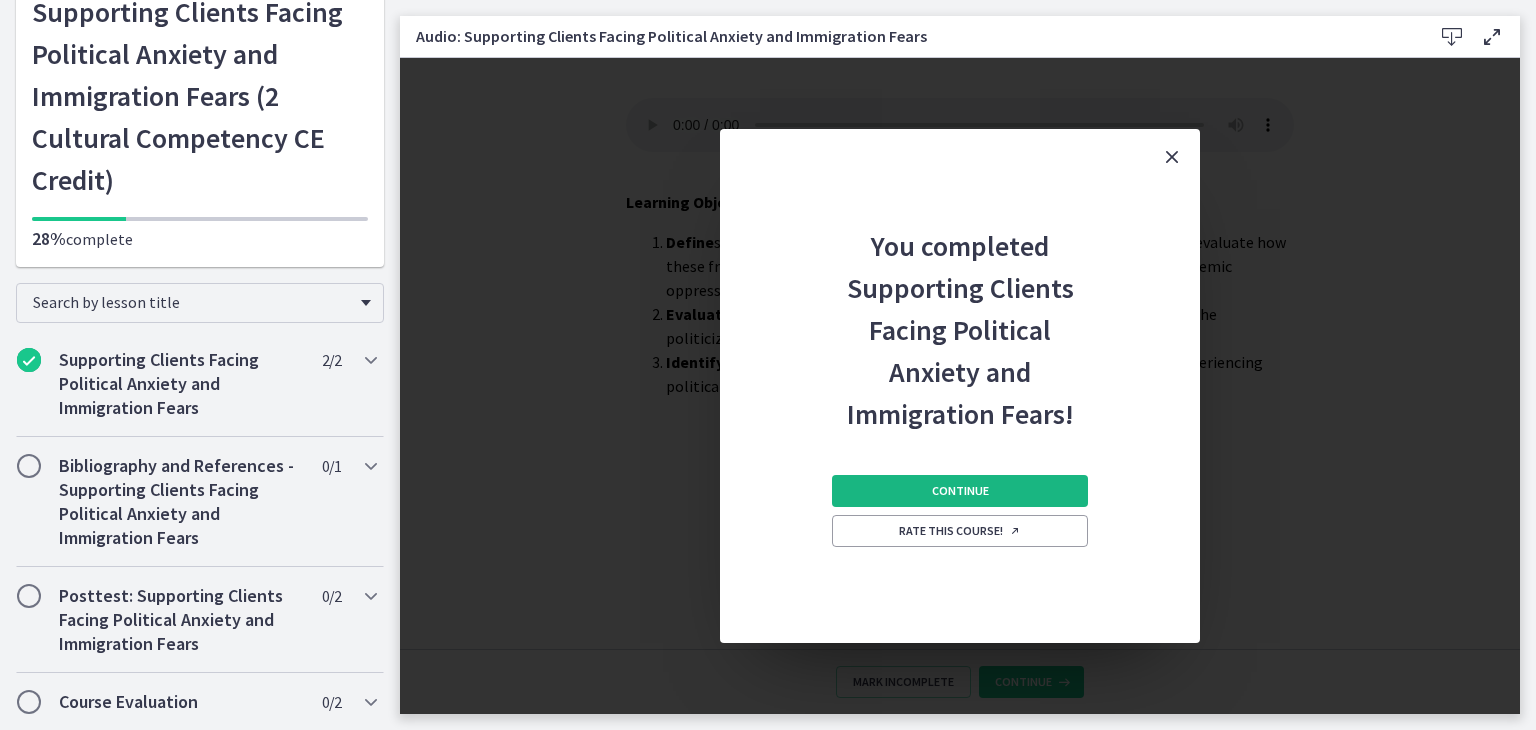 click on "Continue" at bounding box center [960, 491] 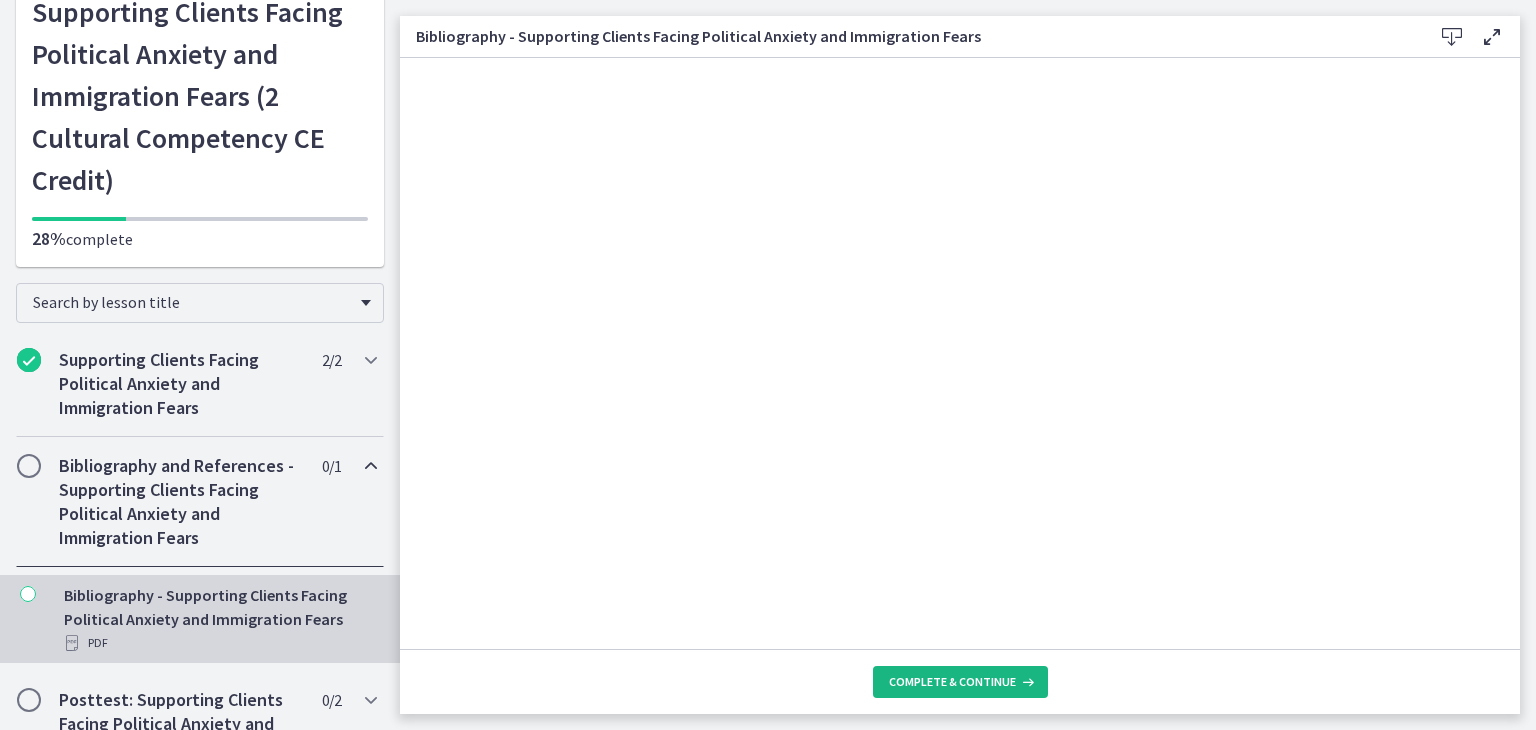click on "Complete & continue" at bounding box center (952, 682) 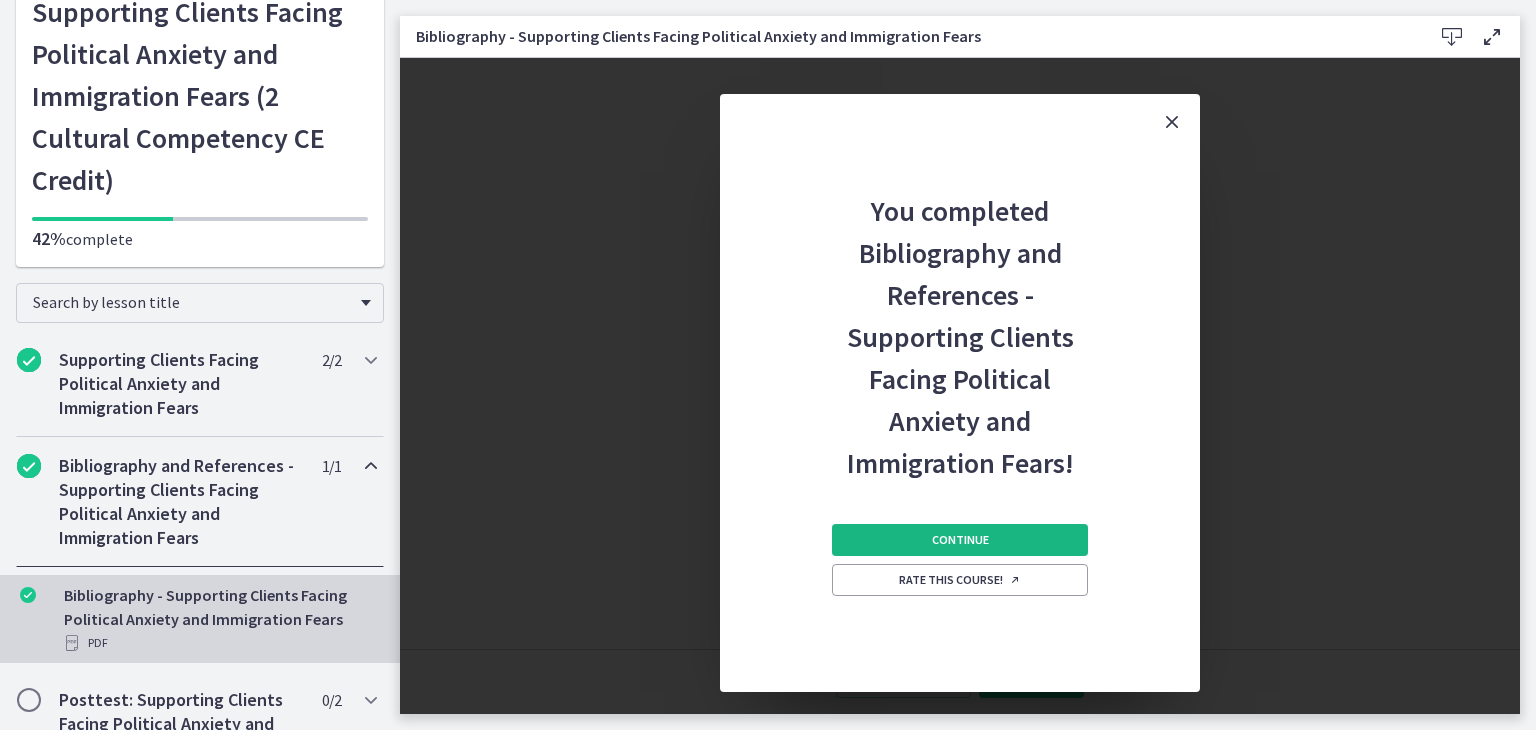 click on "Continue" at bounding box center (960, 540) 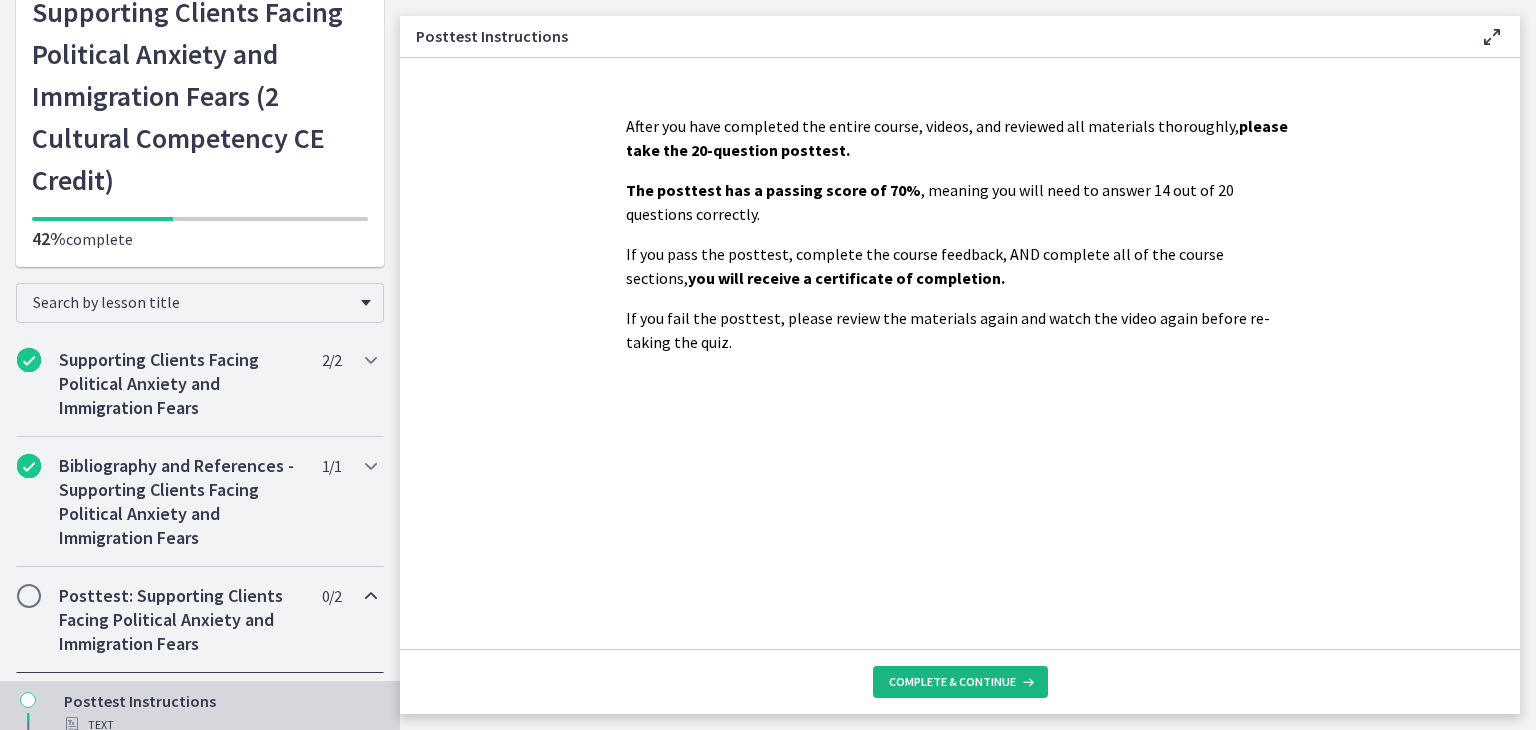 click on "Complete & continue" at bounding box center [960, 682] 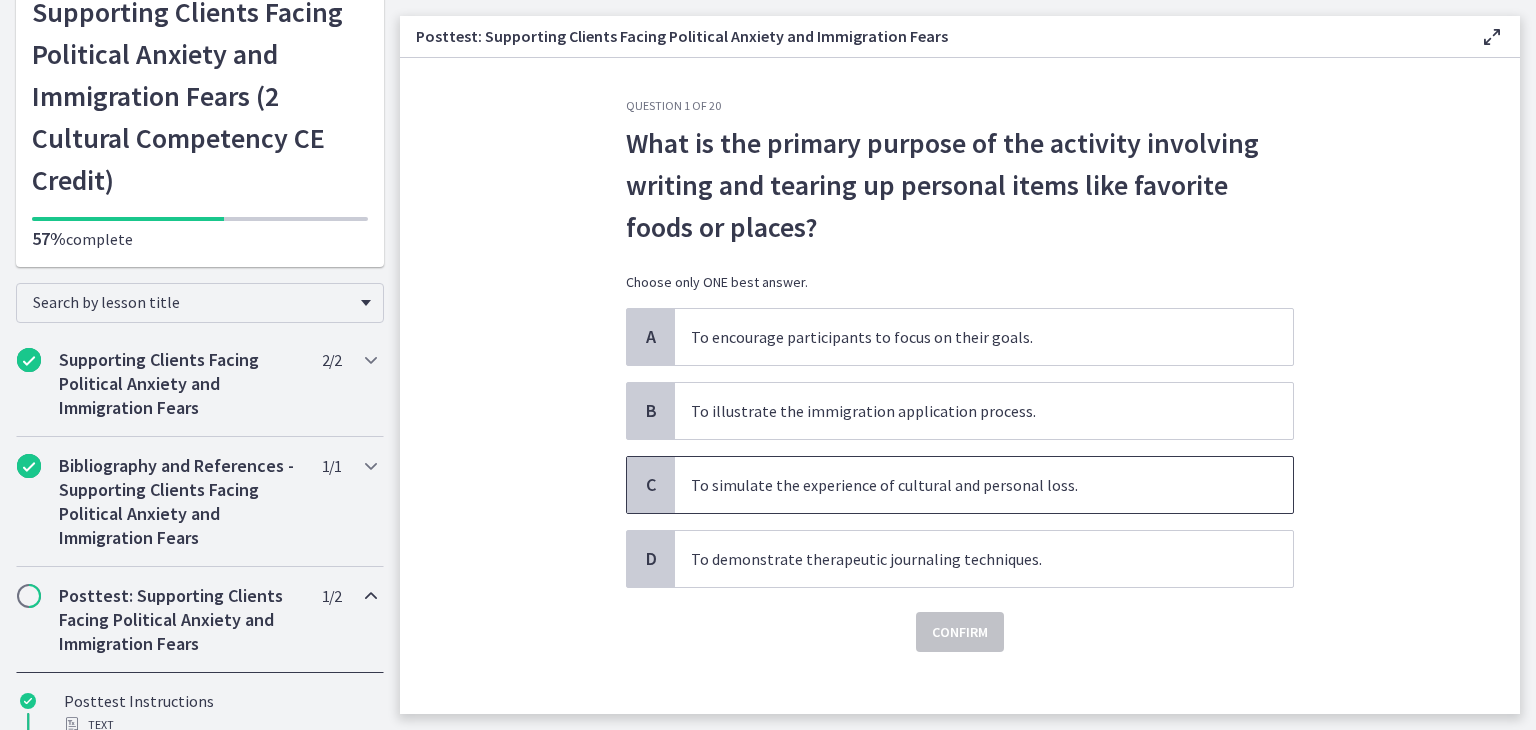 click on "To simulate the experience of cultural and personal loss." at bounding box center (984, 485) 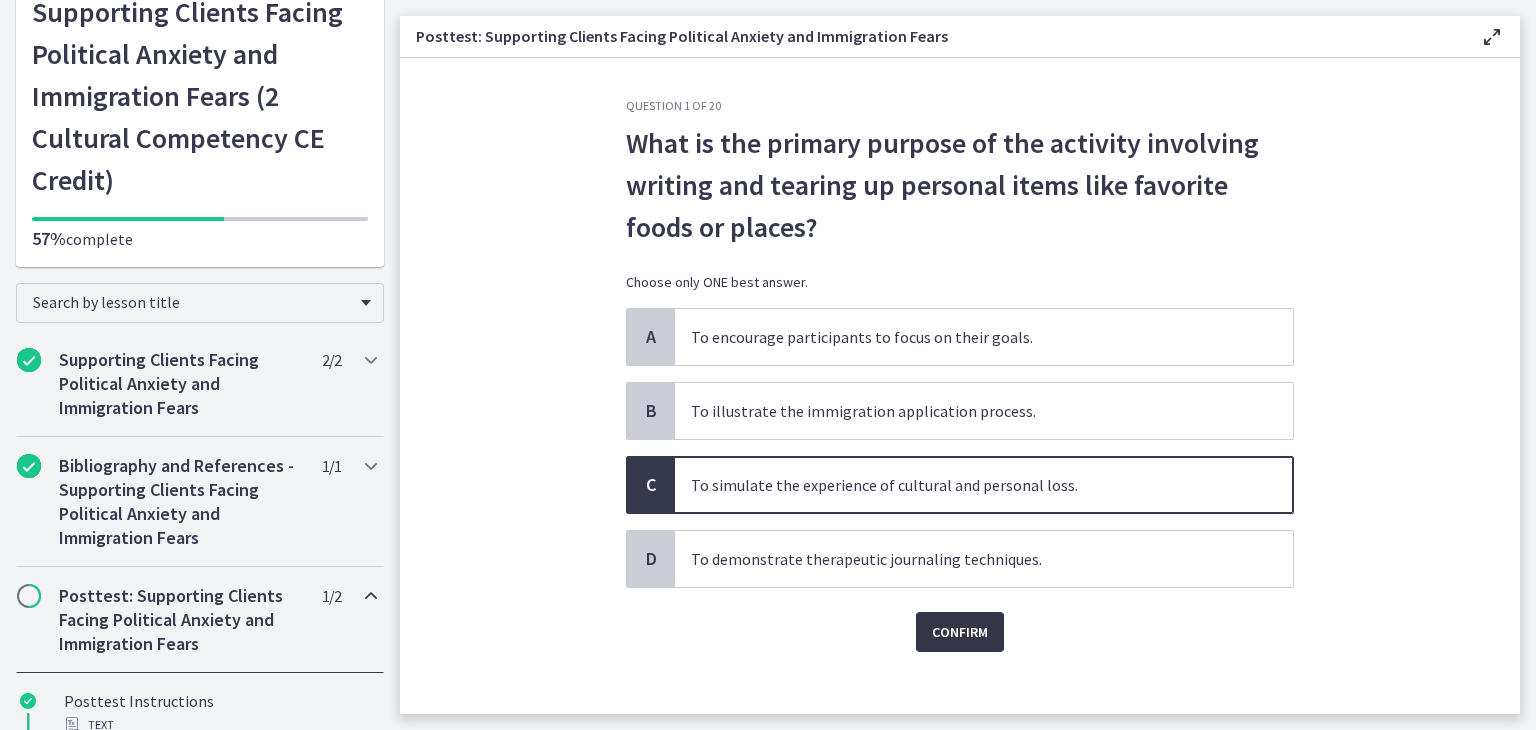click on "Confirm" at bounding box center [960, 632] 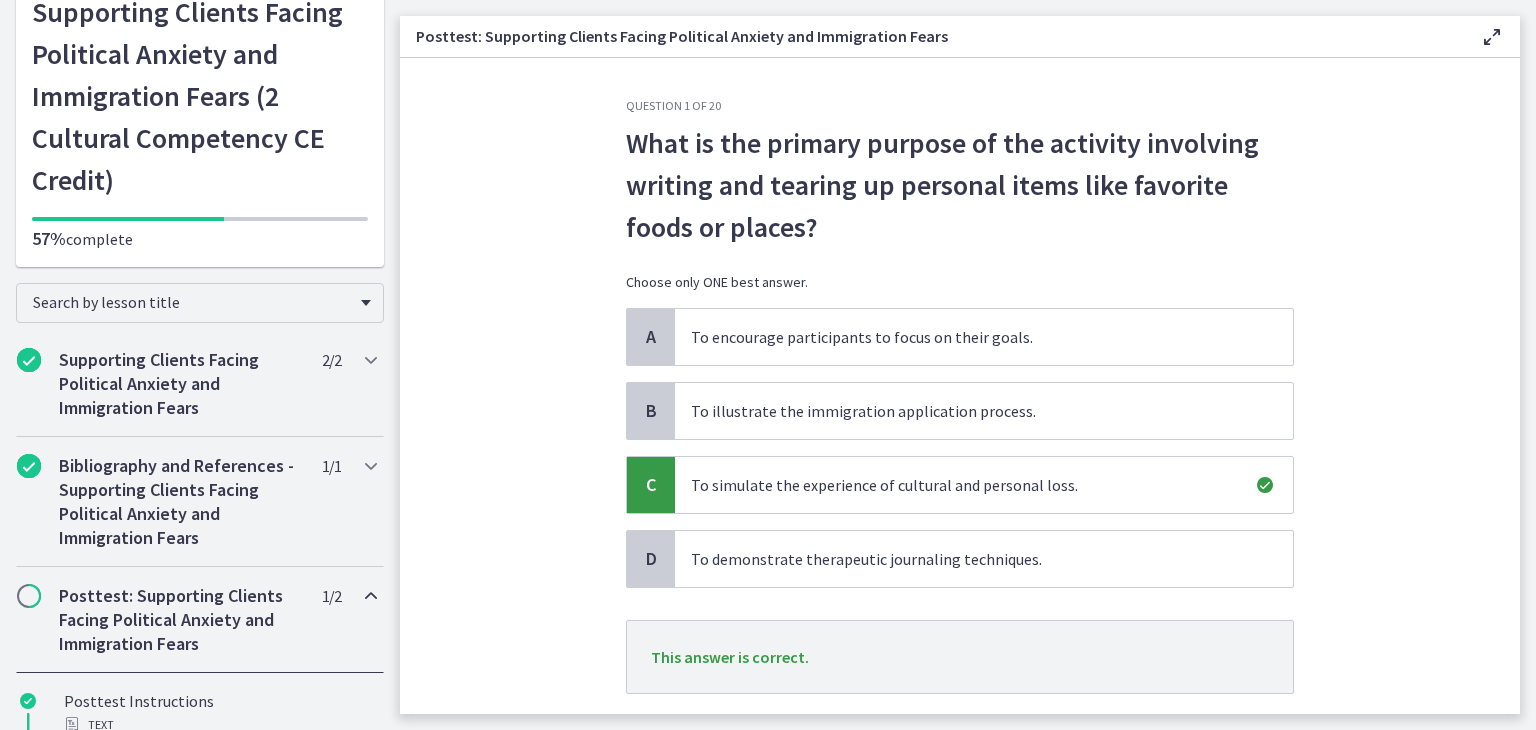 scroll, scrollTop: 122, scrollLeft: 0, axis: vertical 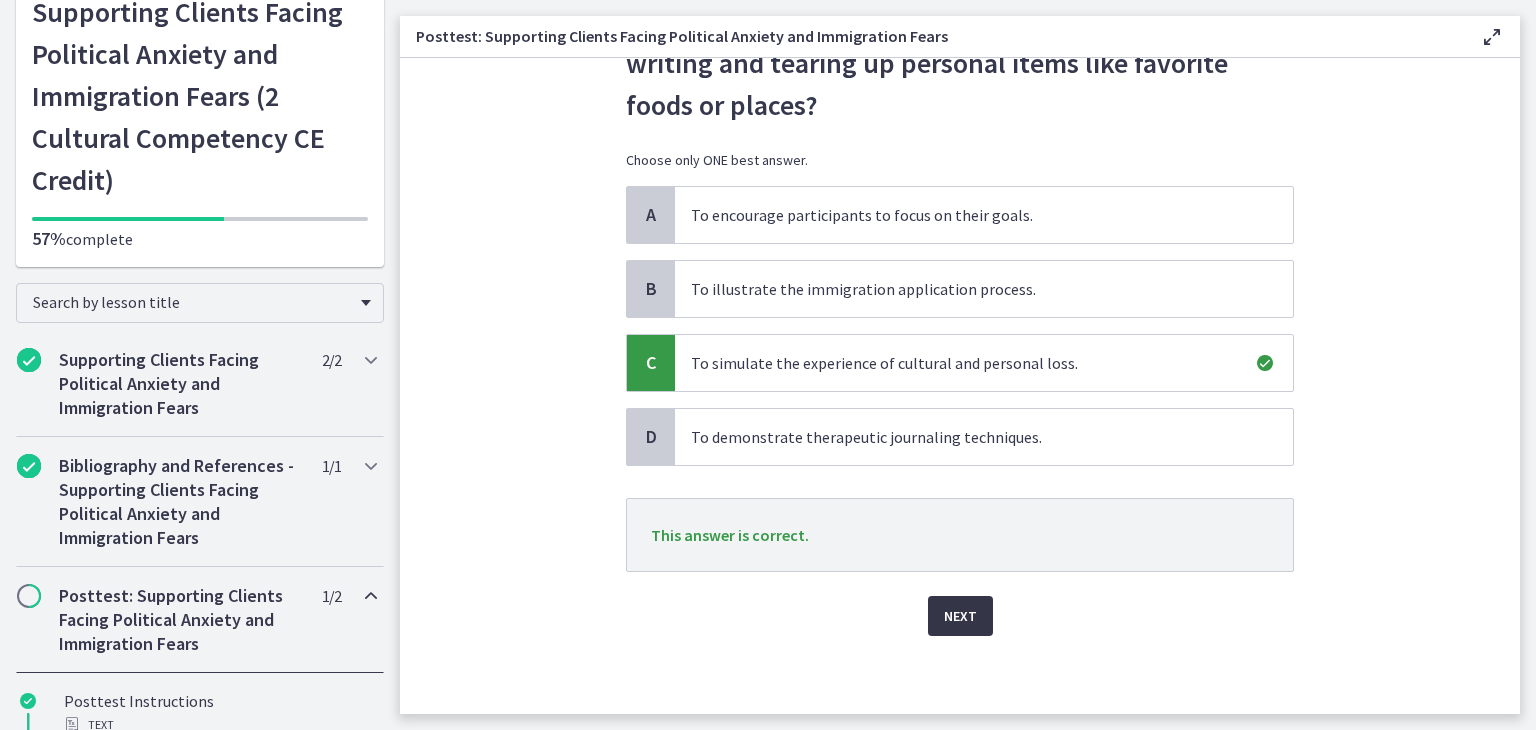 click on "Next" at bounding box center (960, 616) 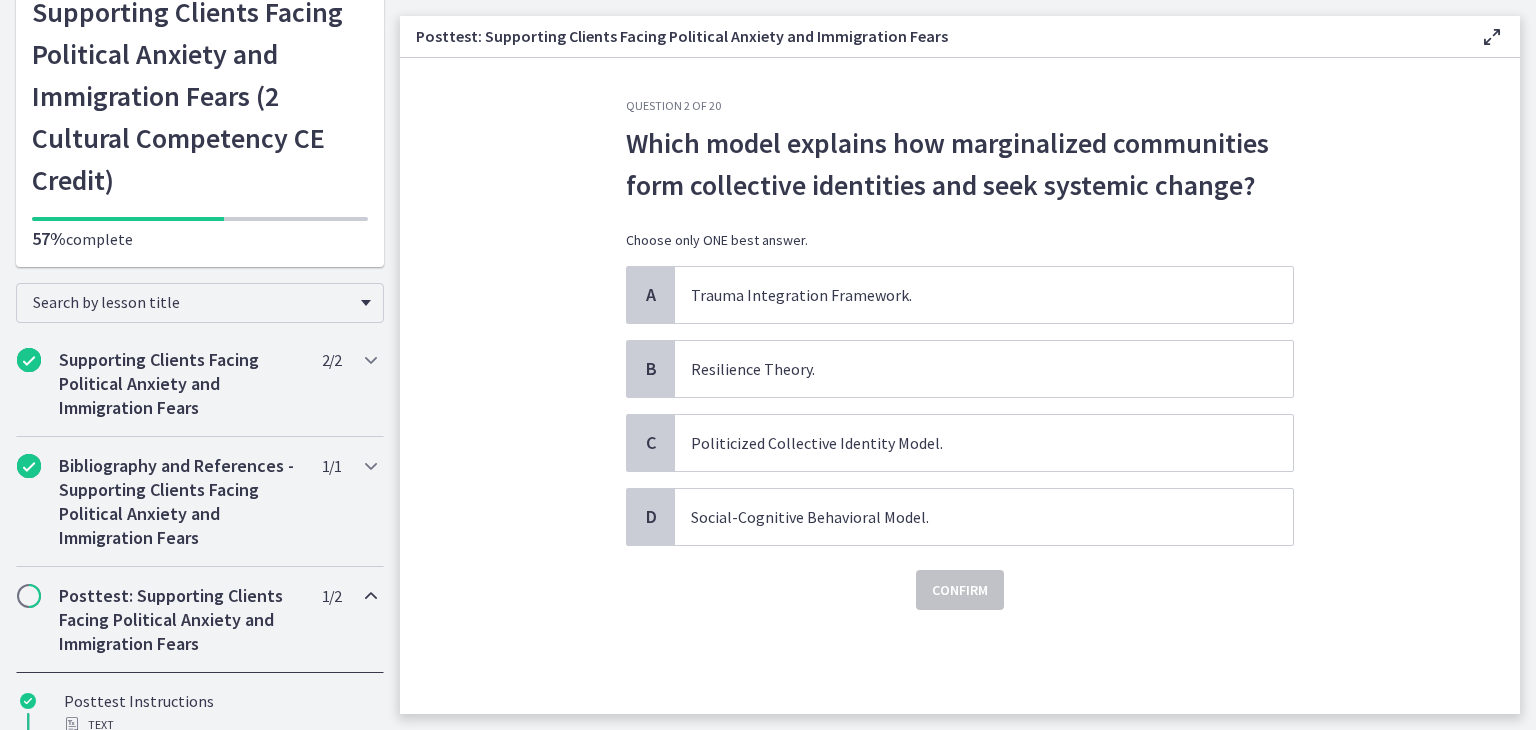 scroll, scrollTop: 0, scrollLeft: 0, axis: both 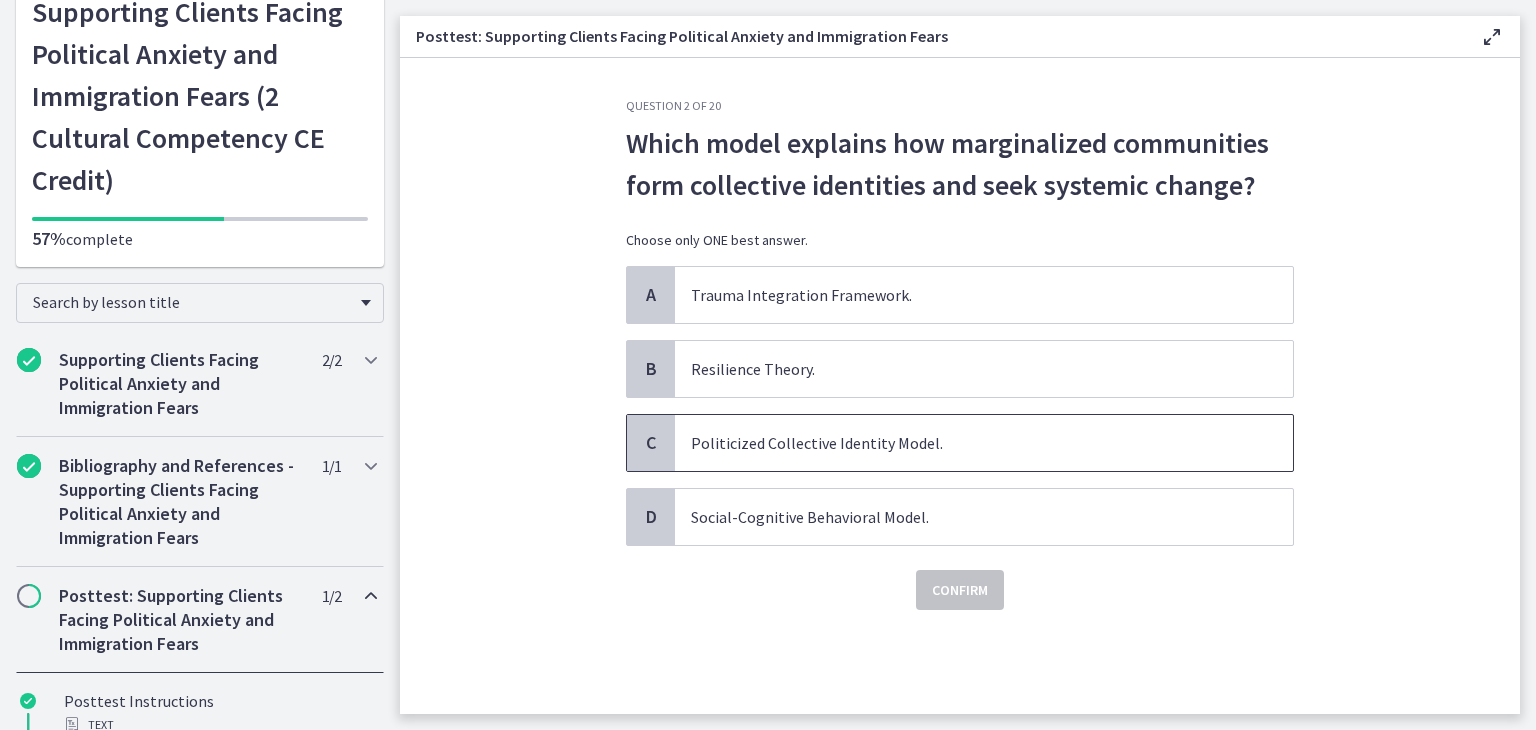 click on "Politicized Collective Identity Model." at bounding box center [984, 443] 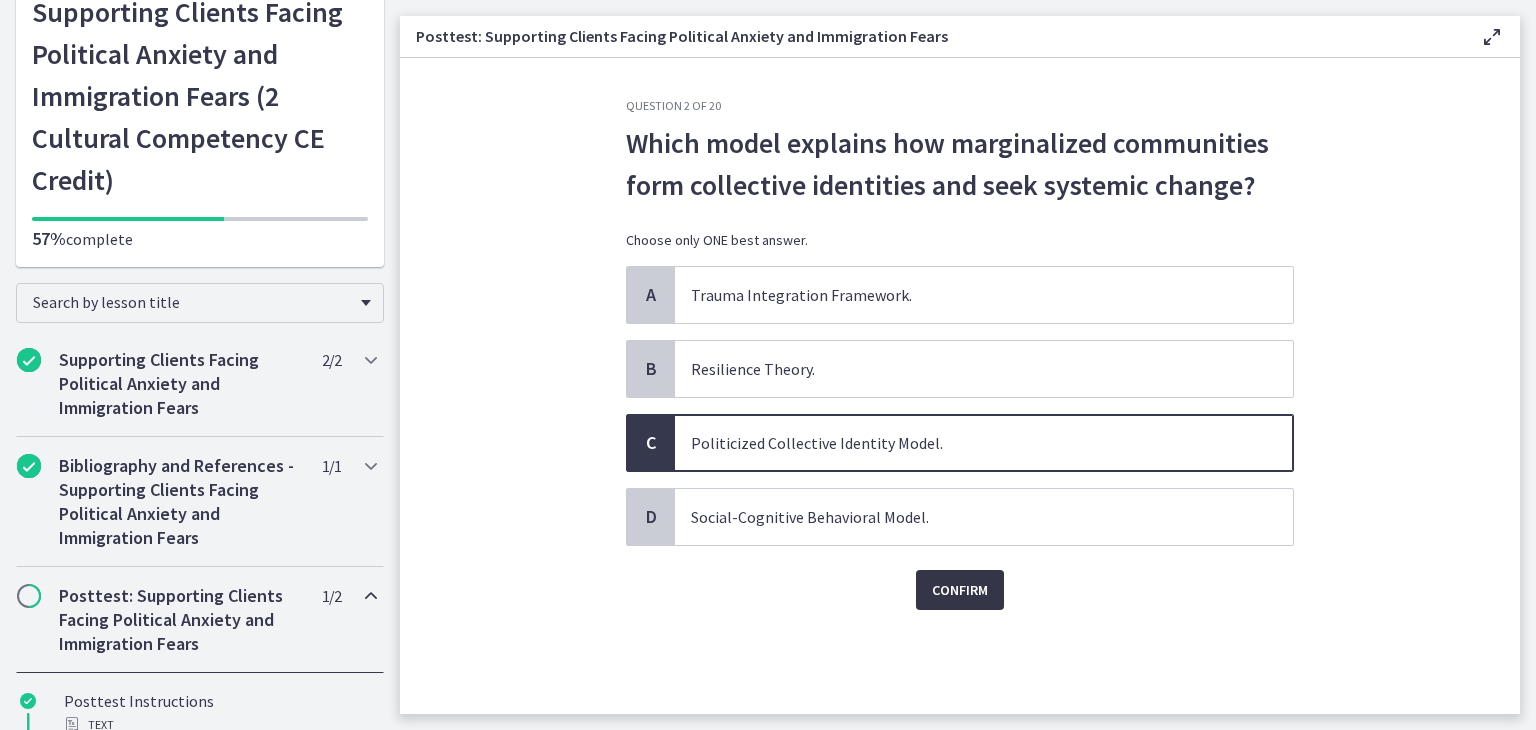 click on "Confirm" at bounding box center [960, 590] 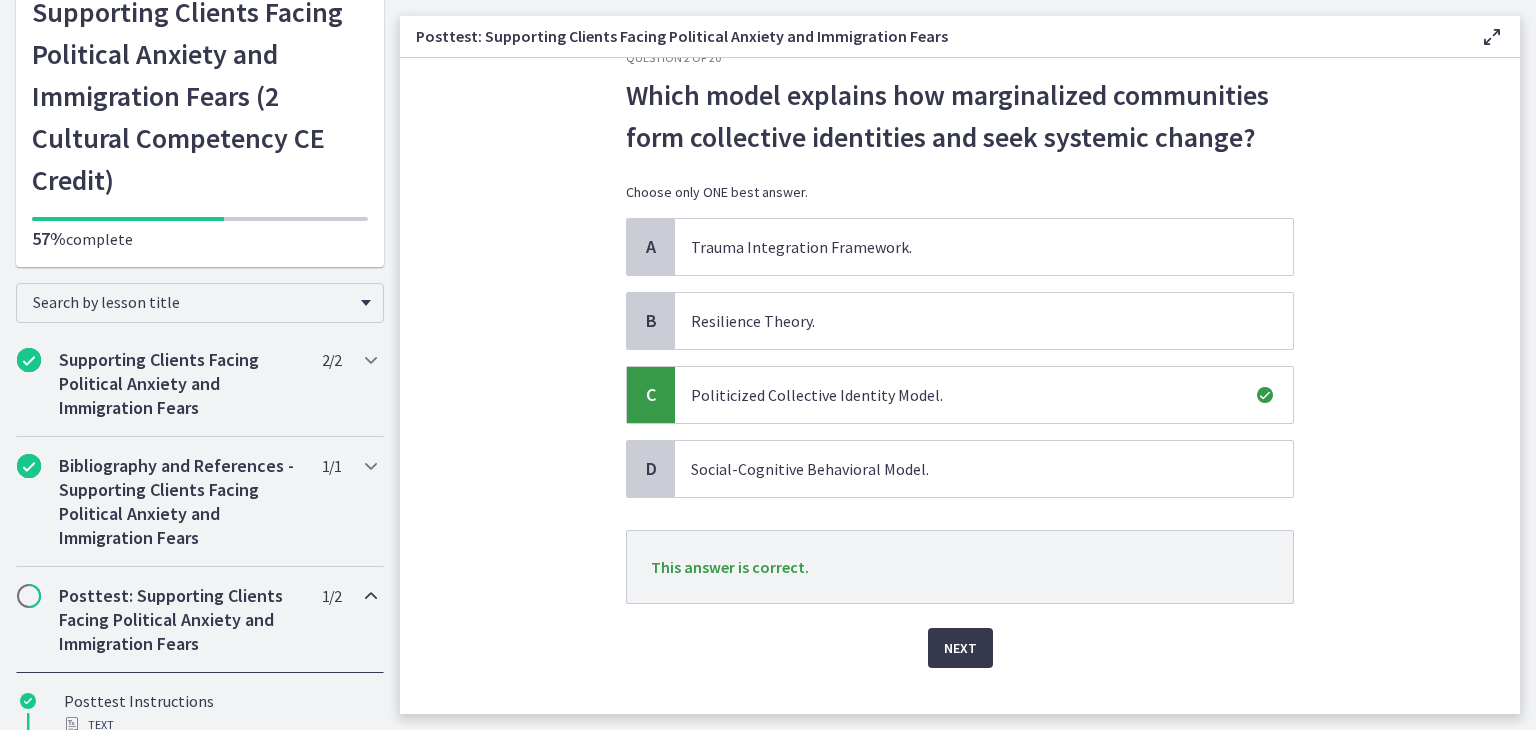 scroll, scrollTop: 58, scrollLeft: 0, axis: vertical 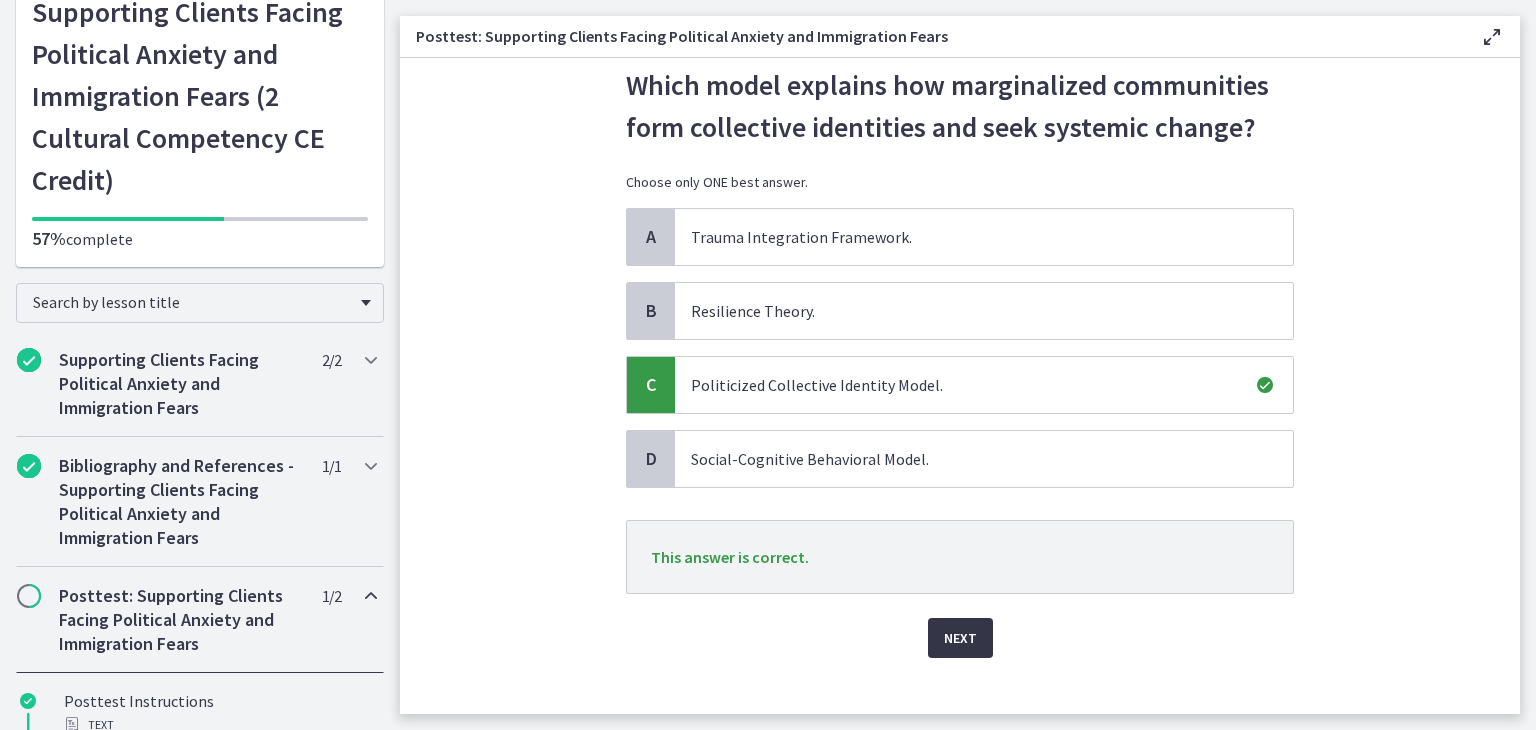 click on "Next" at bounding box center (960, 638) 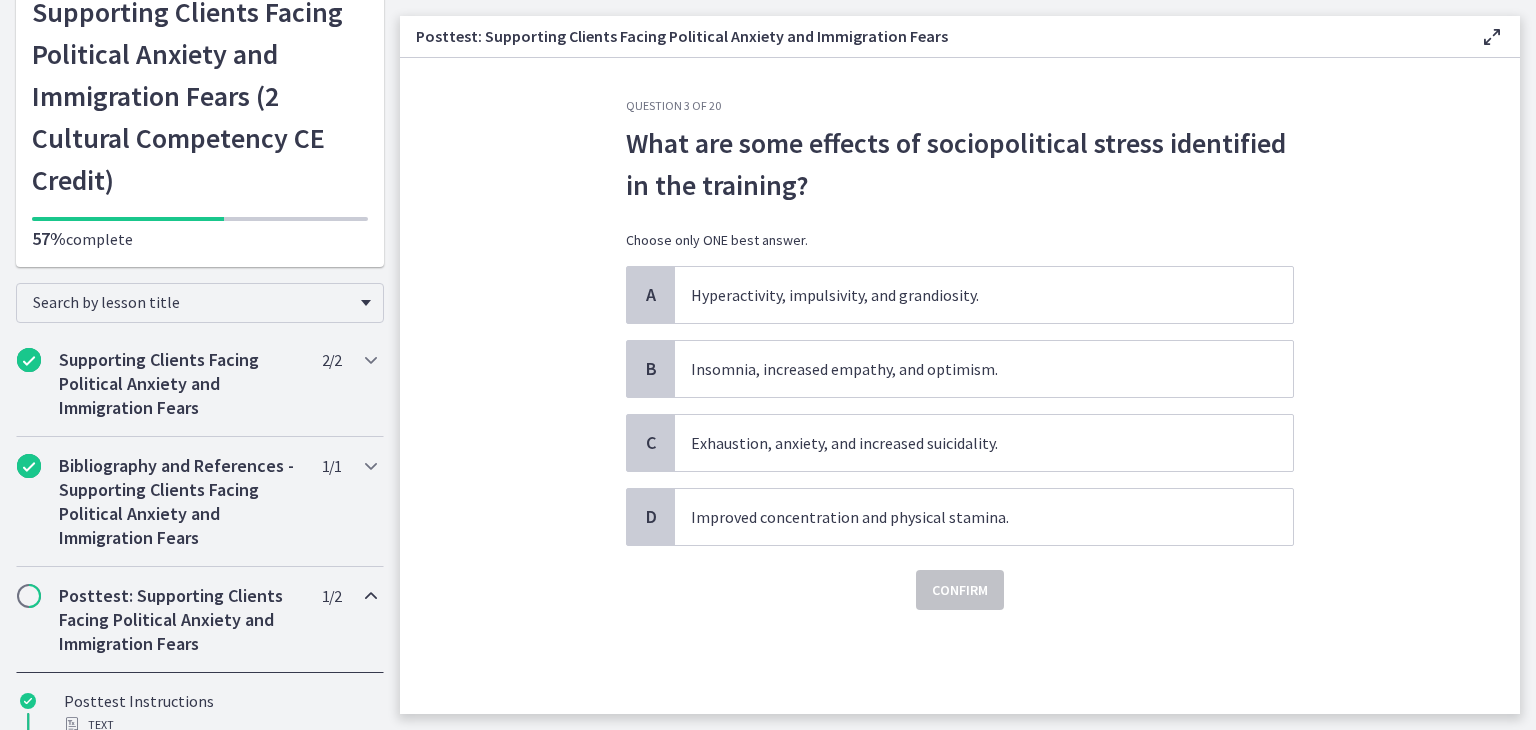 scroll, scrollTop: 0, scrollLeft: 0, axis: both 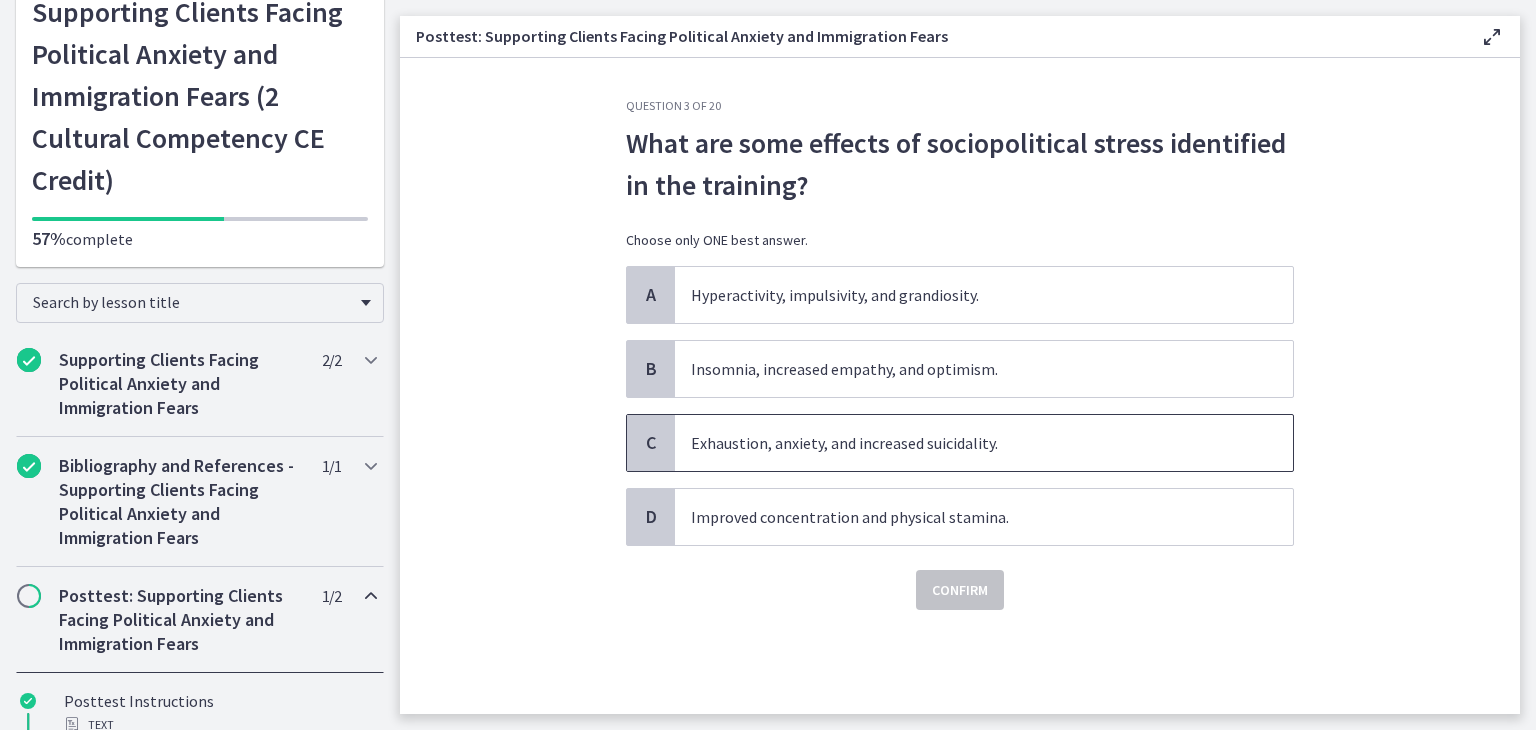 click on "Exhaustion, anxiety, and increased suicidality." at bounding box center (984, 443) 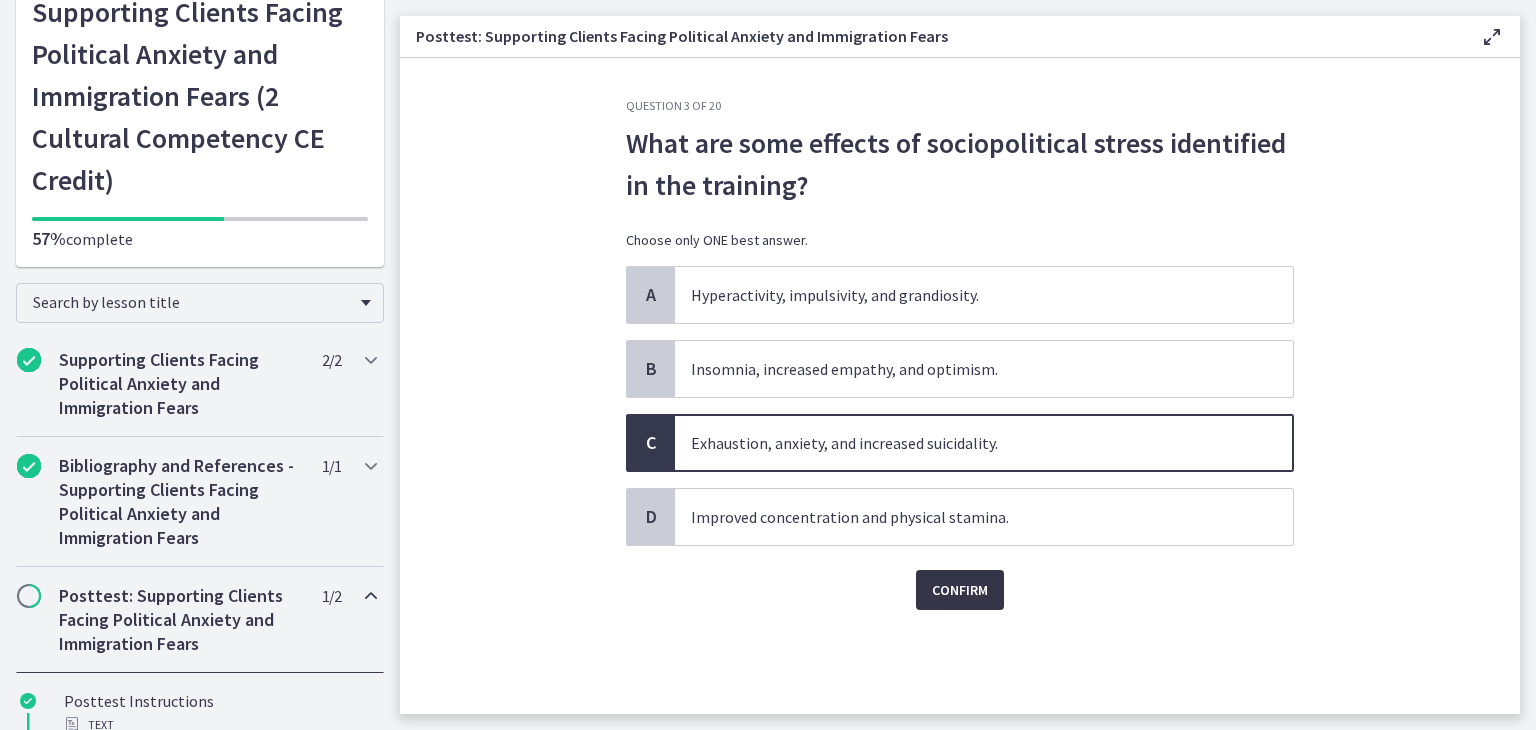 click on "Confirm" at bounding box center [960, 590] 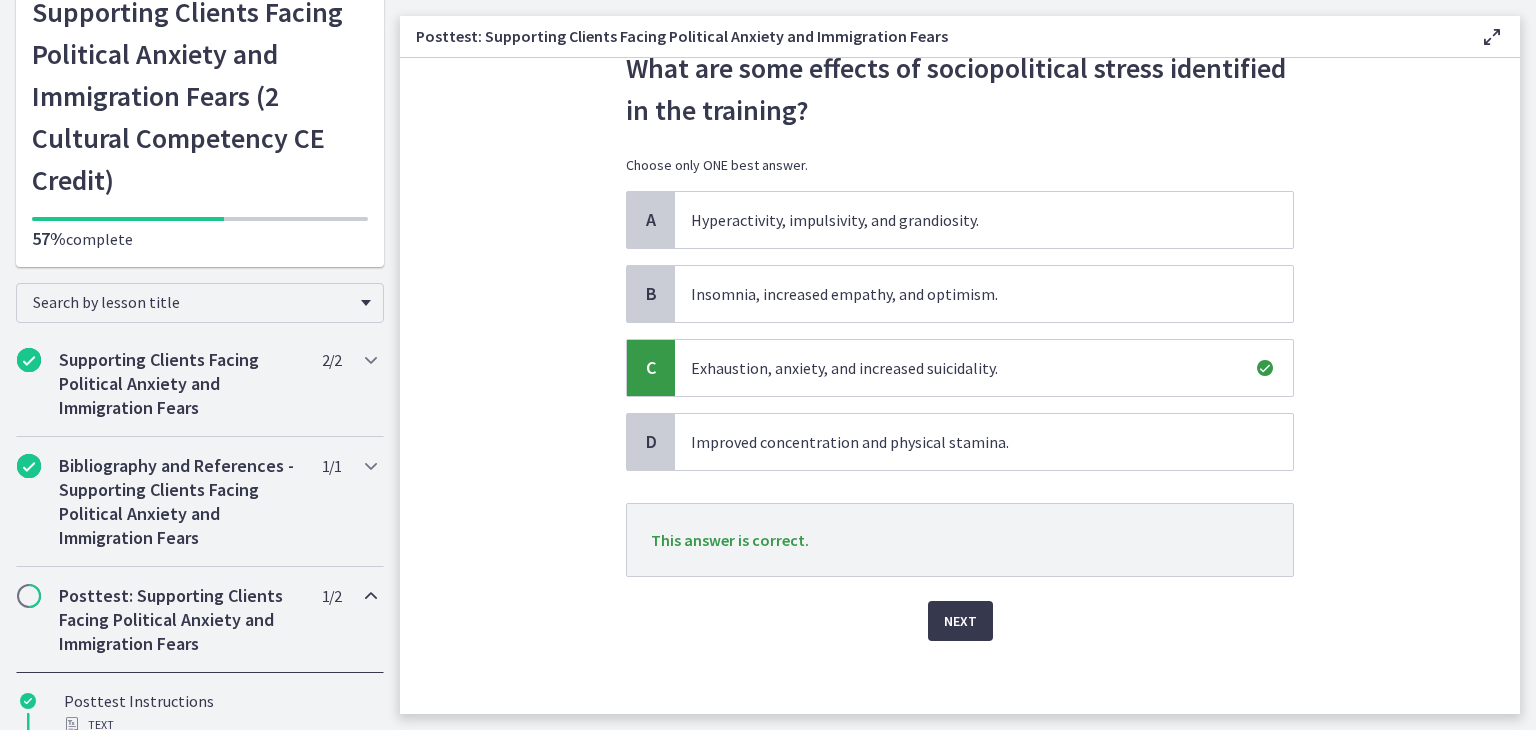 scroll, scrollTop: 80, scrollLeft: 0, axis: vertical 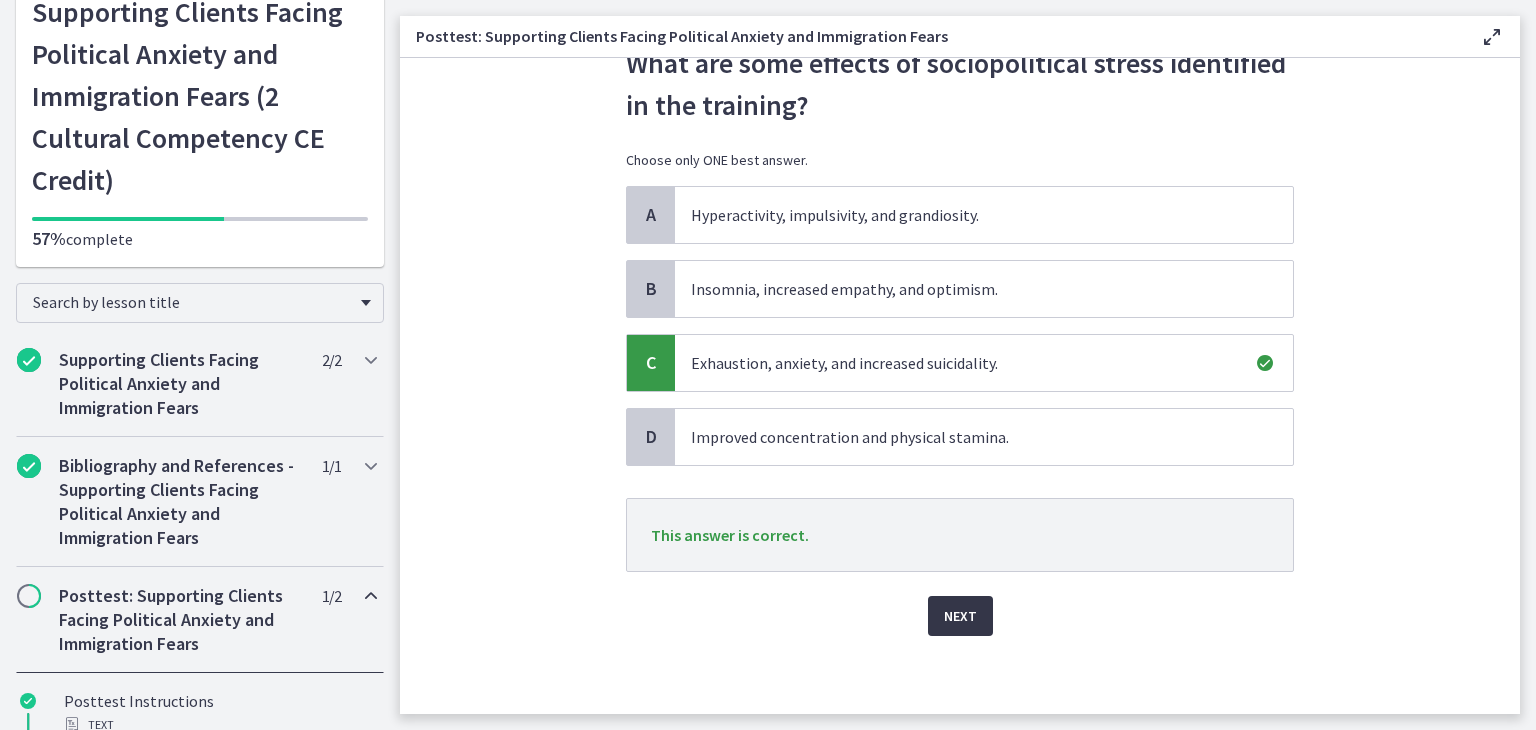 click on "Next" at bounding box center [960, 616] 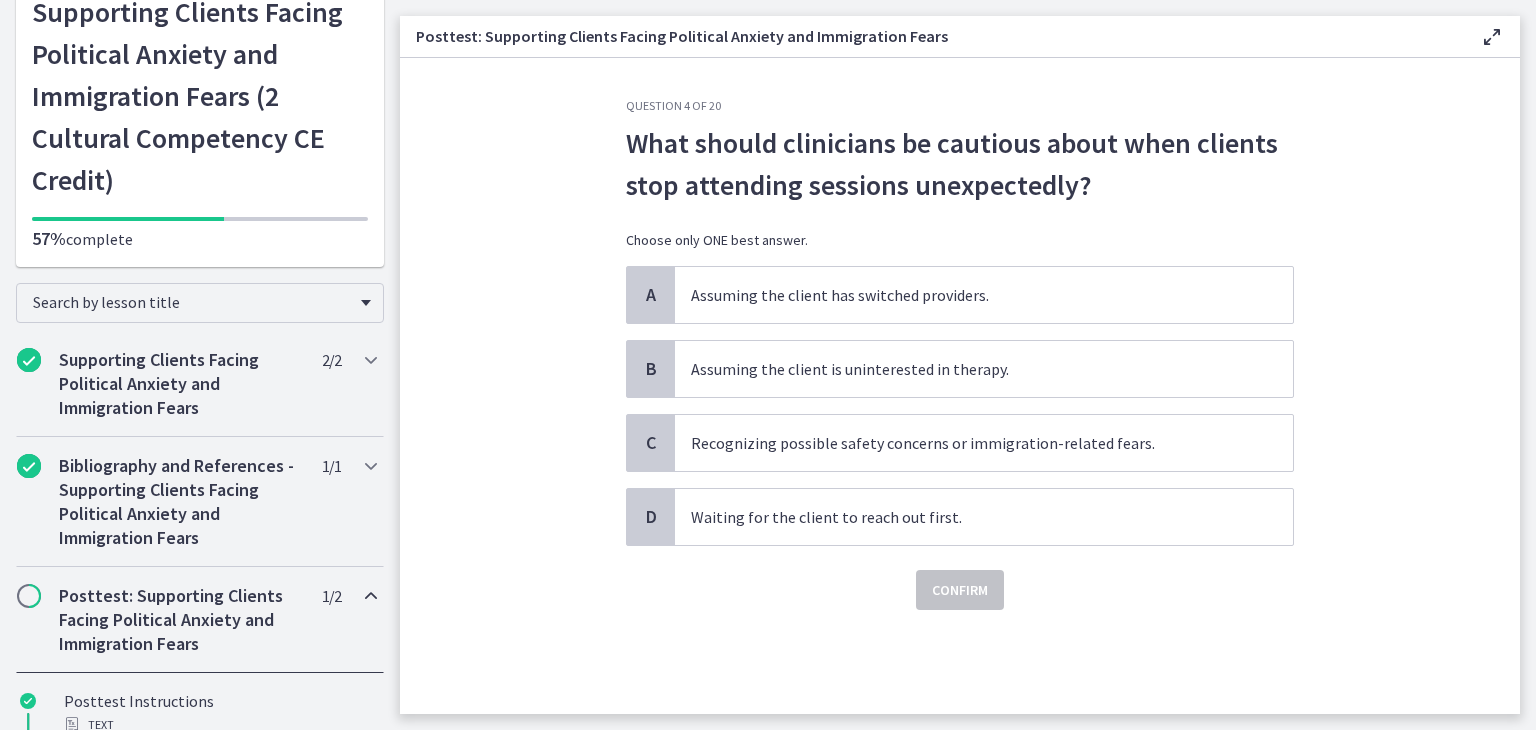 scroll, scrollTop: 0, scrollLeft: 0, axis: both 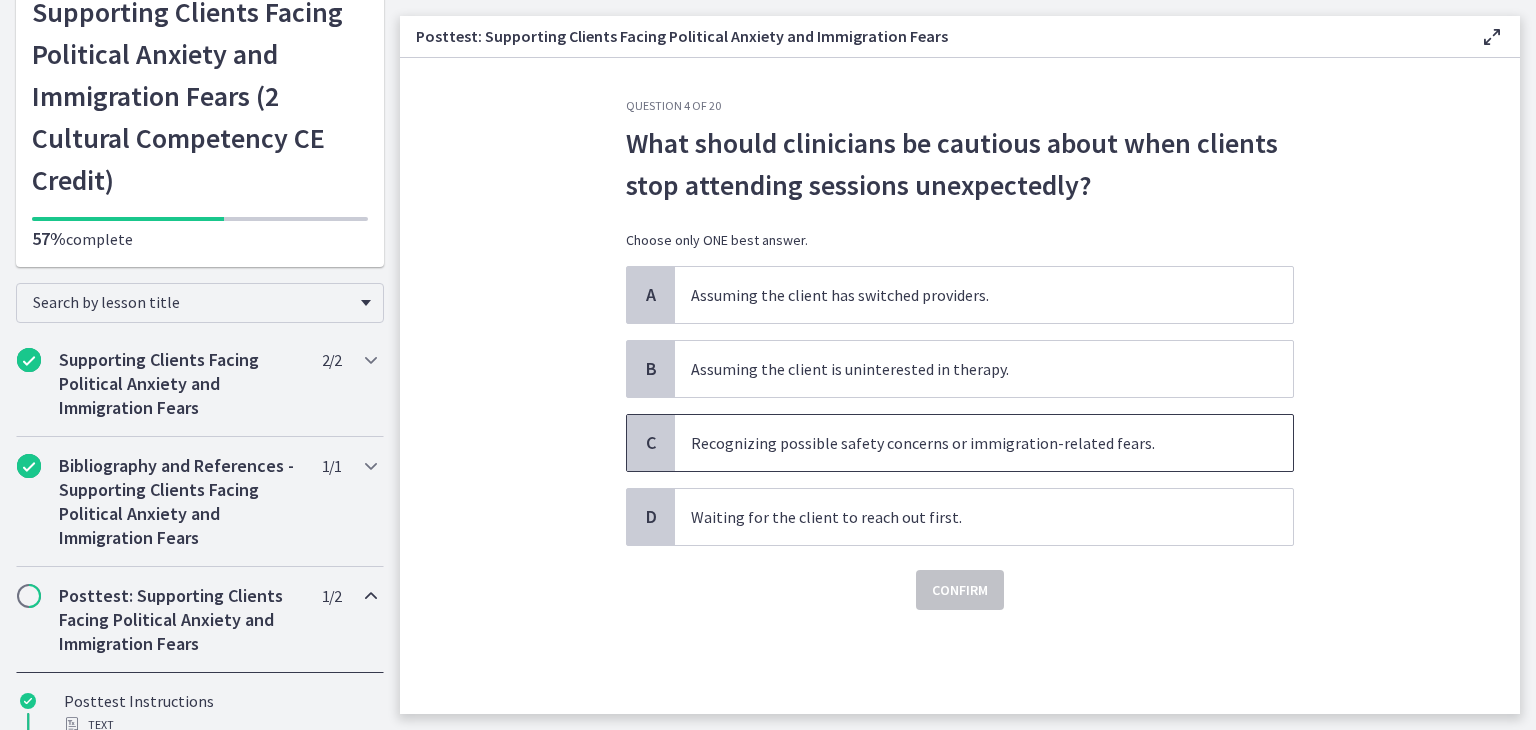 click on "Recognizing possible safety concerns or immigration-related fears." at bounding box center [984, 443] 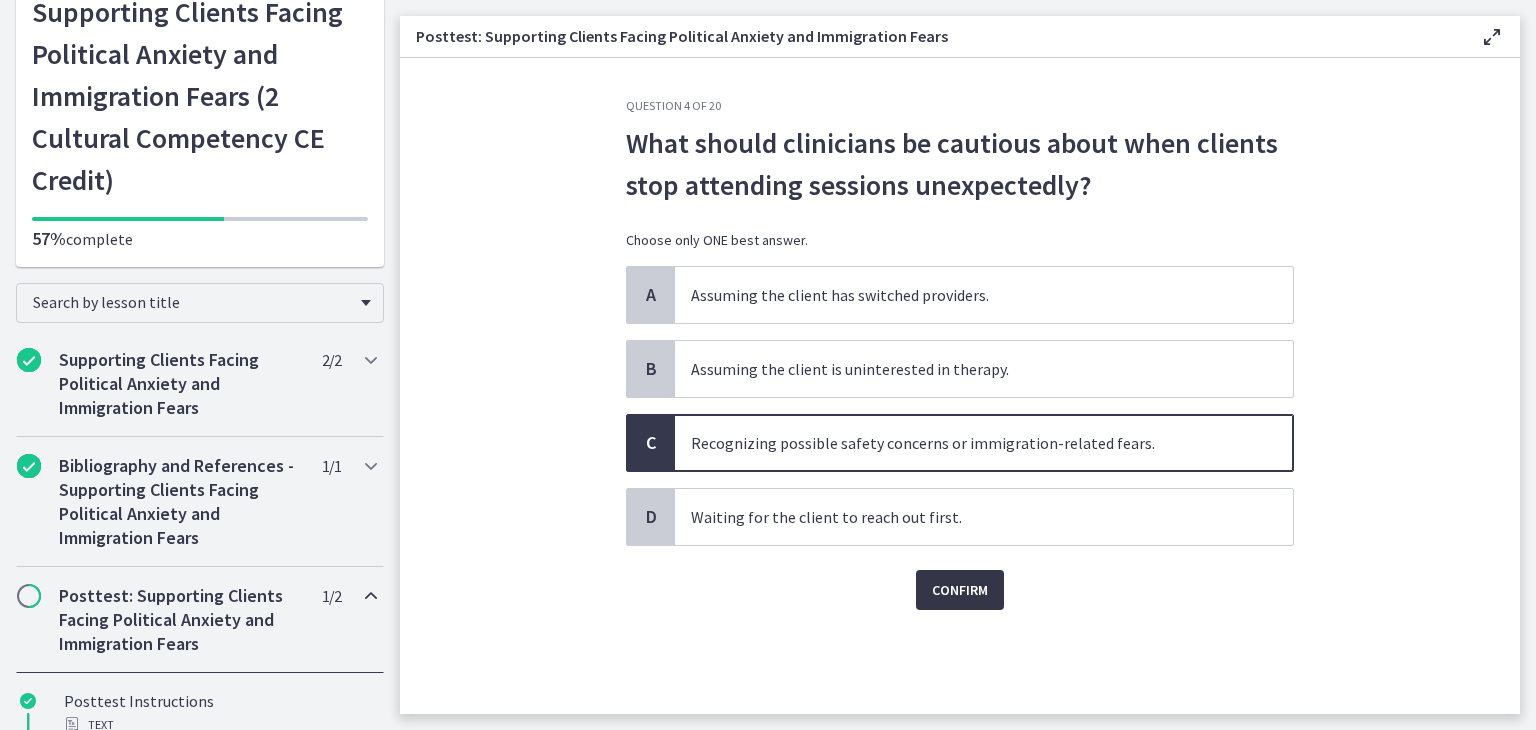 click on "Confirm" at bounding box center (960, 590) 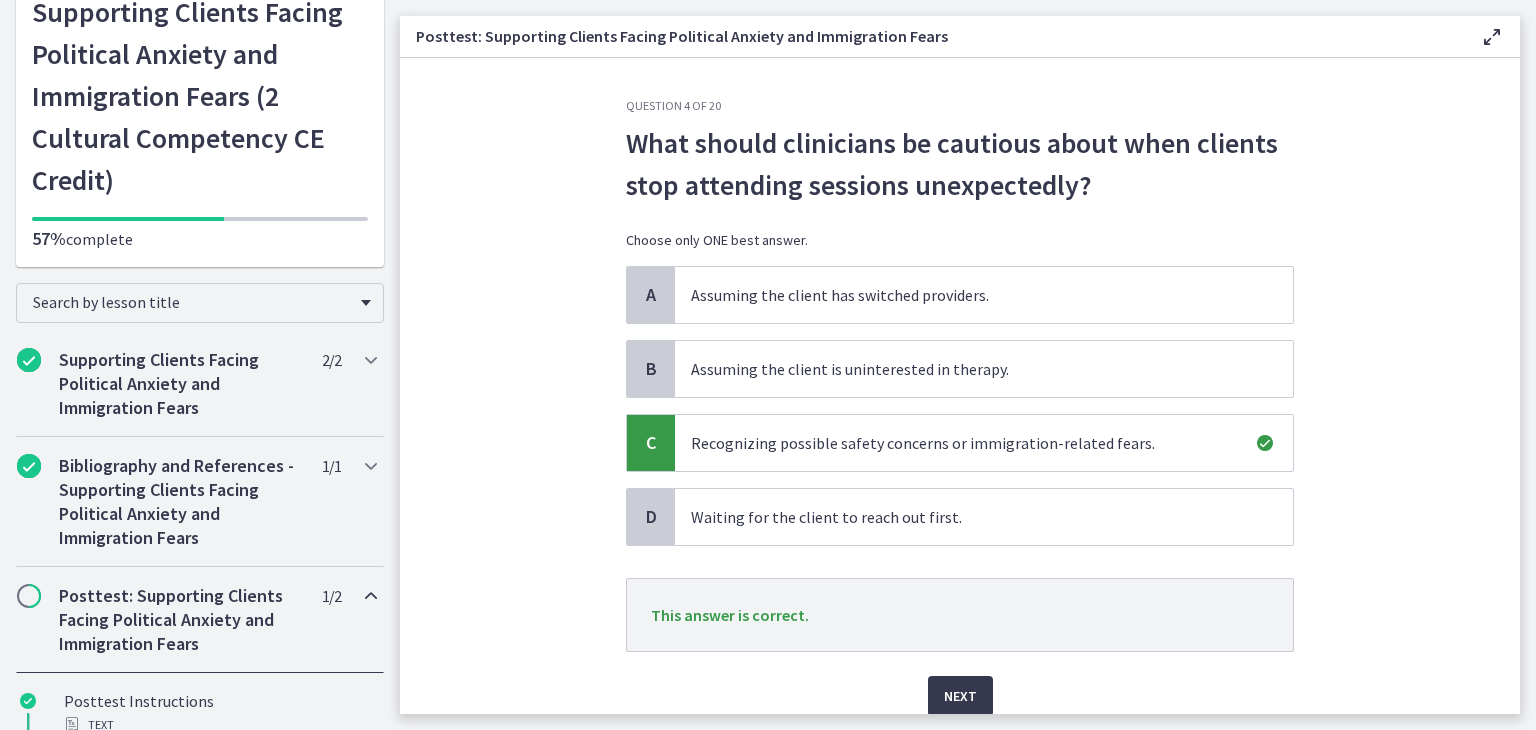 scroll, scrollTop: 80, scrollLeft: 0, axis: vertical 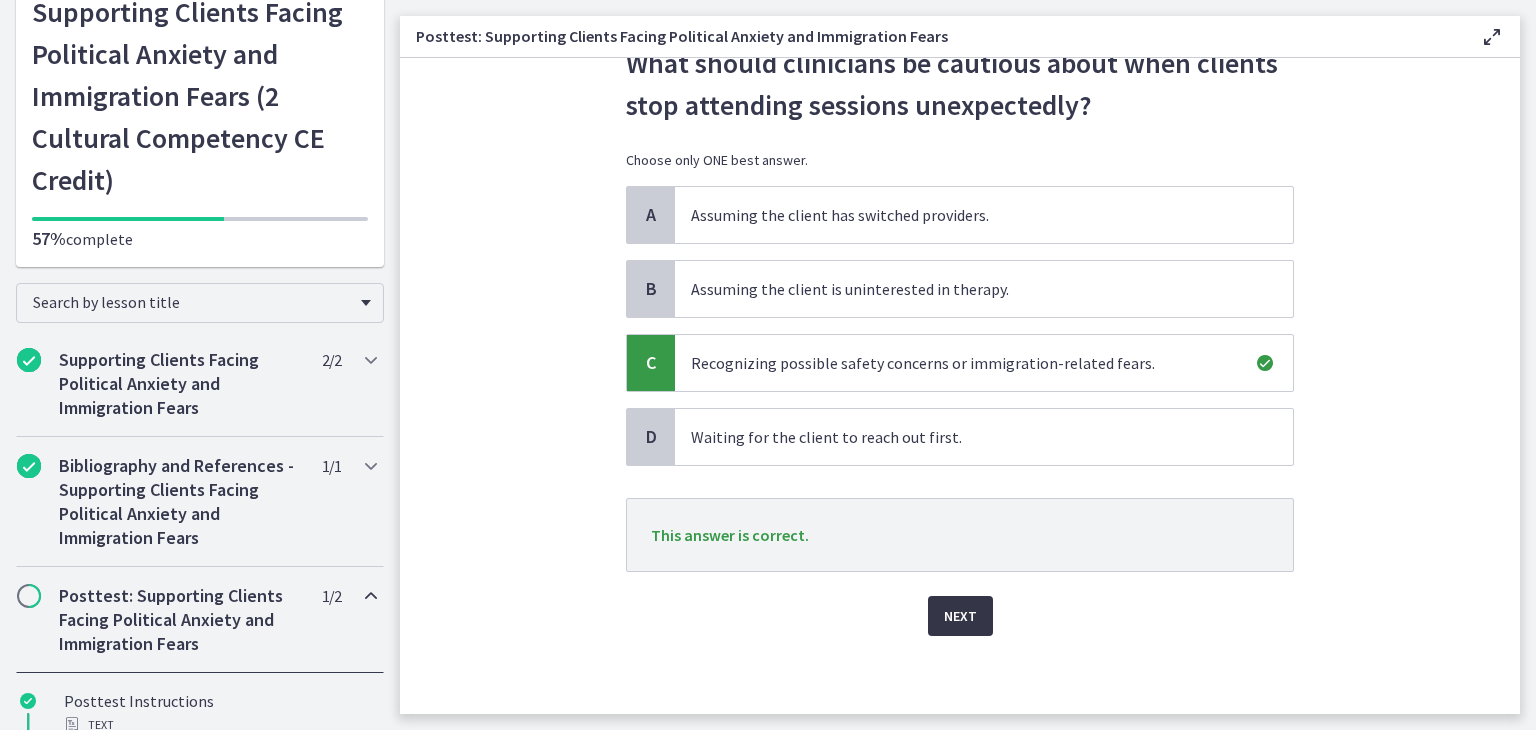 click on "Next" at bounding box center (960, 616) 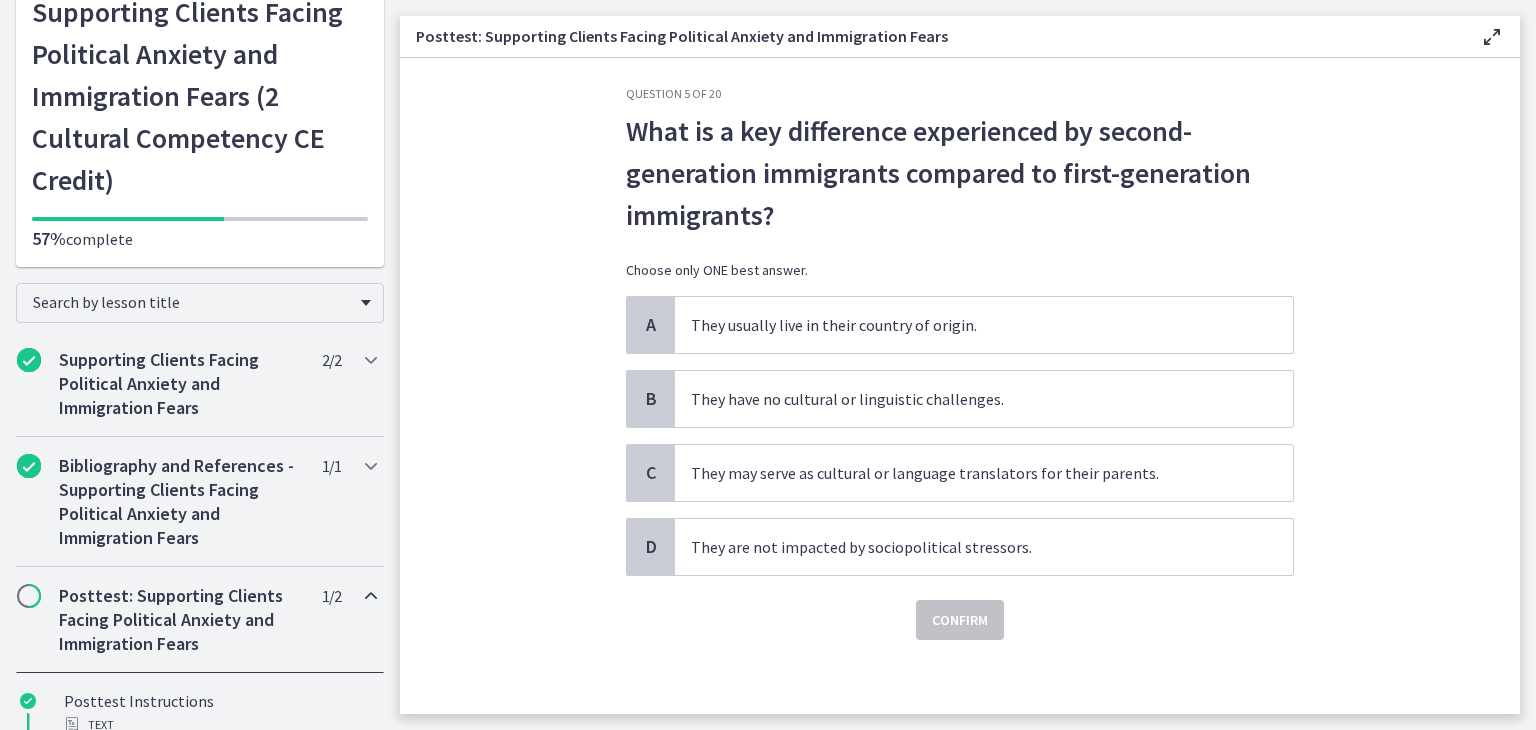 scroll, scrollTop: 16, scrollLeft: 0, axis: vertical 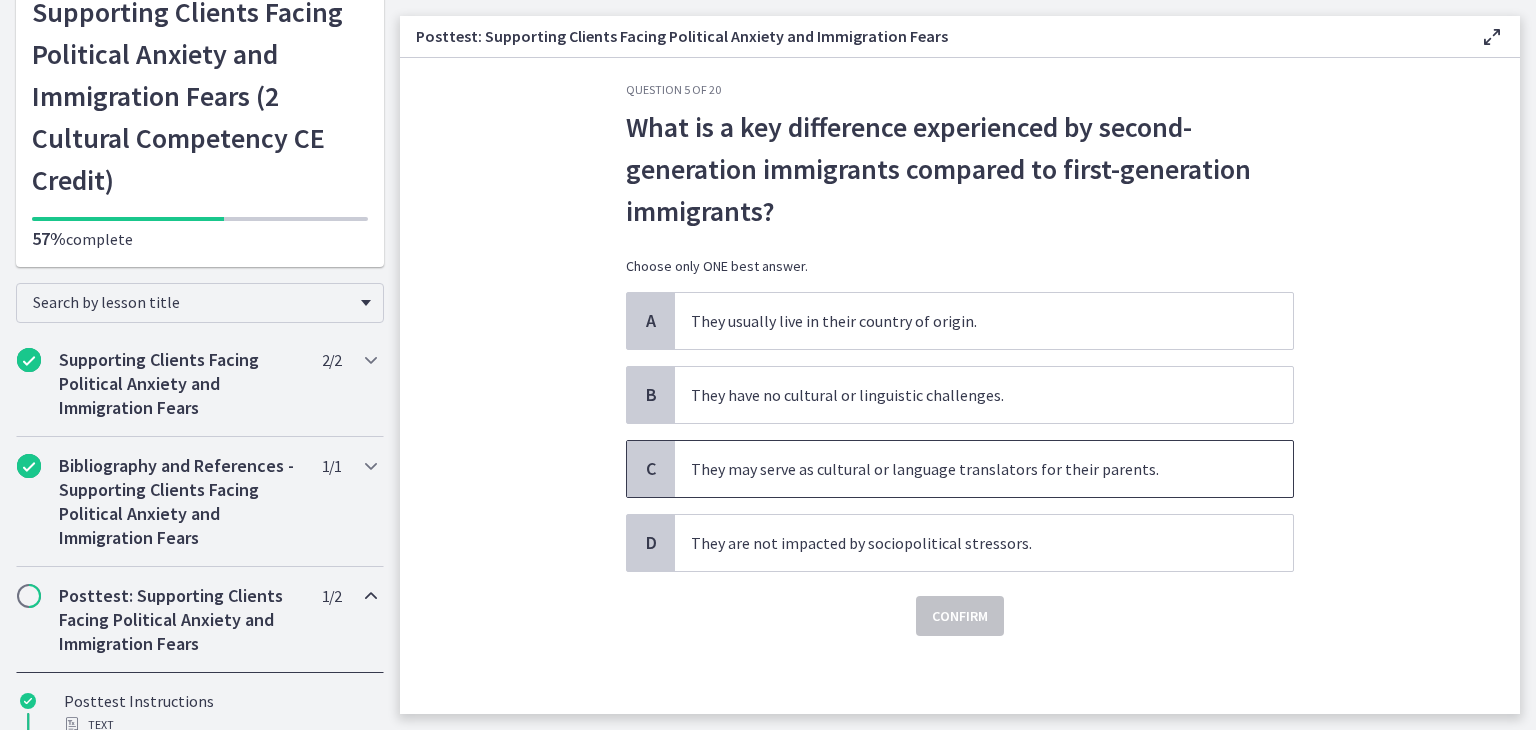 click on "They may serve as cultural or language translators for their parents." at bounding box center (984, 469) 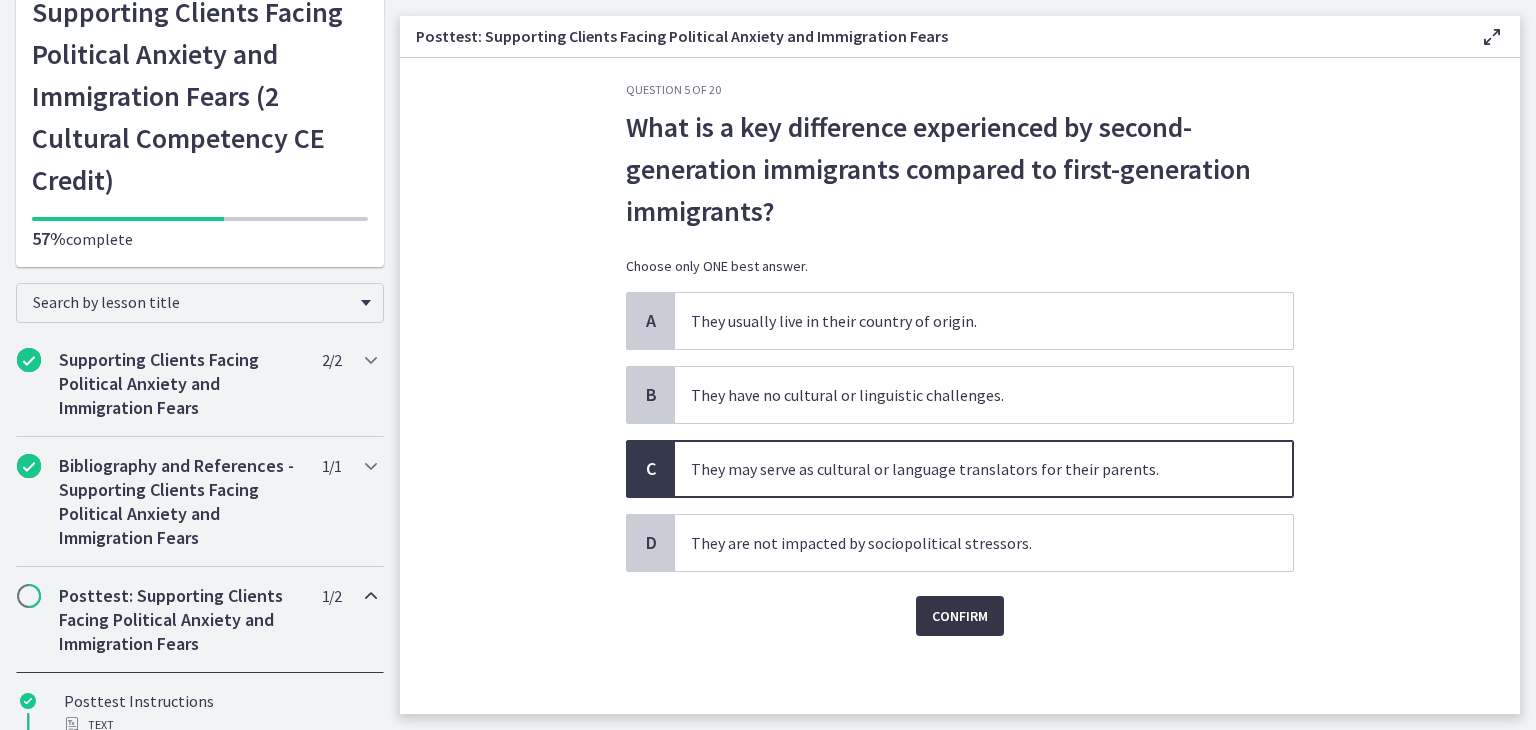 click on "Confirm" at bounding box center [960, 616] 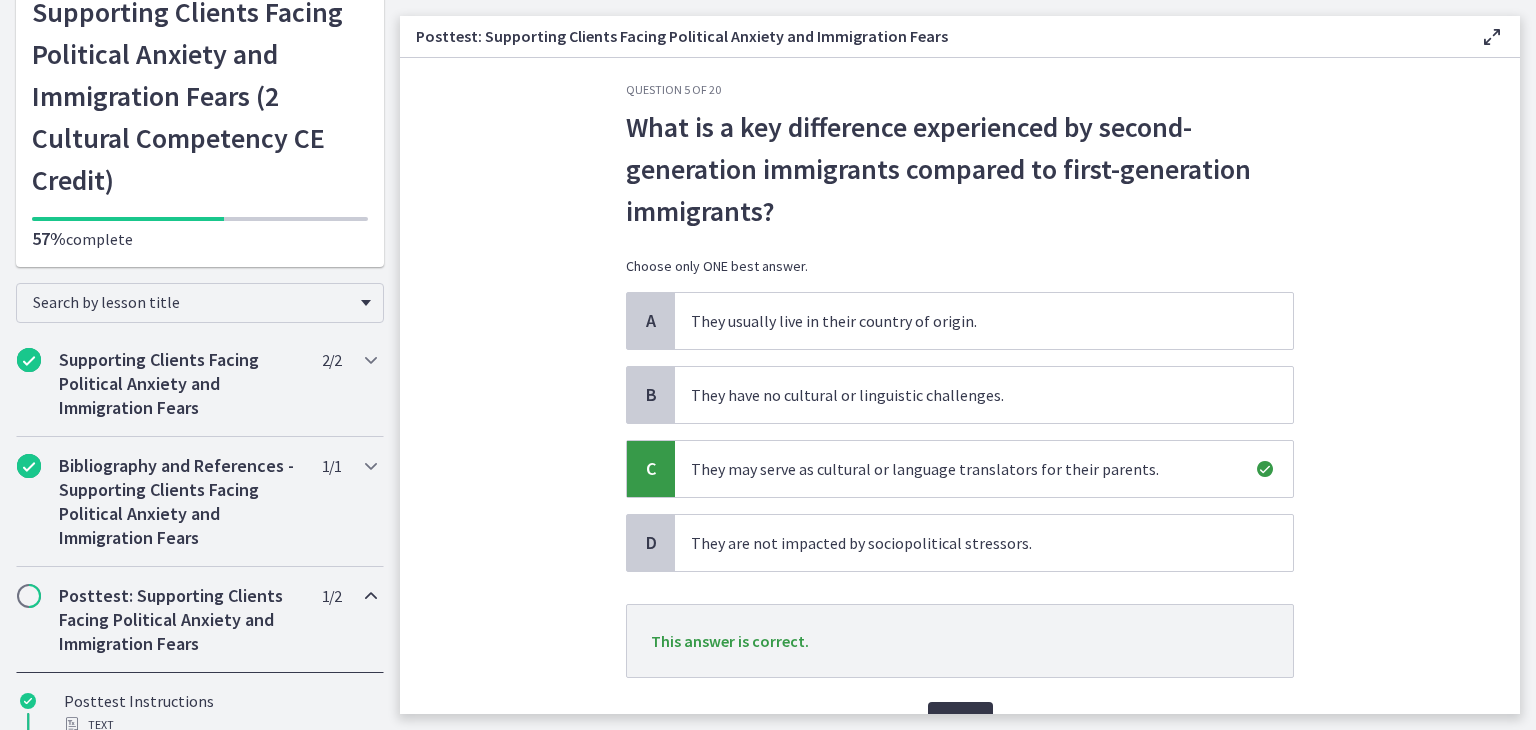 scroll, scrollTop: 122, scrollLeft: 0, axis: vertical 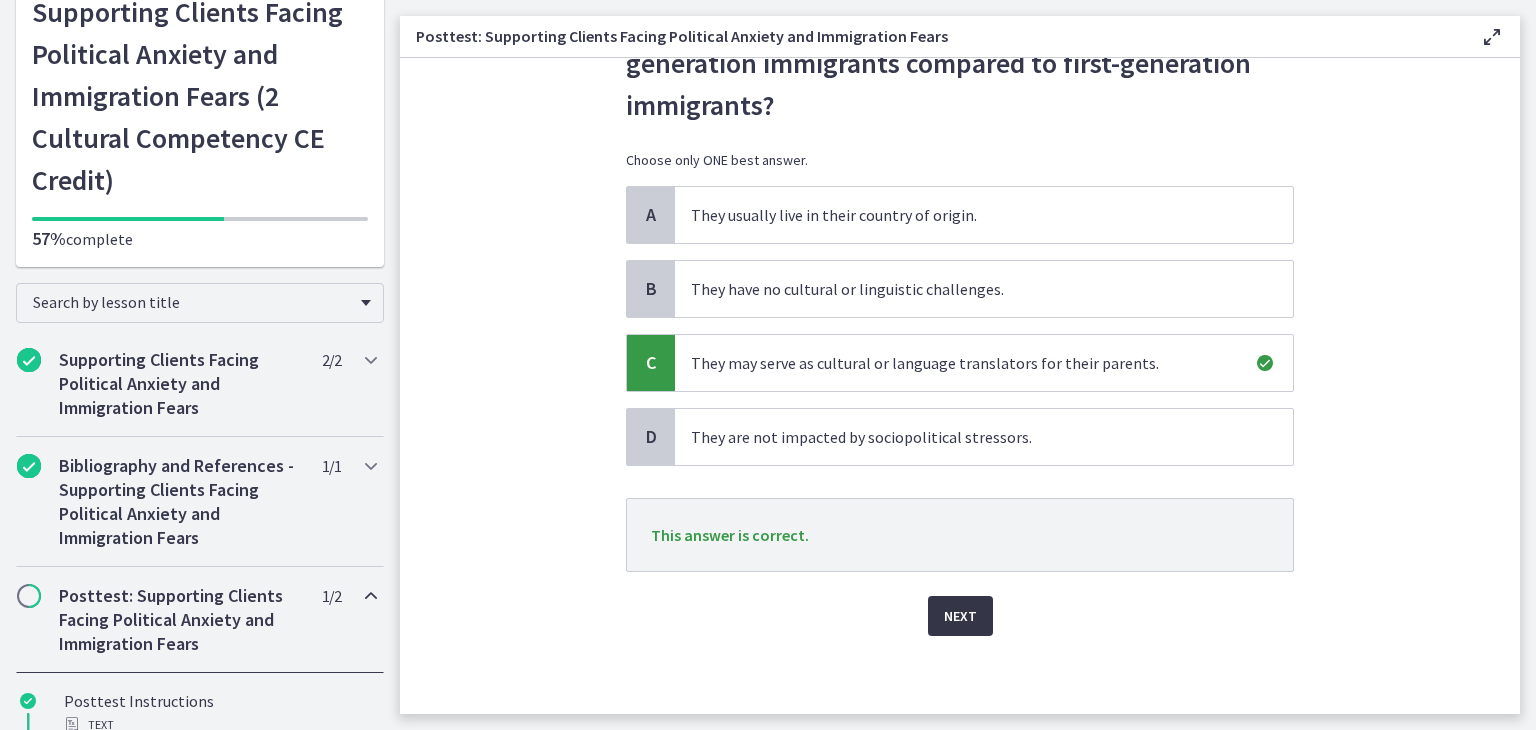 click on "Next" at bounding box center [960, 616] 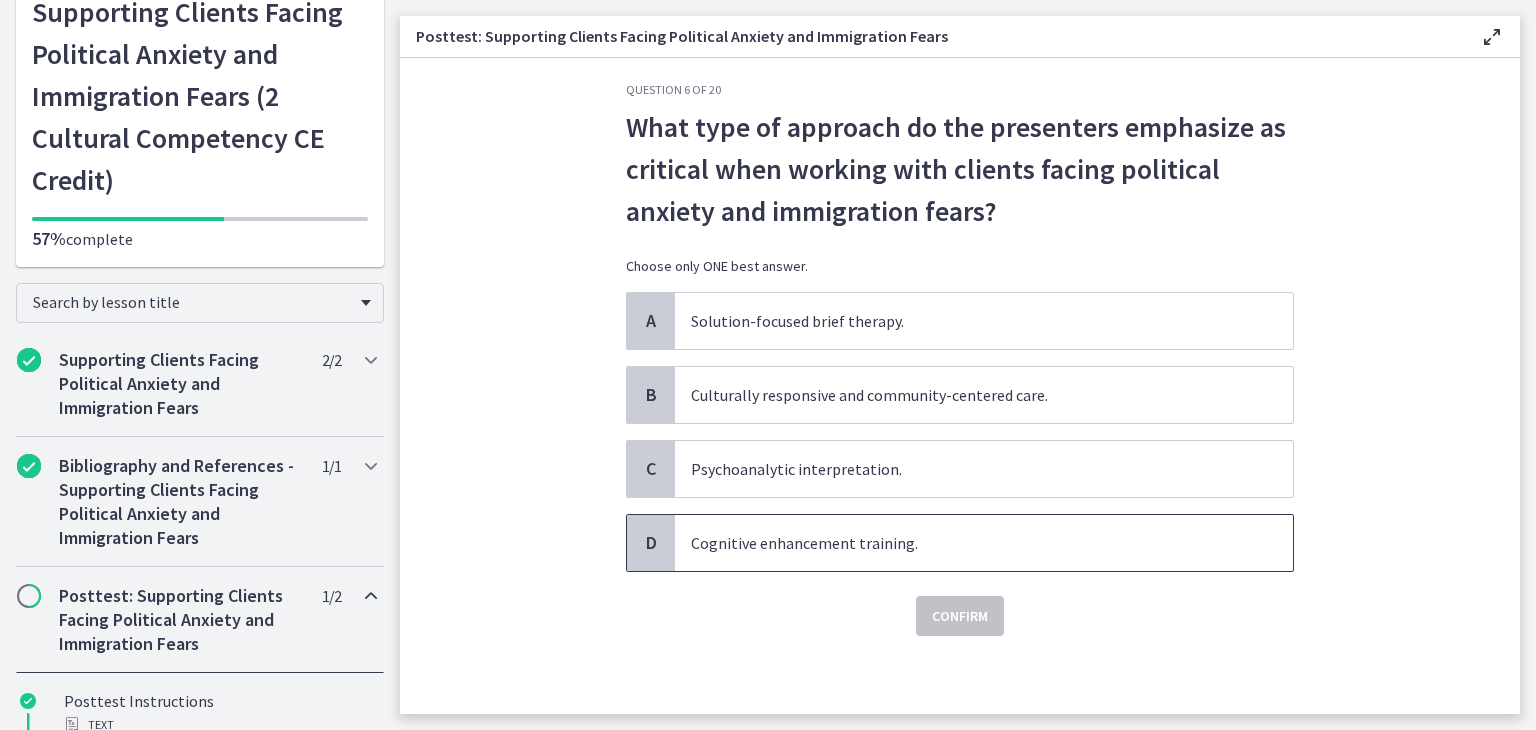 scroll, scrollTop: 16, scrollLeft: 0, axis: vertical 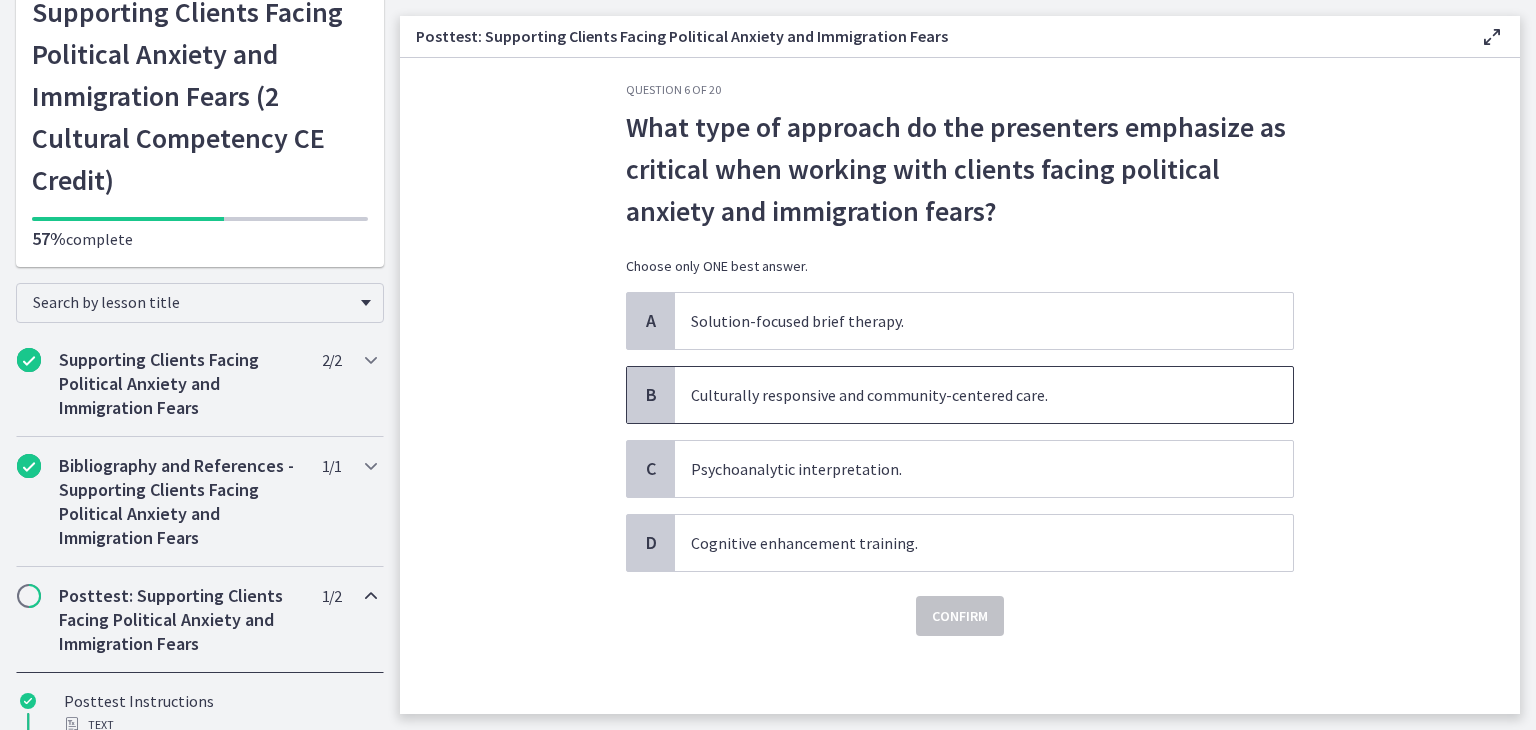 click on "Culturally responsive and community-centered care." at bounding box center (984, 395) 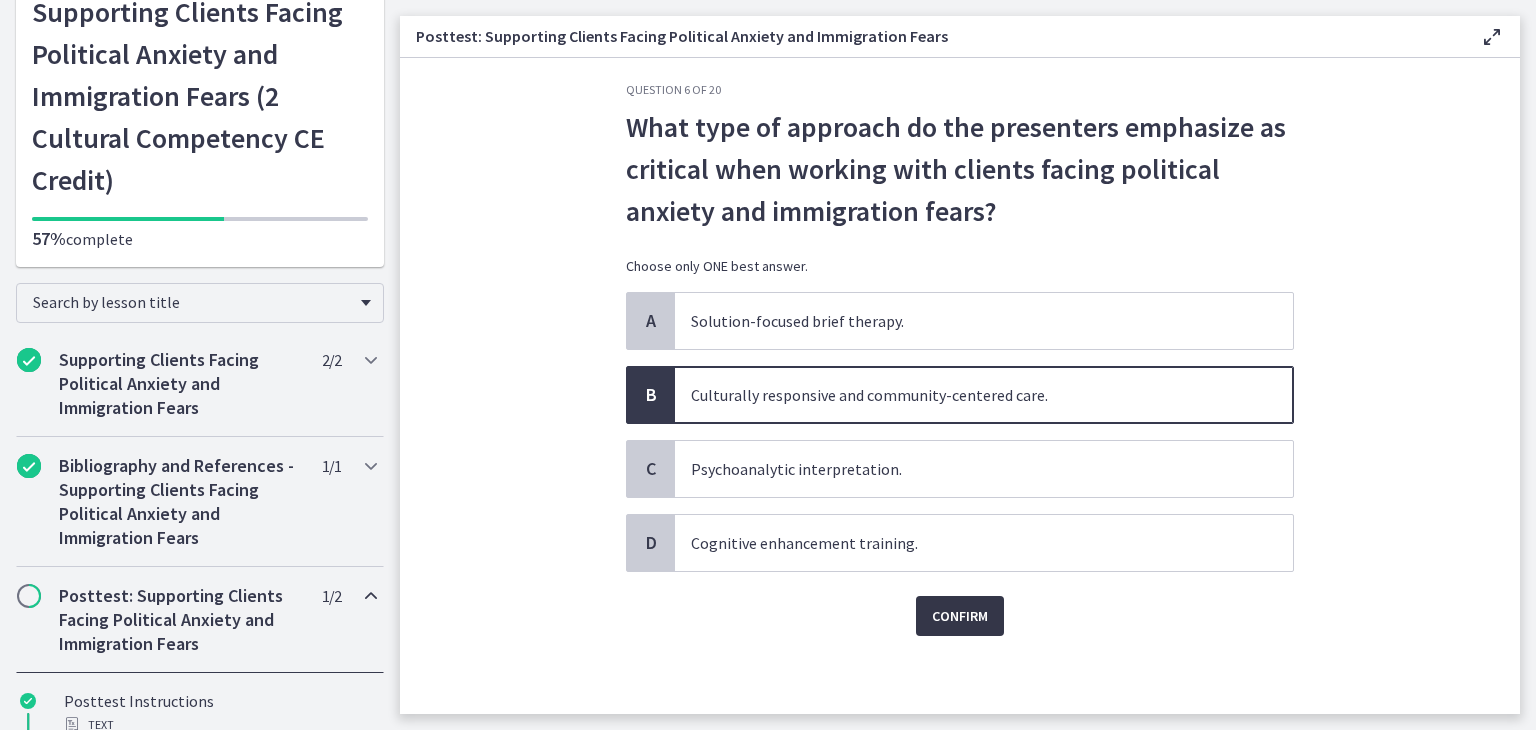 click on "Confirm" at bounding box center (960, 616) 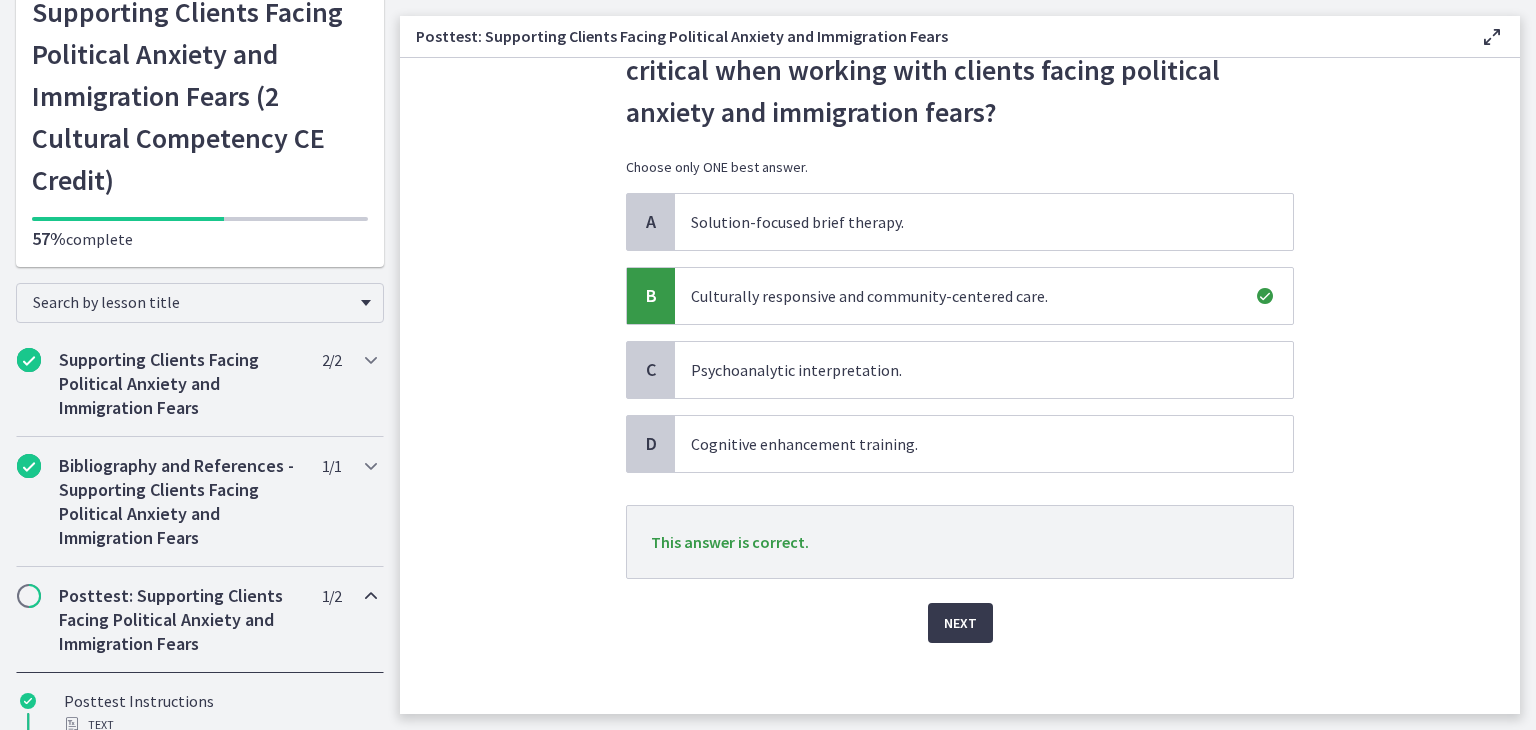 scroll, scrollTop: 116, scrollLeft: 0, axis: vertical 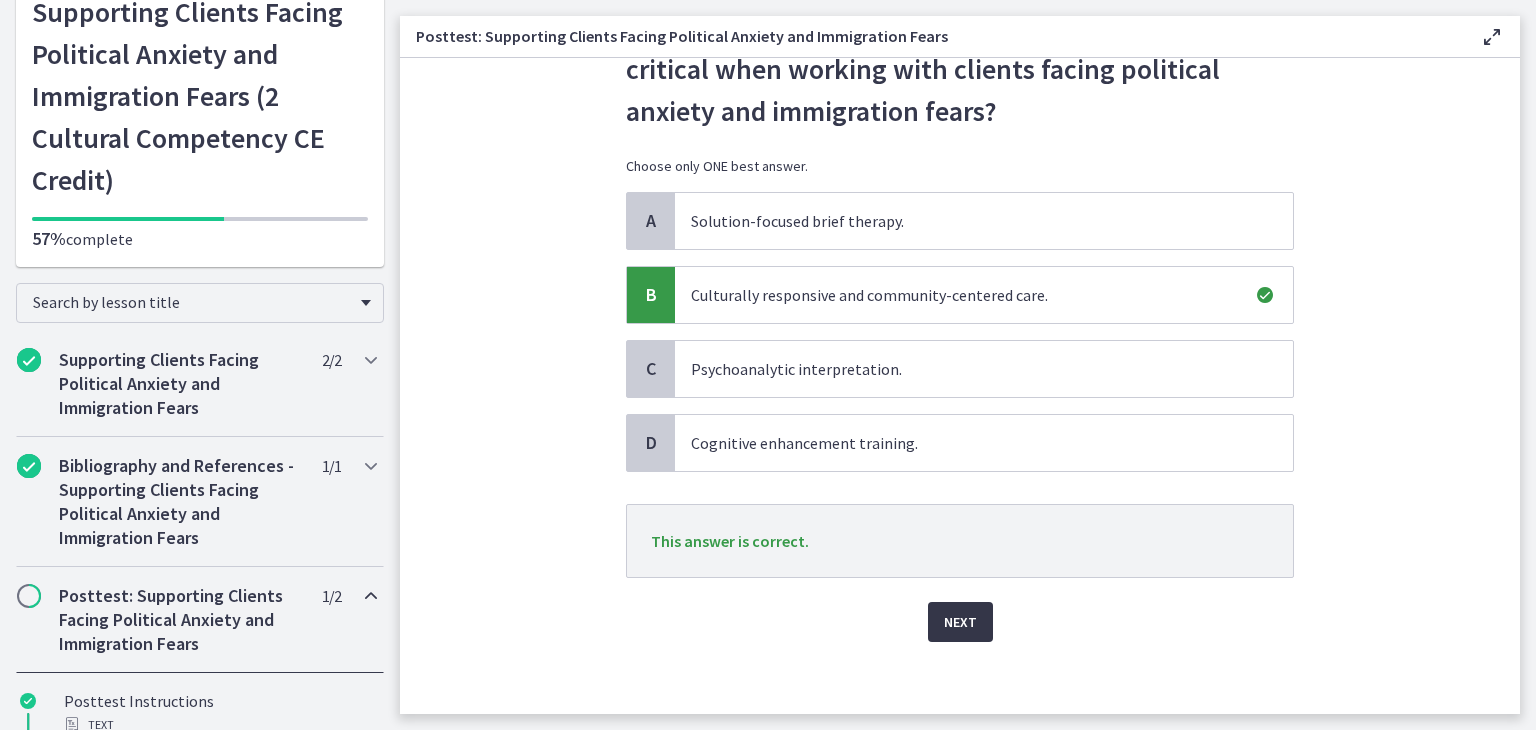 click on "Next" at bounding box center [960, 622] 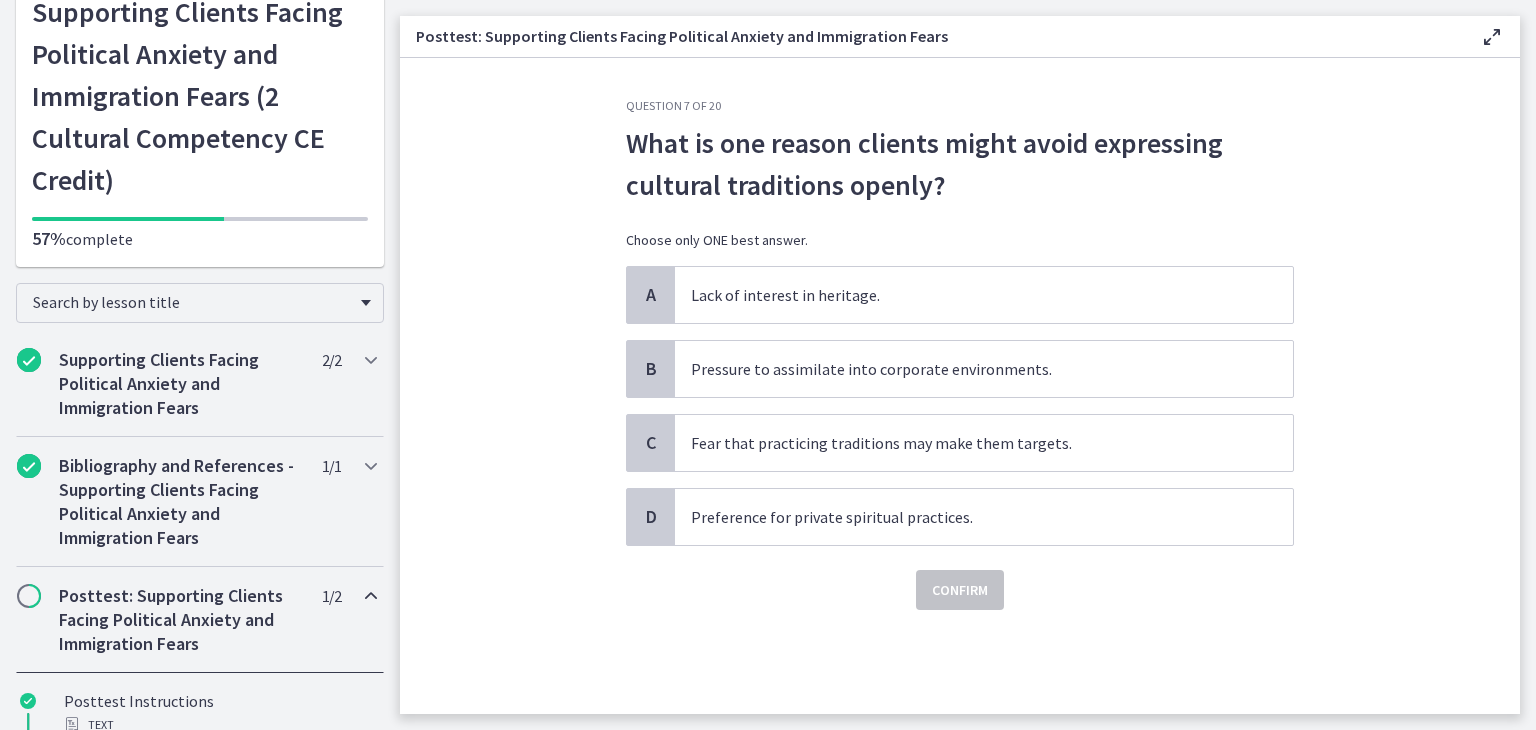 scroll, scrollTop: 0, scrollLeft: 0, axis: both 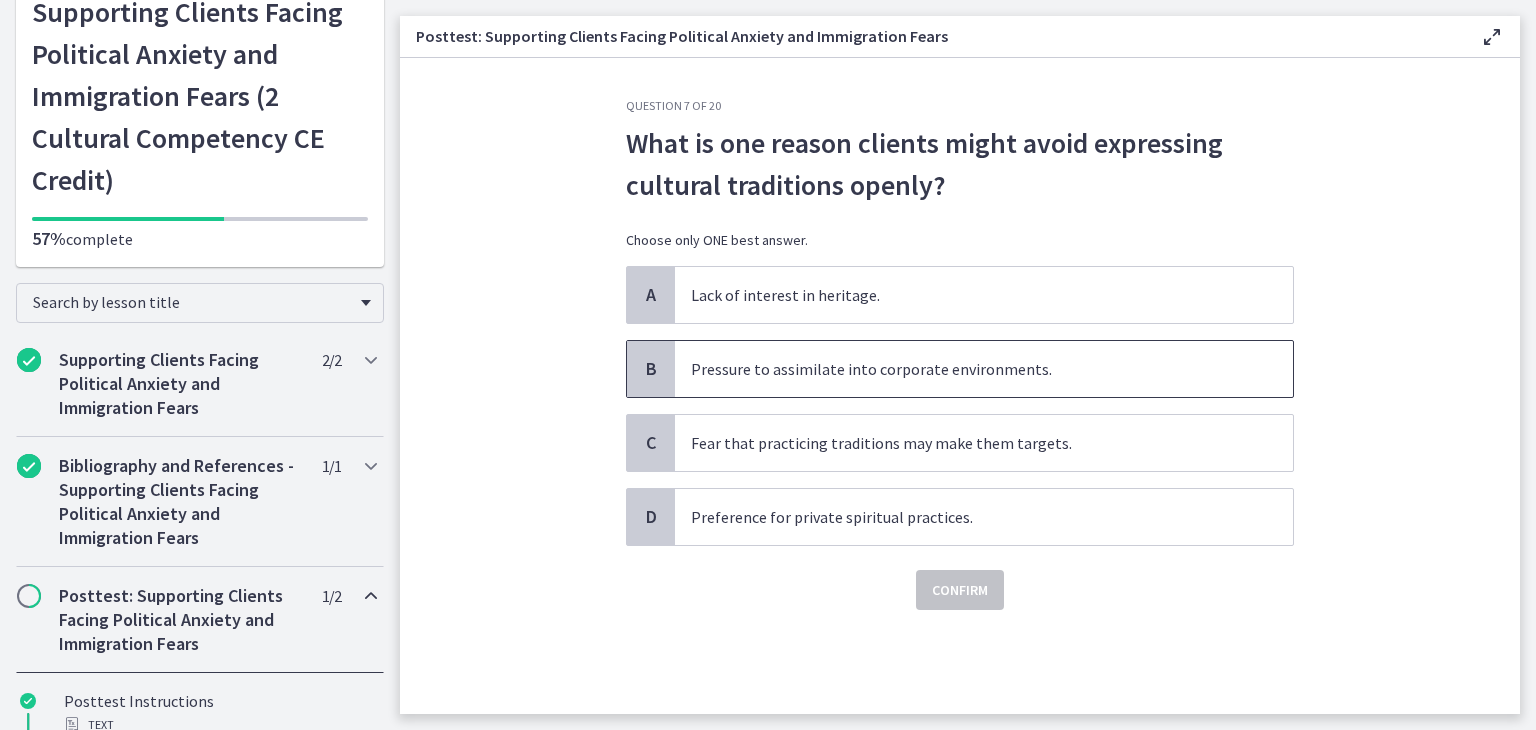 click on "Pressure to assimilate into corporate environments." at bounding box center [984, 369] 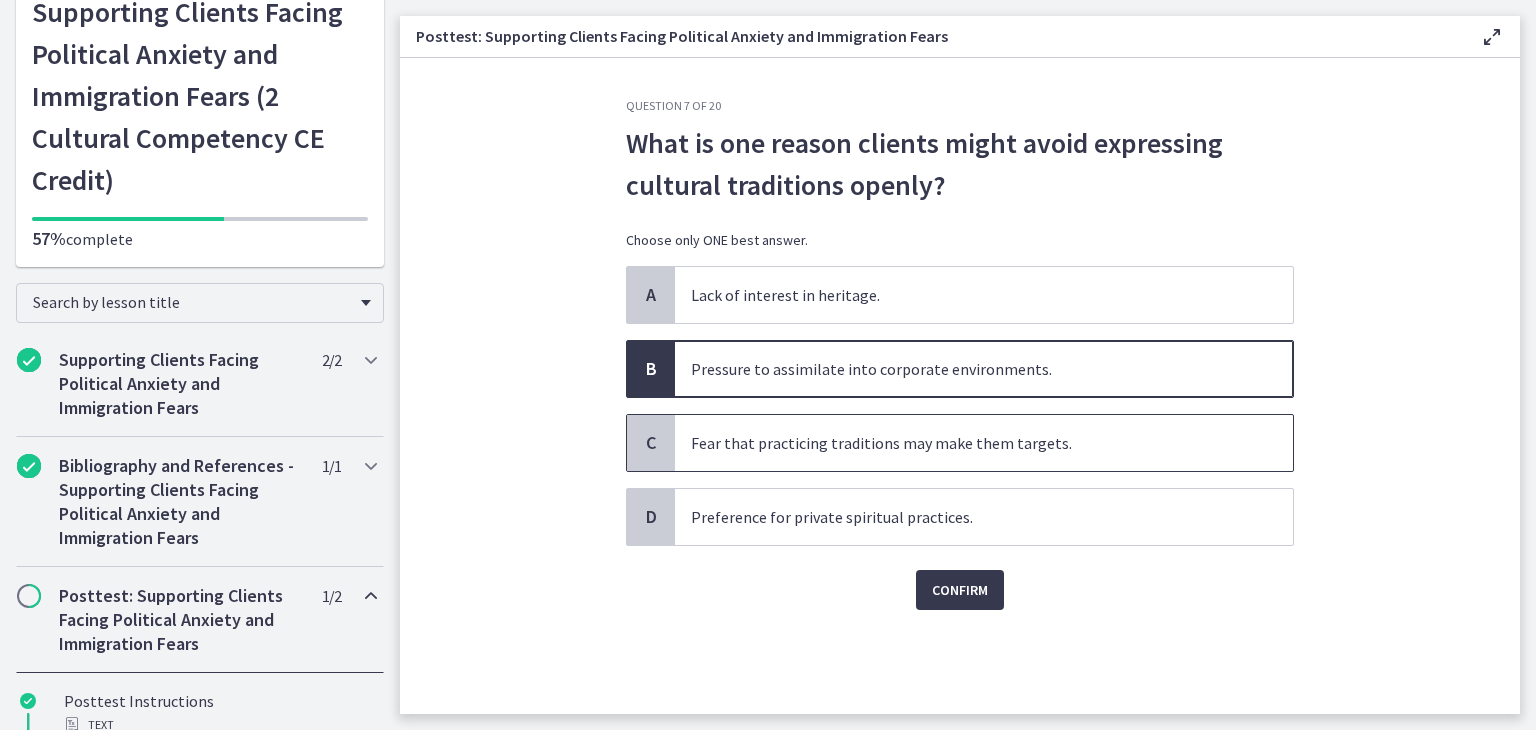 click on "Fear that practicing traditions may make them targets." at bounding box center (984, 443) 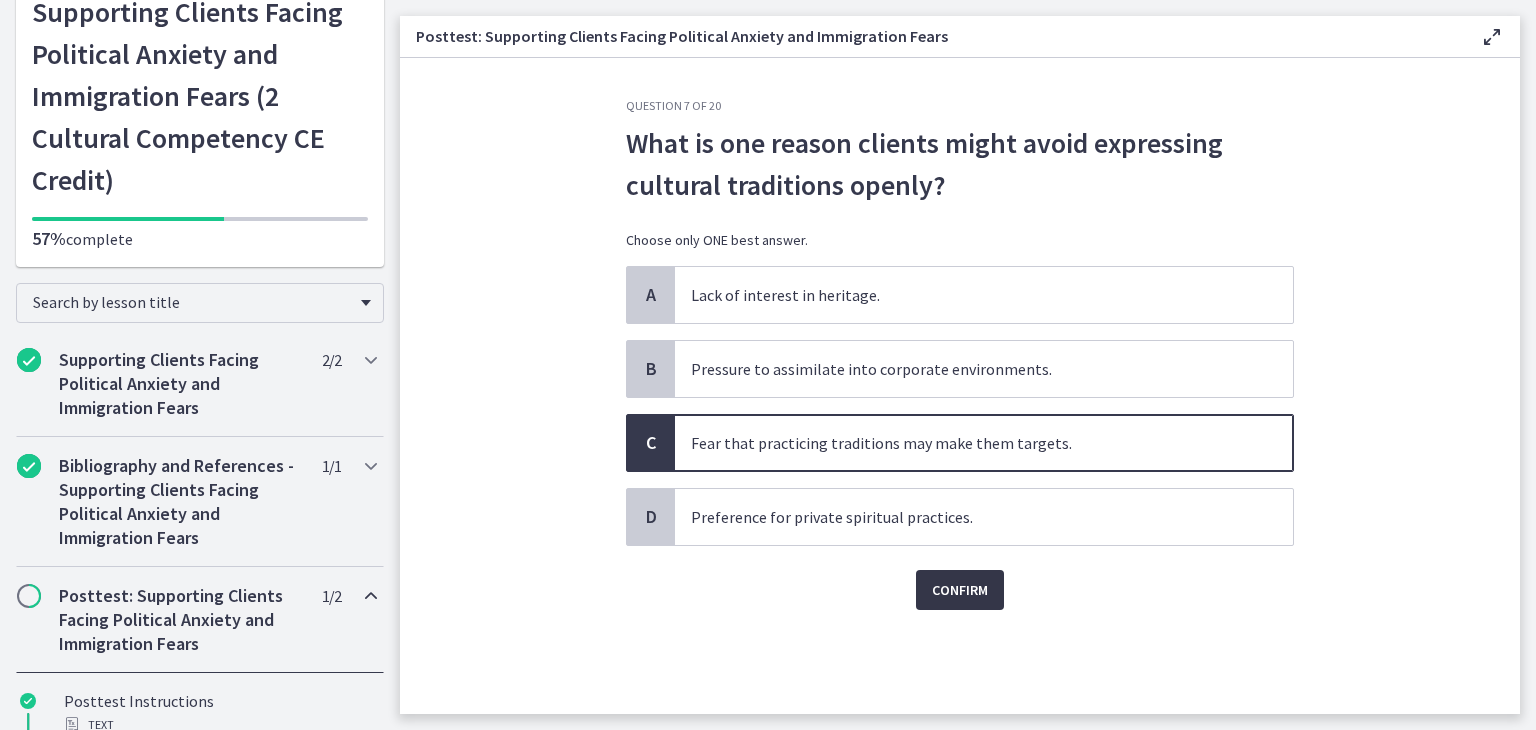 click on "Confirm" at bounding box center [960, 590] 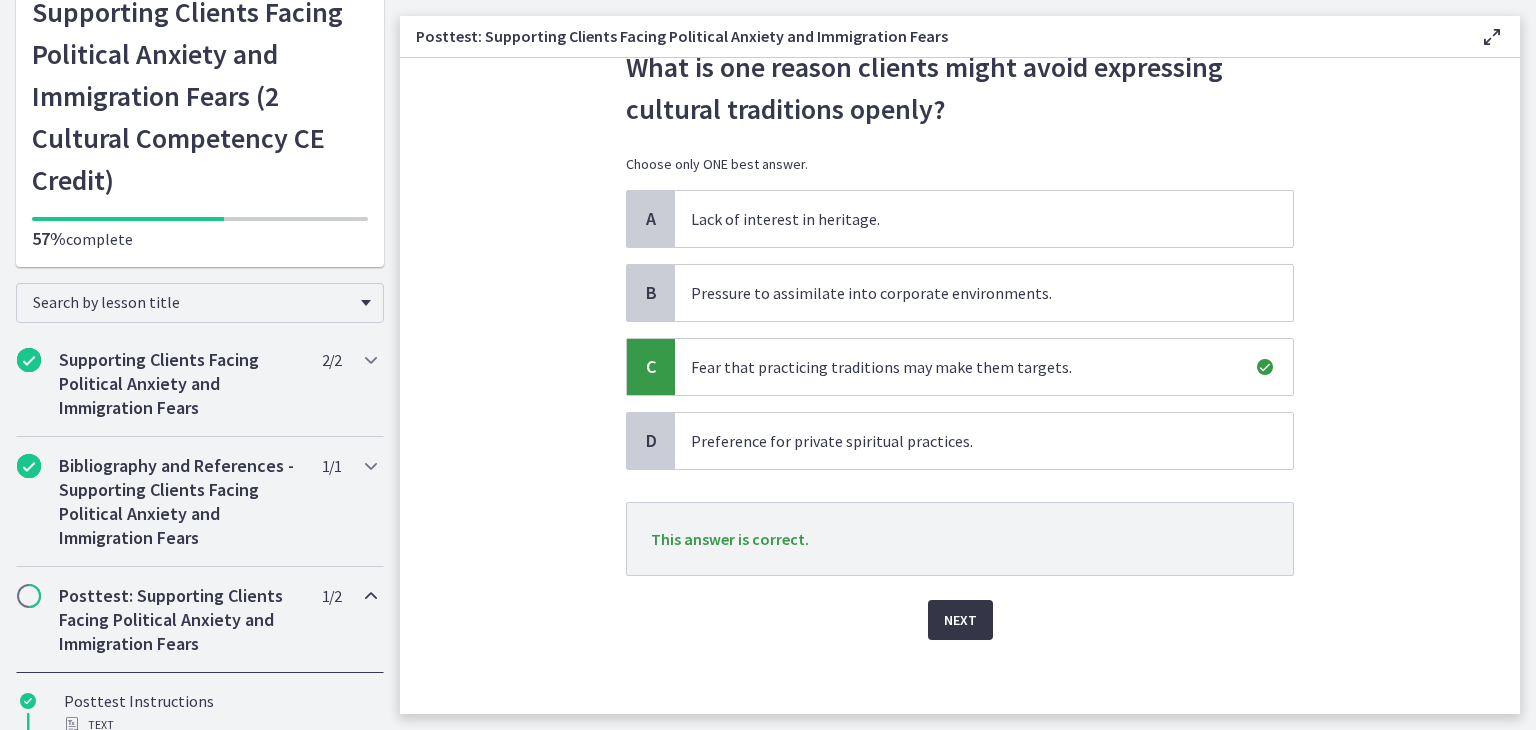 scroll, scrollTop: 80, scrollLeft: 0, axis: vertical 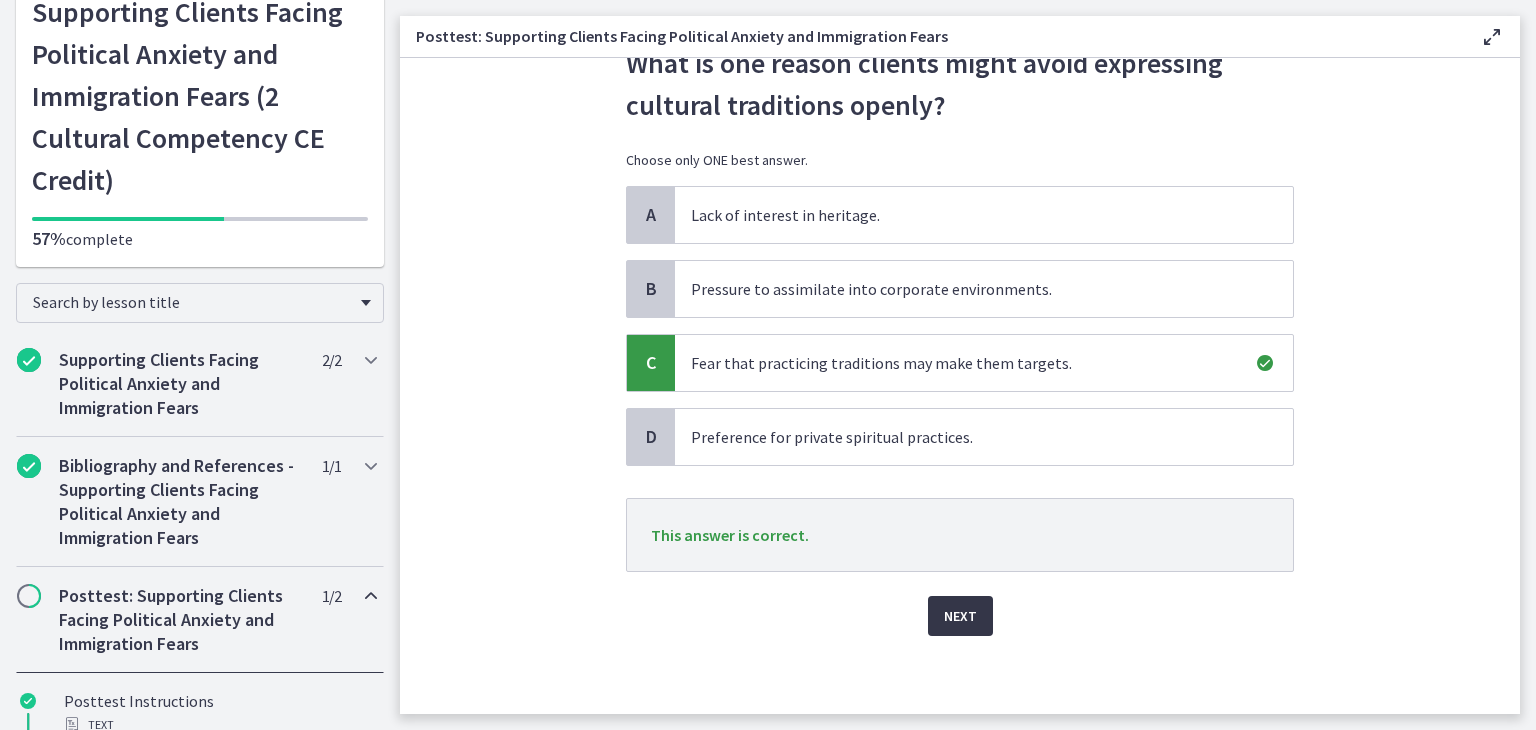 click on "Next" at bounding box center (960, 616) 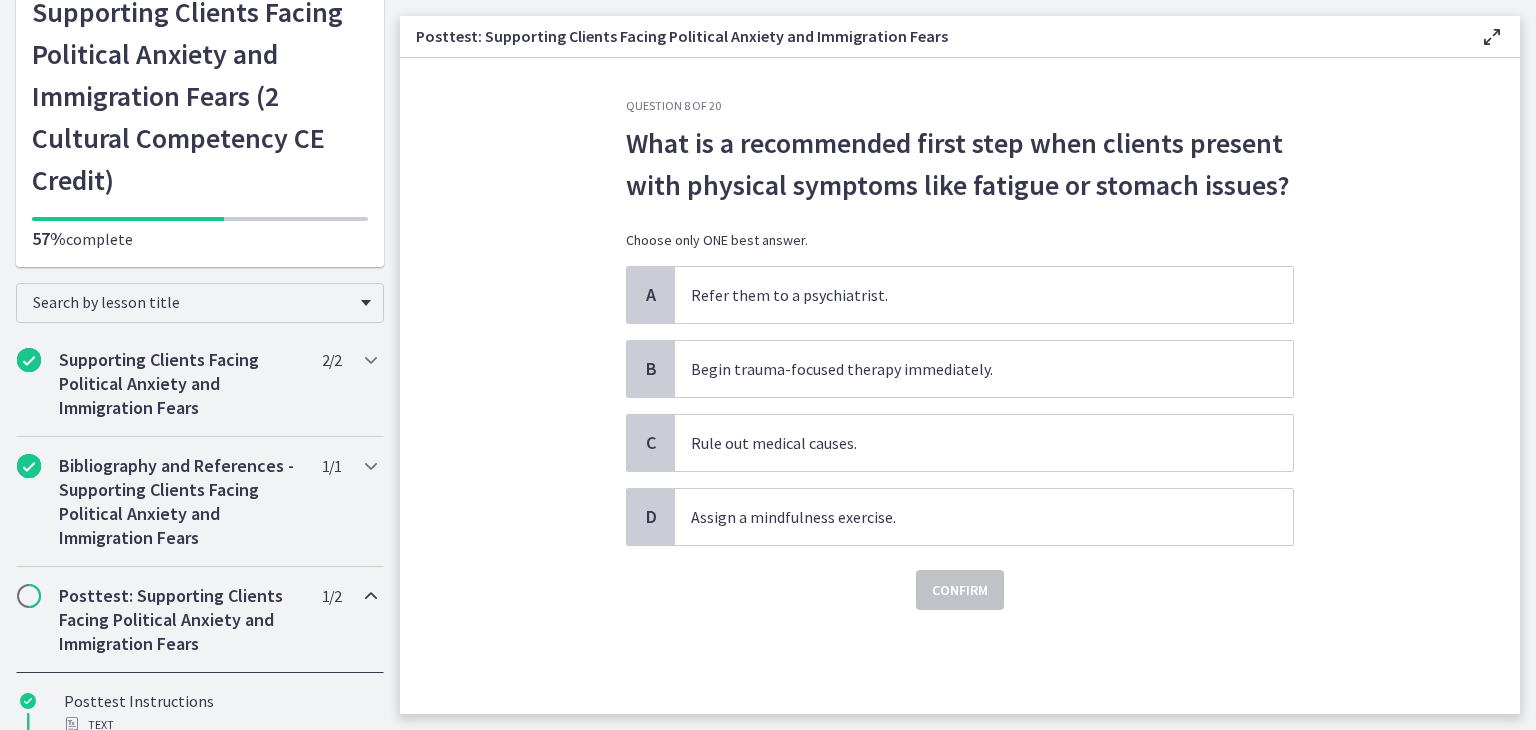 scroll, scrollTop: 0, scrollLeft: 0, axis: both 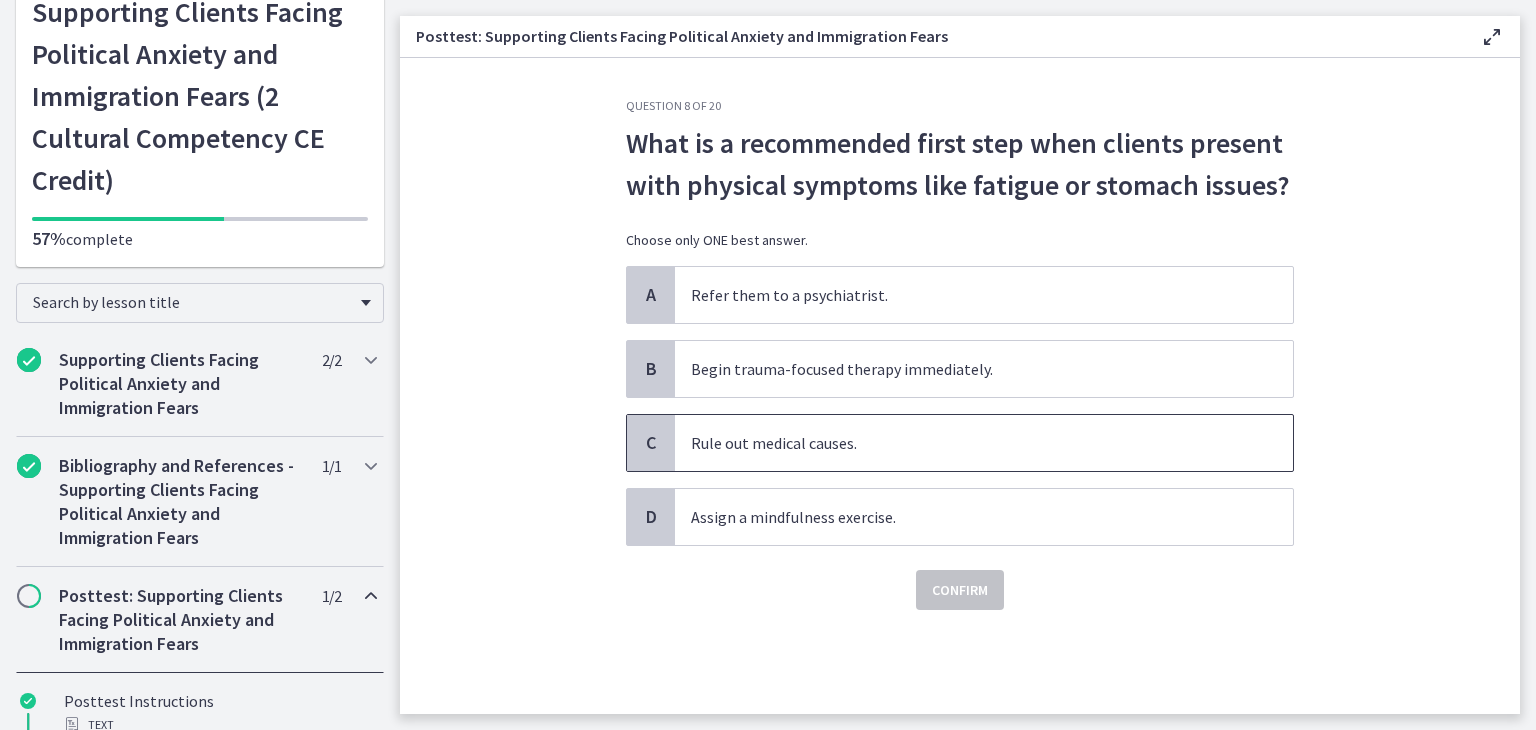 click on "Rule out medical causes." at bounding box center (984, 443) 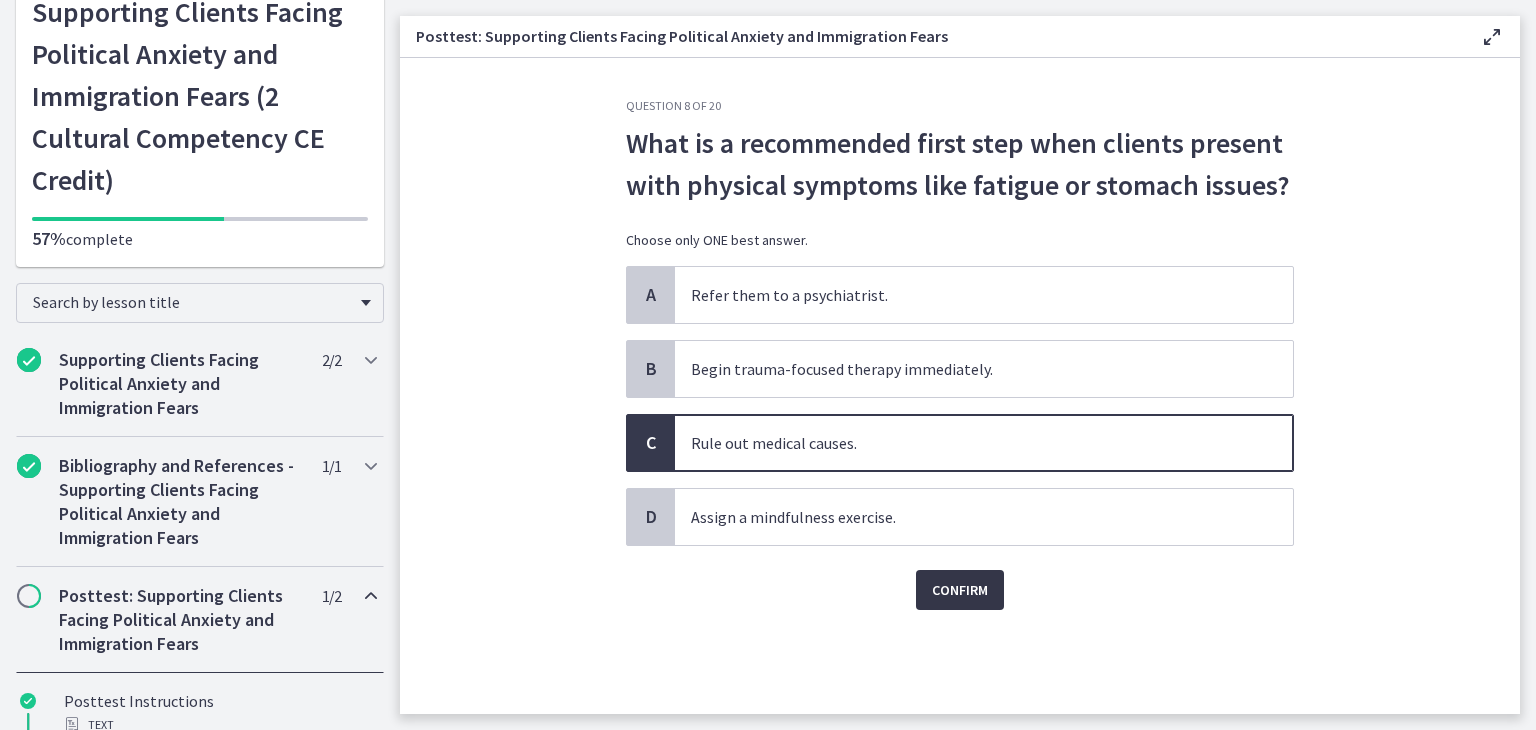 click on "Confirm" at bounding box center [960, 590] 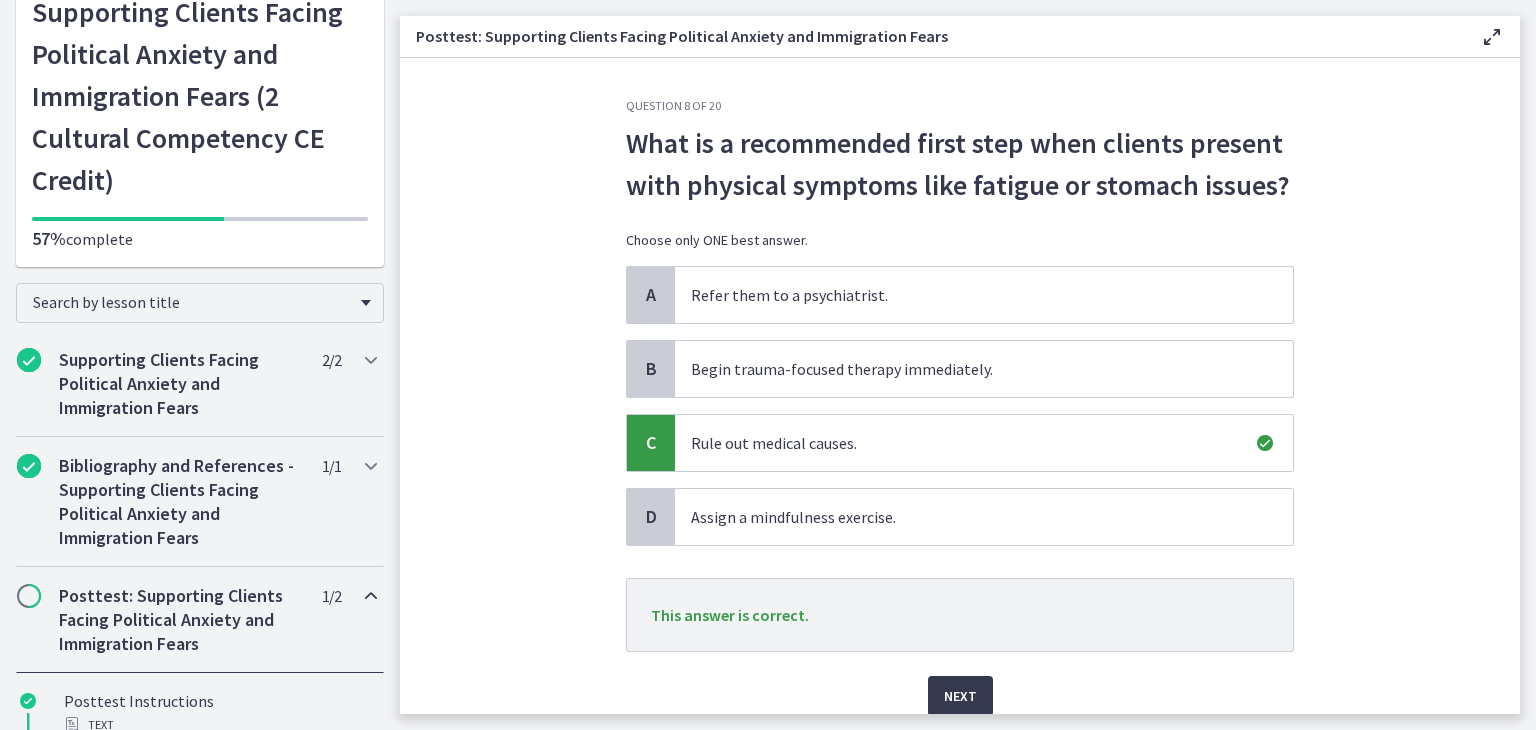 scroll, scrollTop: 80, scrollLeft: 0, axis: vertical 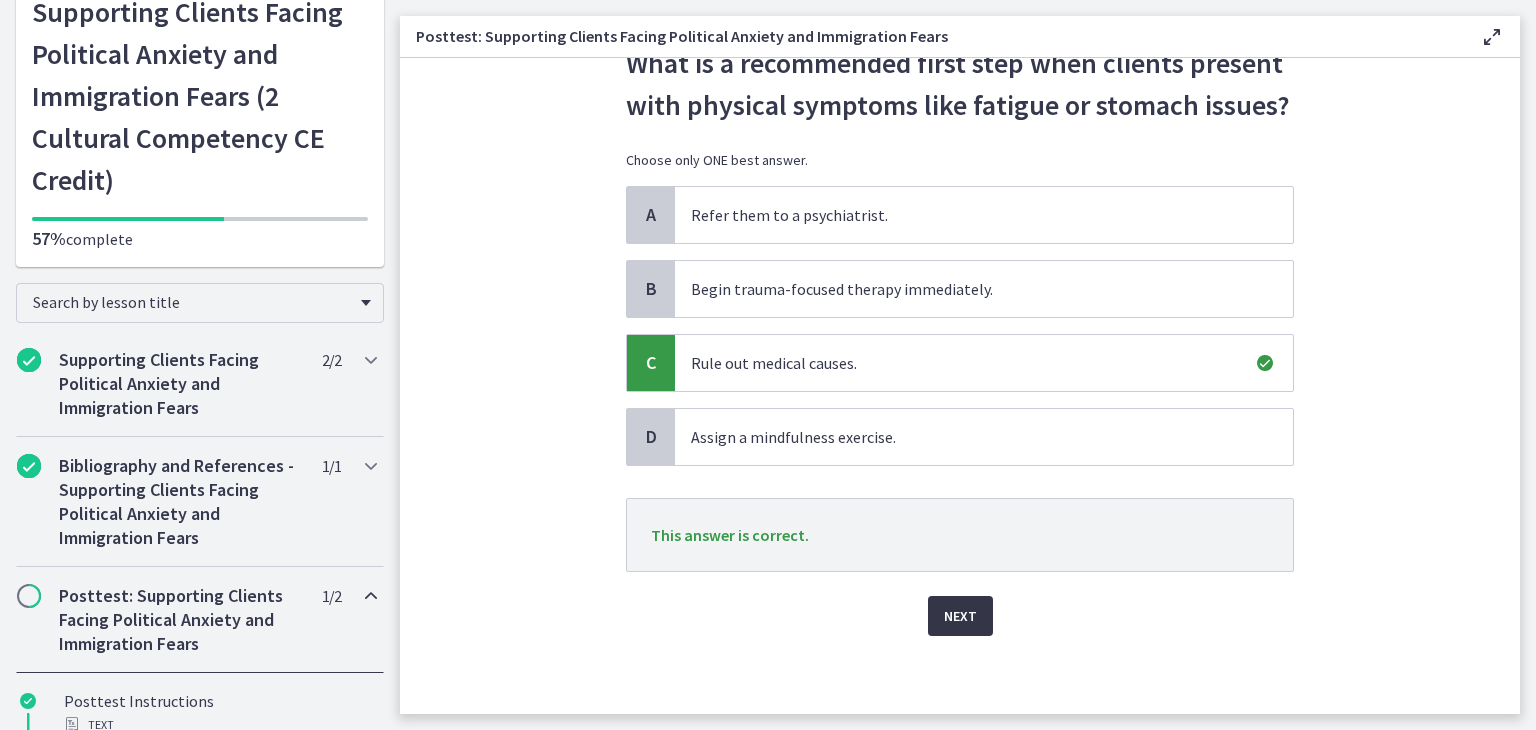 click on "Next" at bounding box center [960, 616] 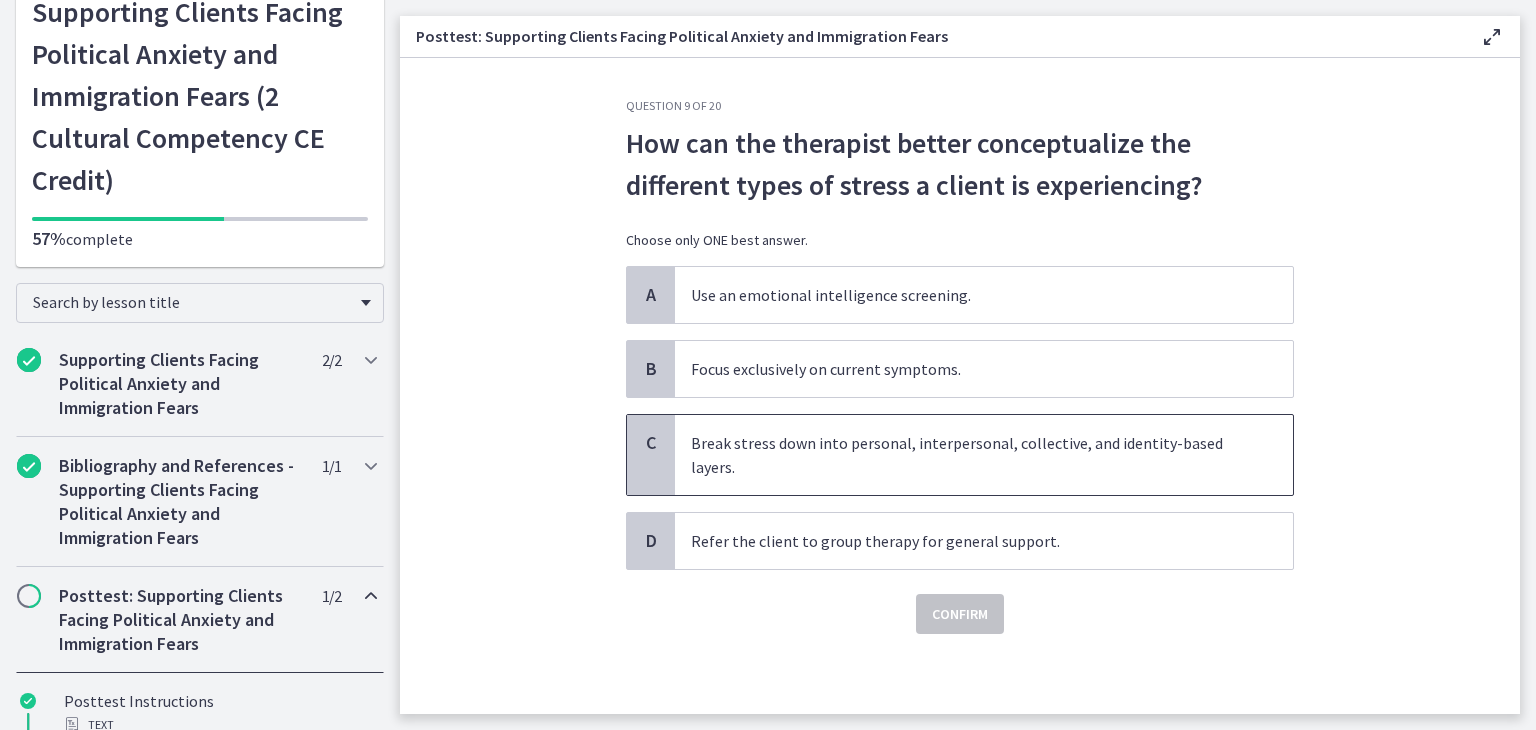 click on "Break stress down into personal, interpersonal, collective, and identity-based layers." at bounding box center [984, 455] 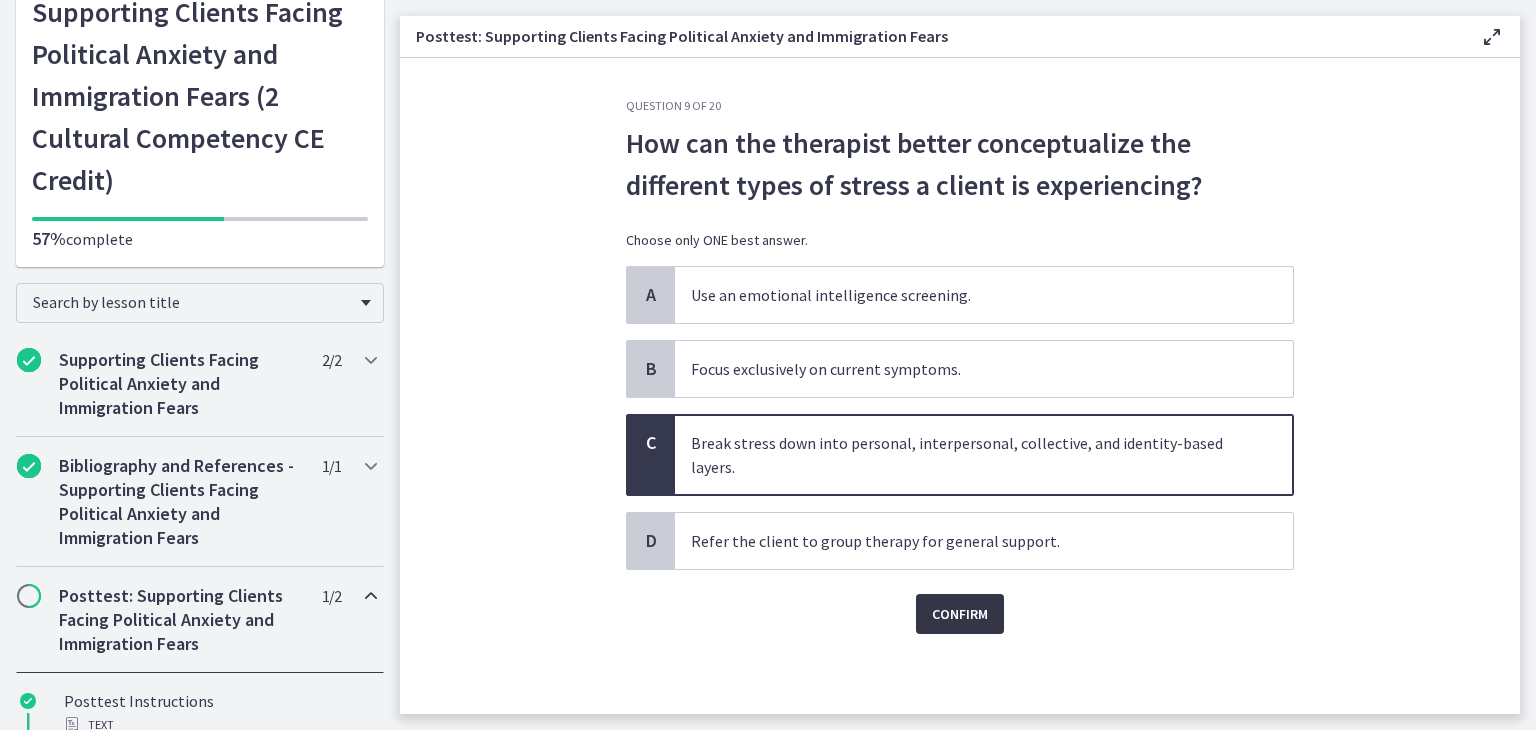 click on "Confirm" at bounding box center (960, 614) 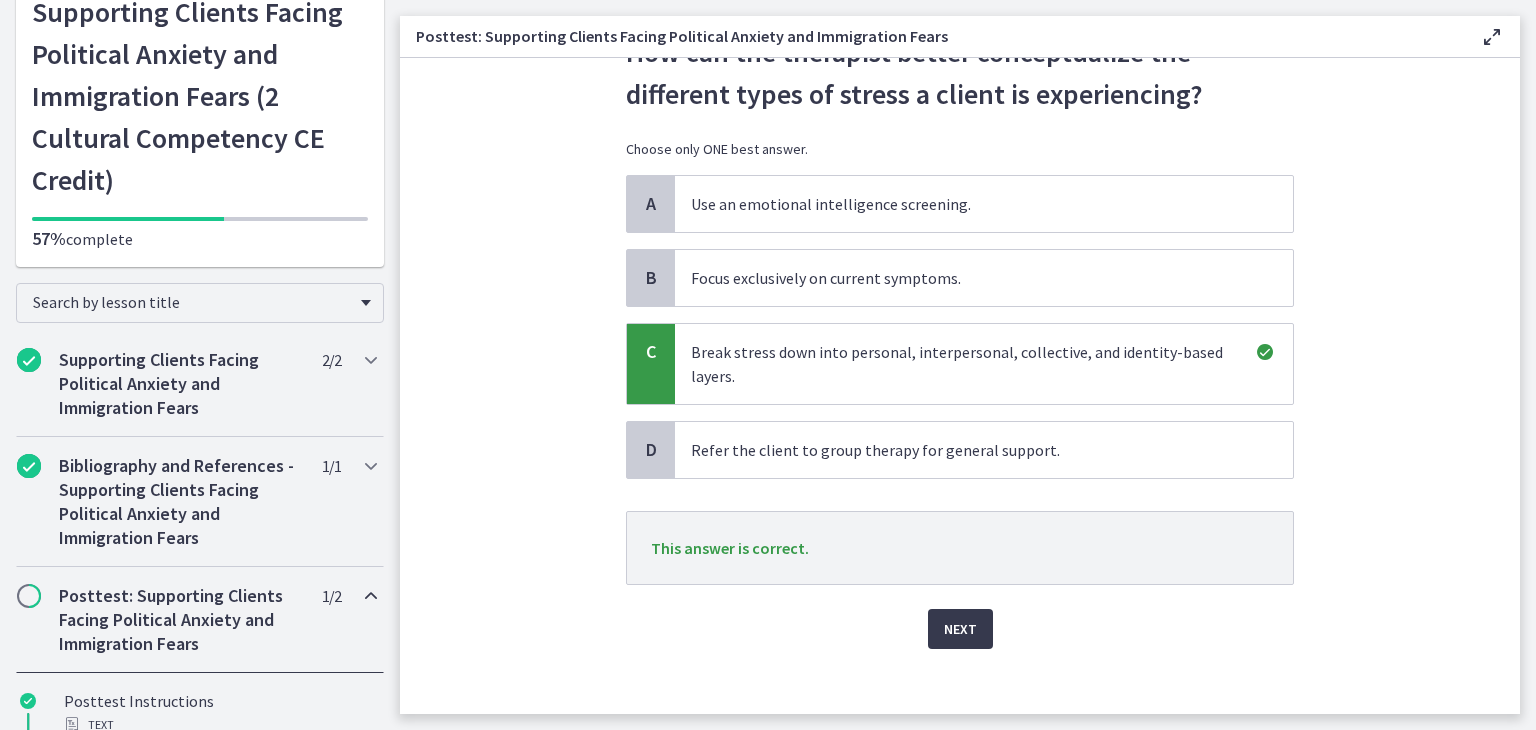 scroll, scrollTop: 104, scrollLeft: 0, axis: vertical 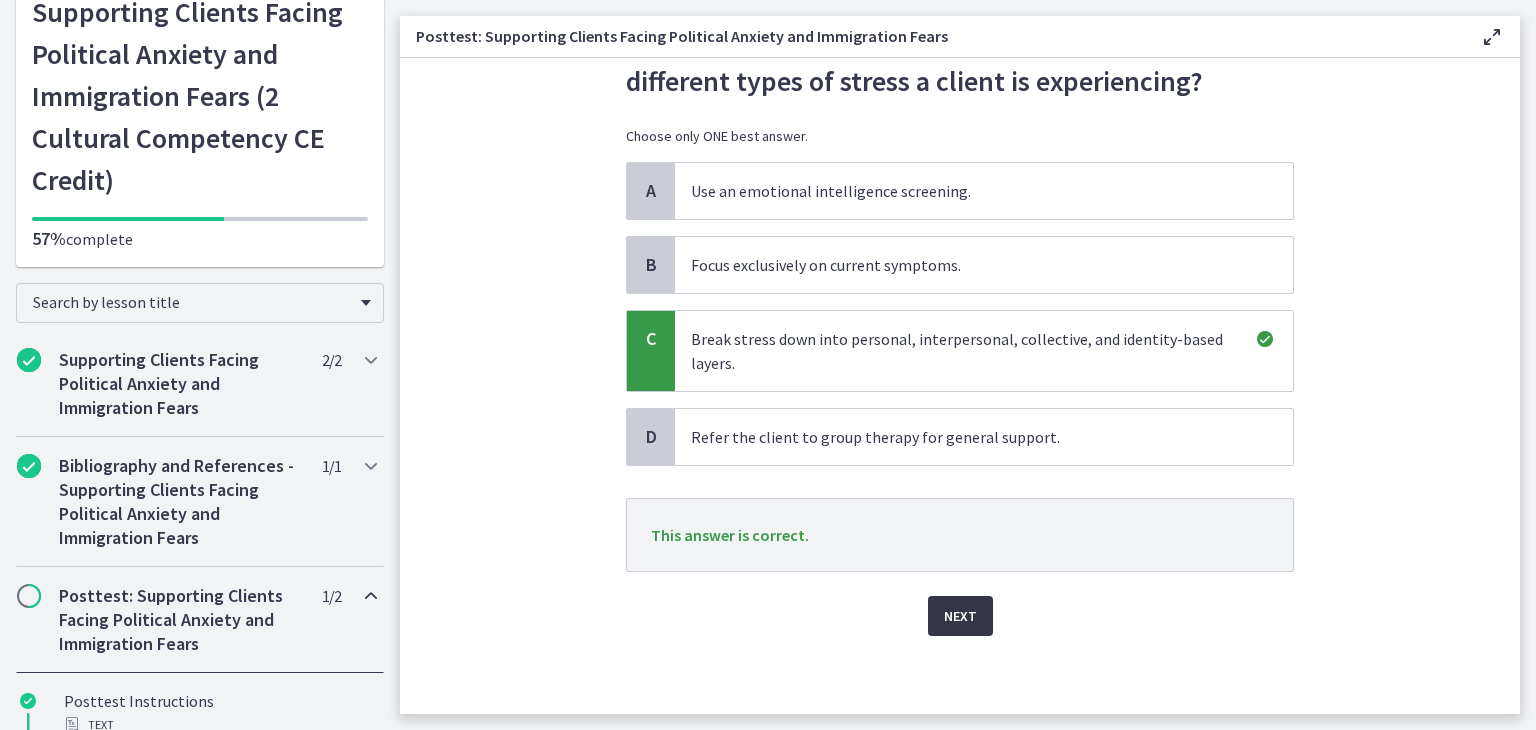 click on "Next" at bounding box center (960, 616) 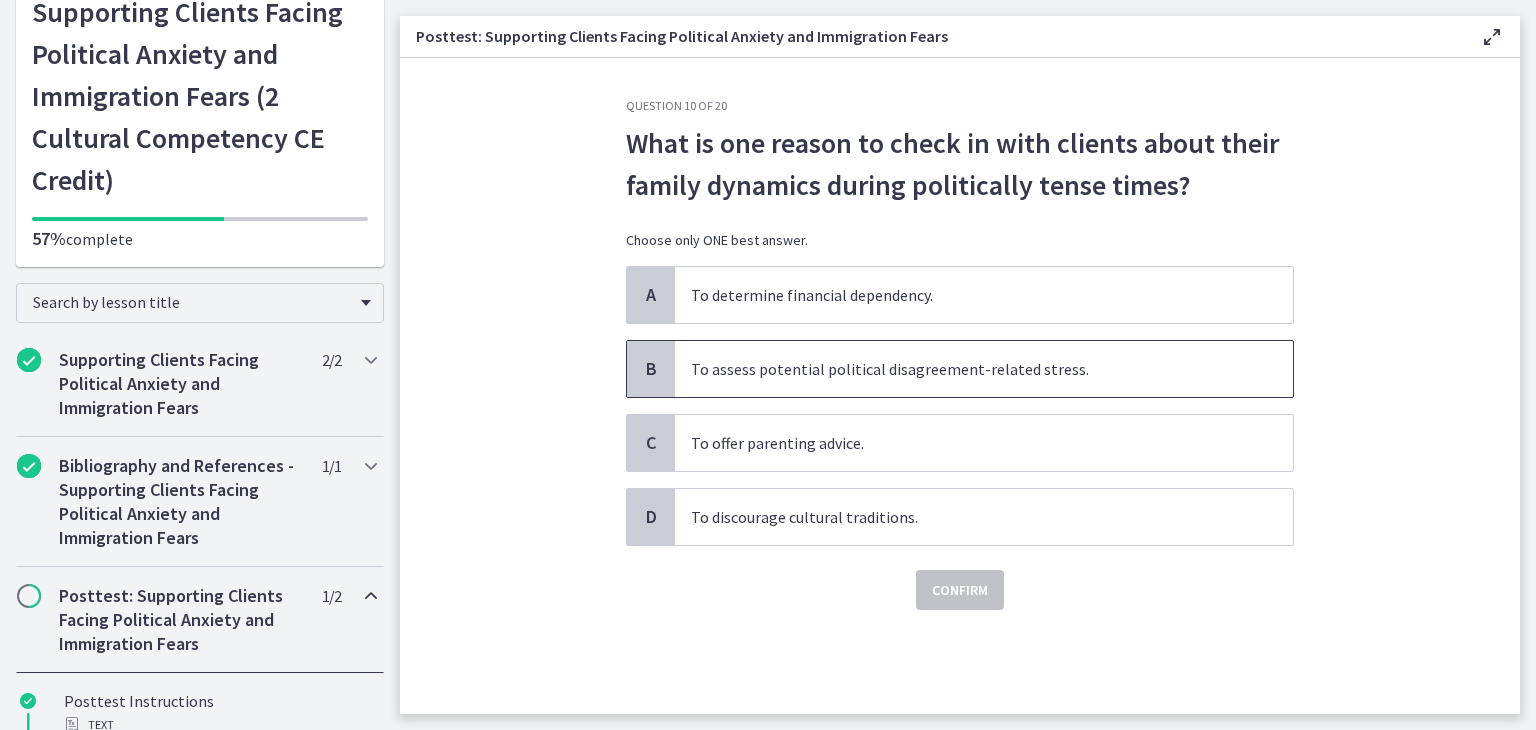 click on "To assess potential political disagreement-related stress." at bounding box center [984, 369] 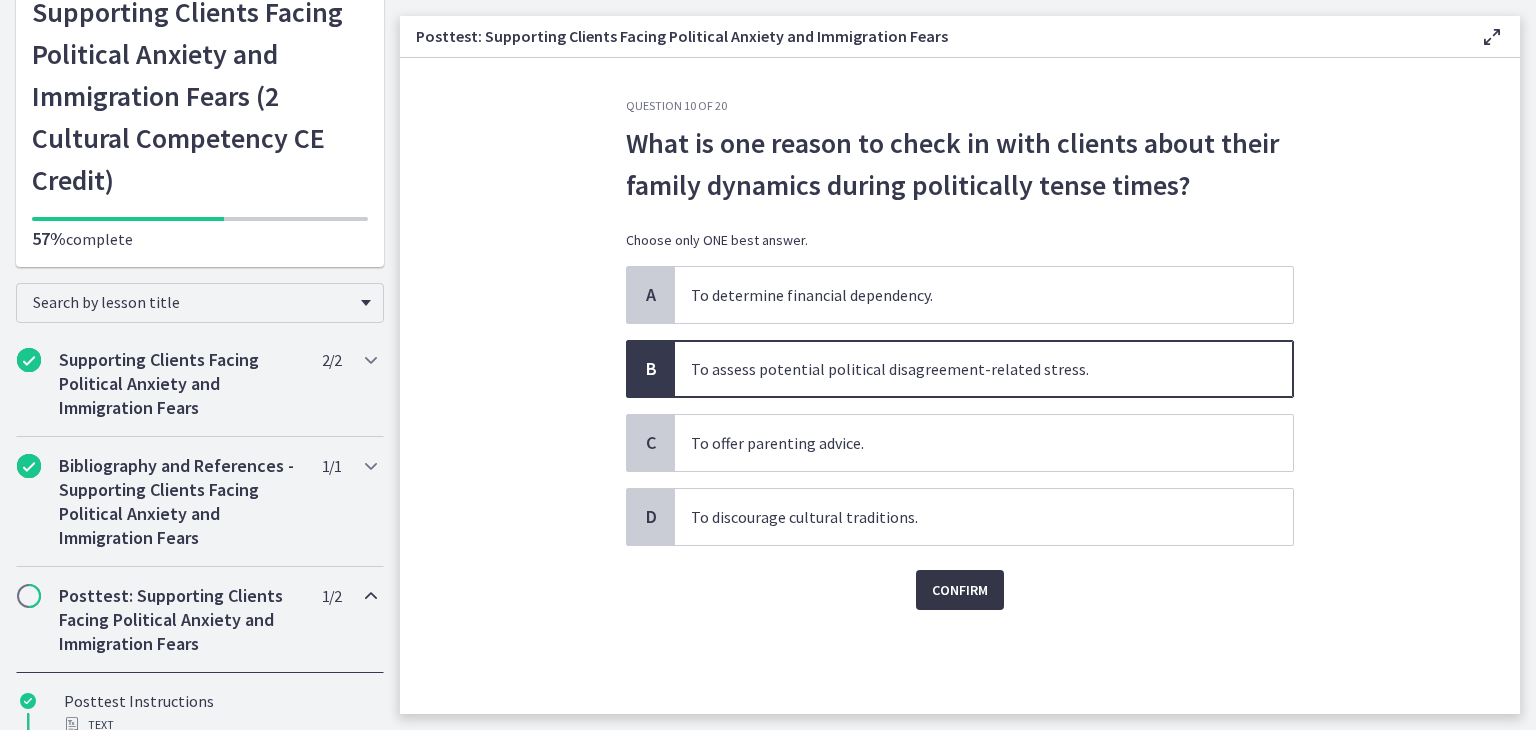 click on "Confirm" at bounding box center [960, 590] 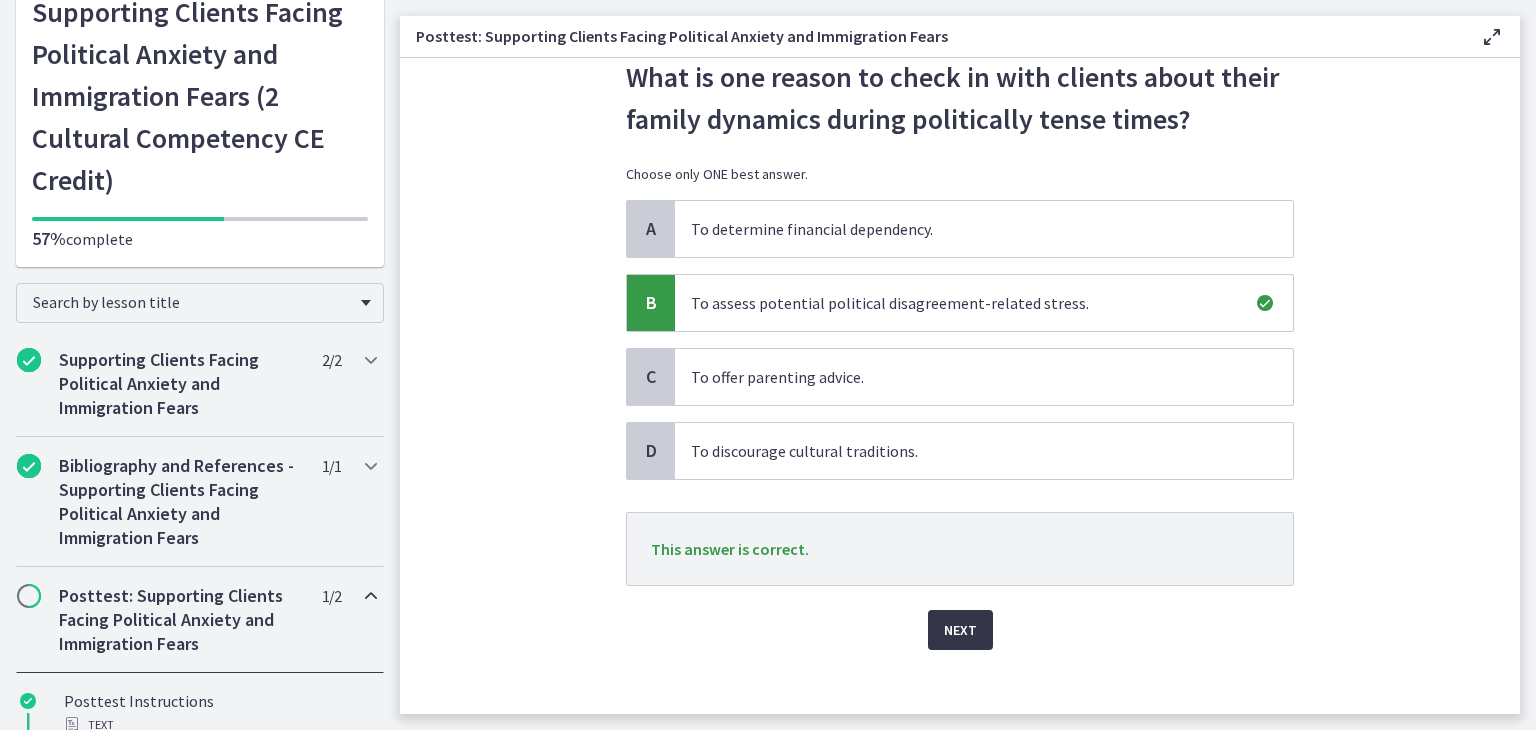 scroll, scrollTop: 80, scrollLeft: 0, axis: vertical 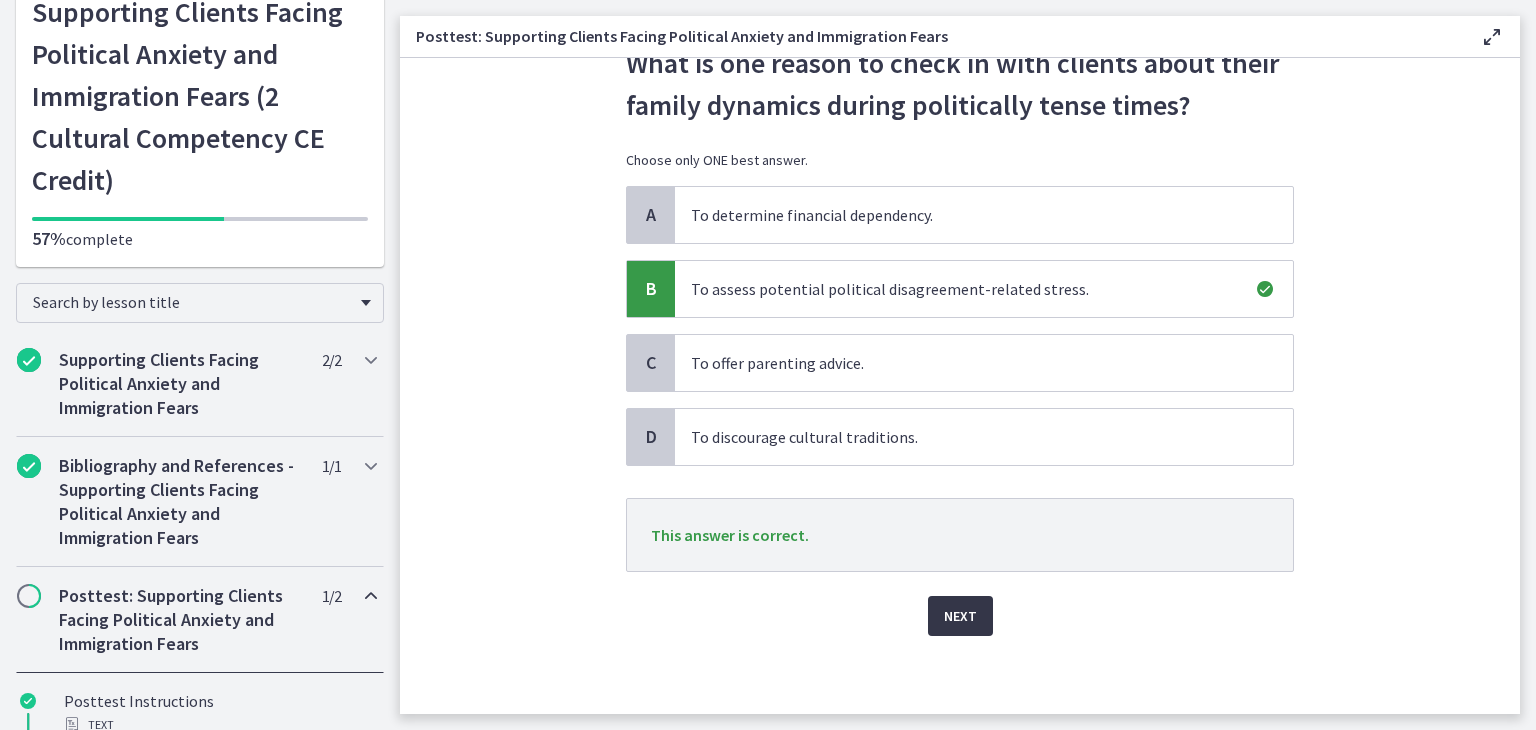 click on "Next" at bounding box center [960, 616] 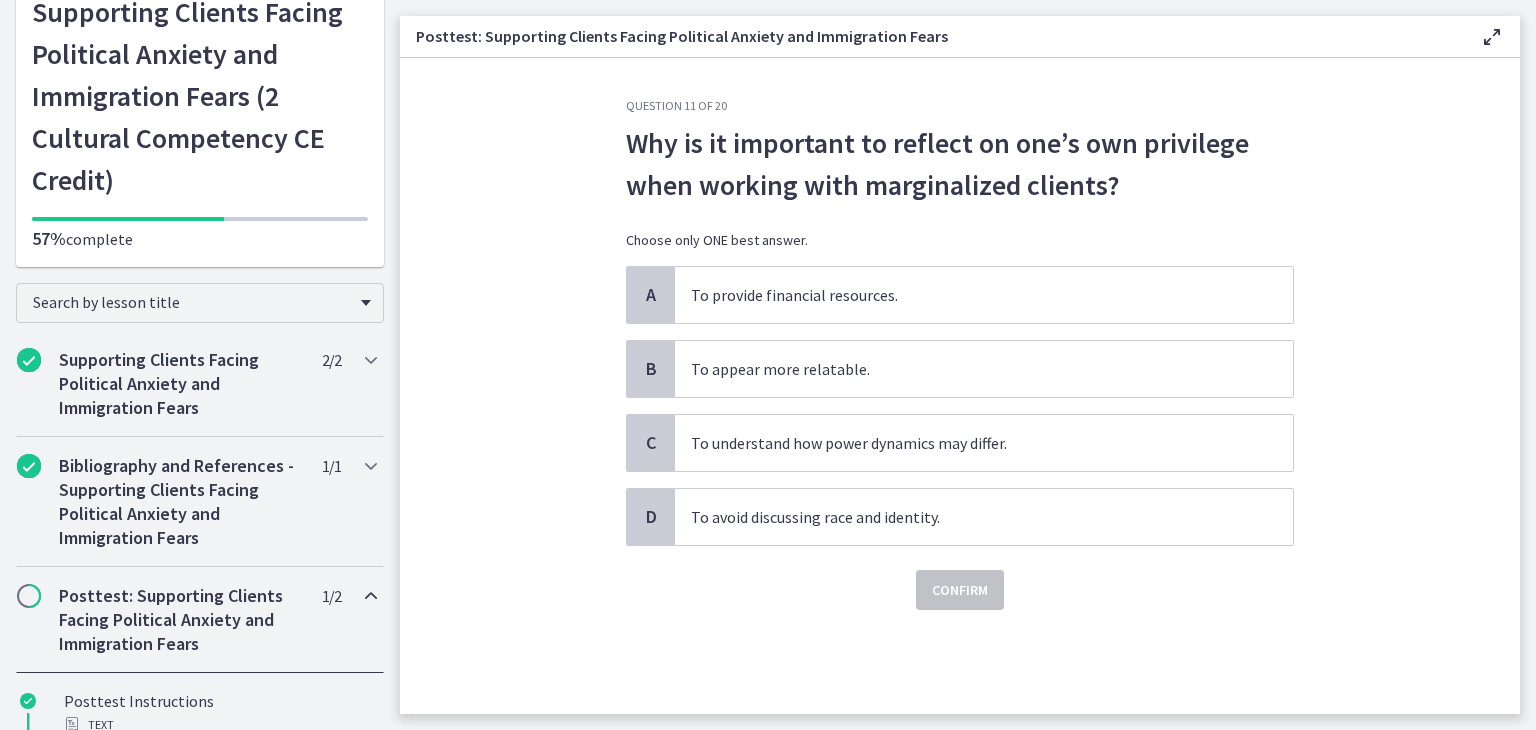 scroll, scrollTop: 0, scrollLeft: 0, axis: both 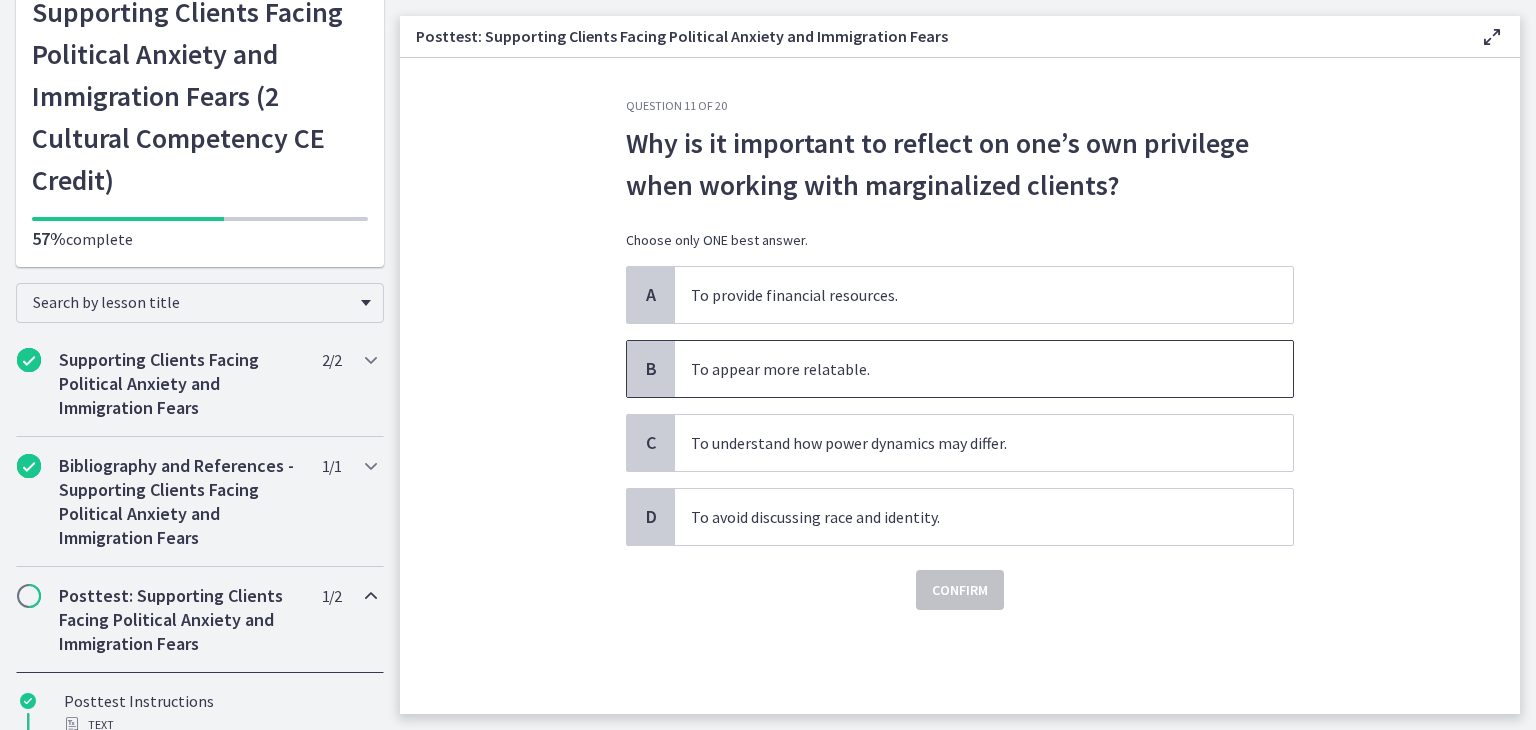 click on "To appear more relatable." at bounding box center (984, 369) 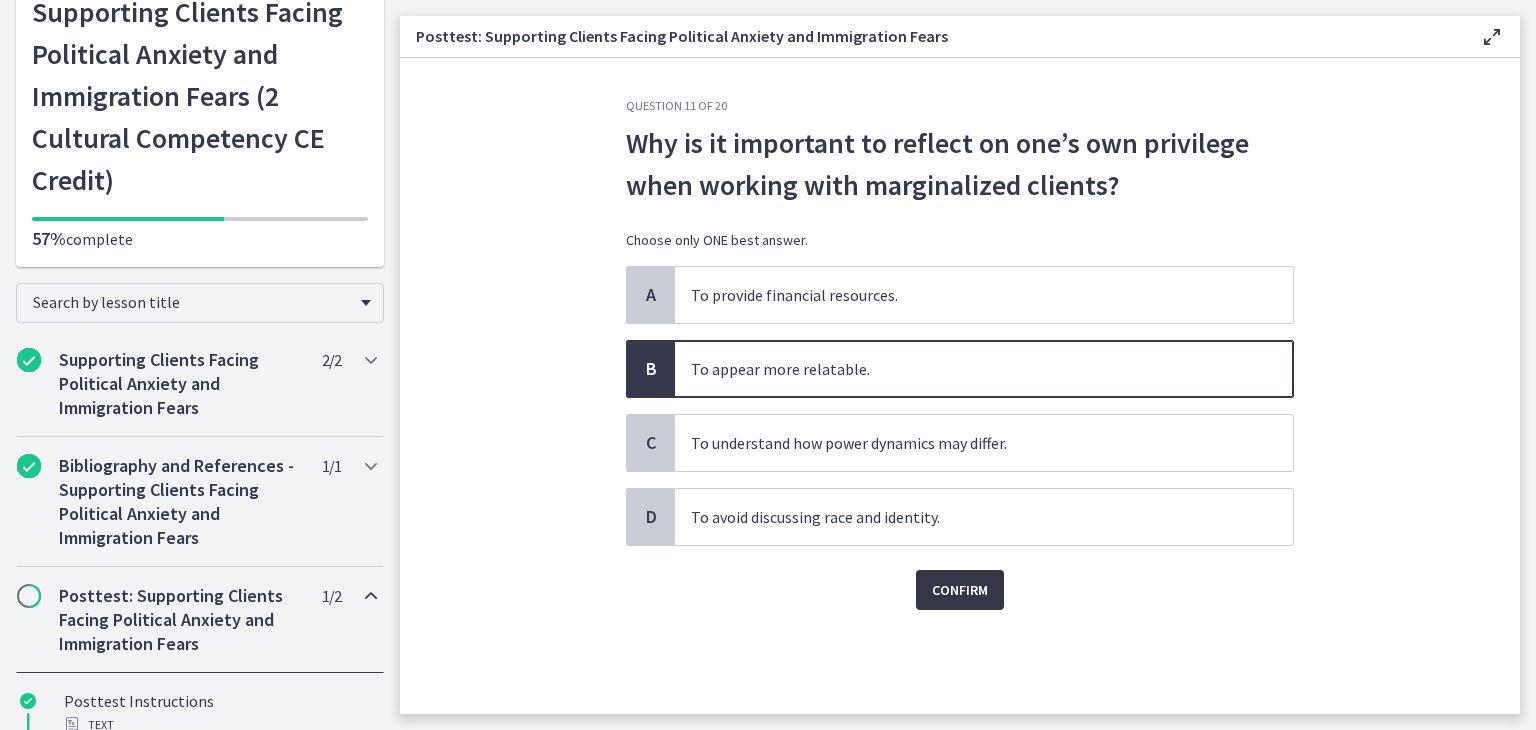 click on "Confirm" at bounding box center (960, 590) 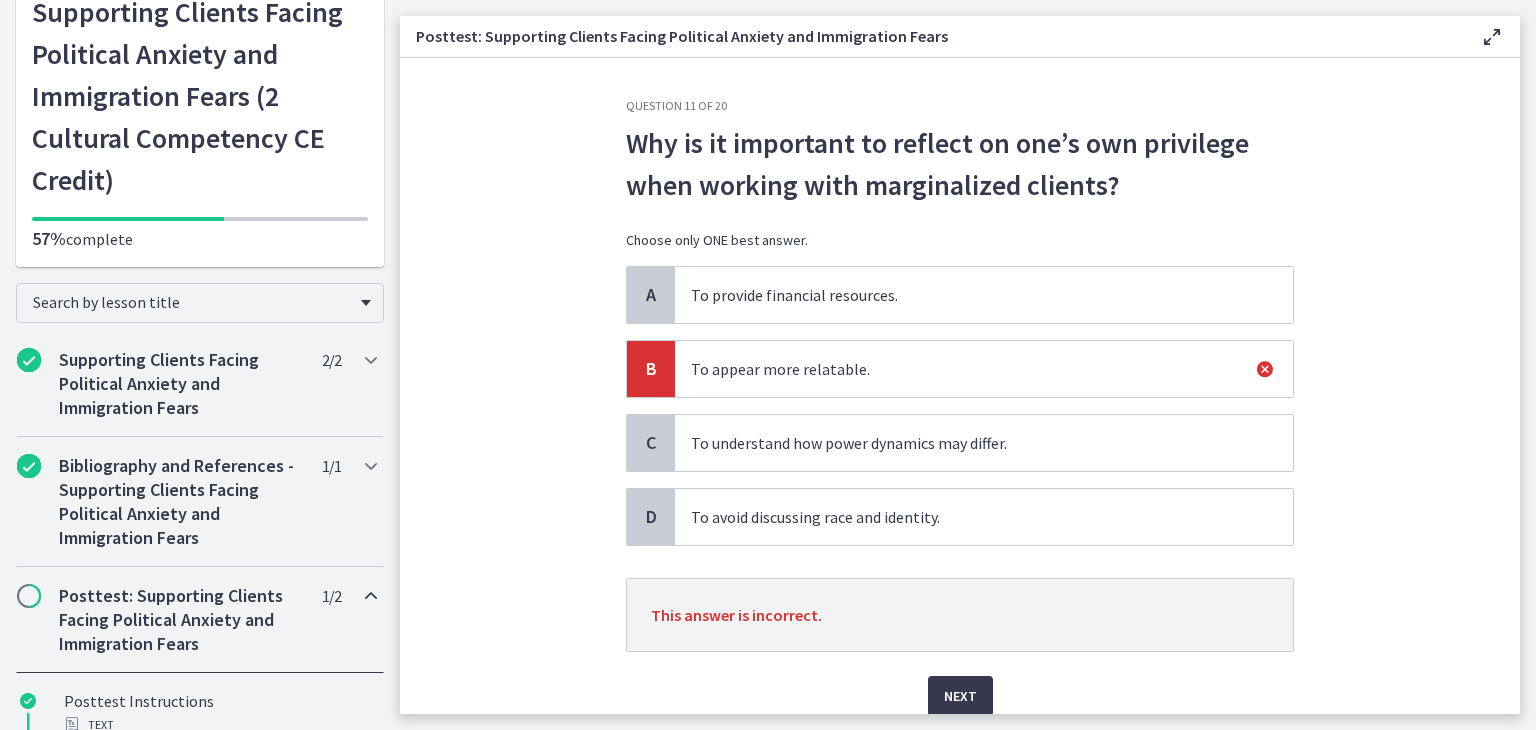 scroll, scrollTop: 80, scrollLeft: 0, axis: vertical 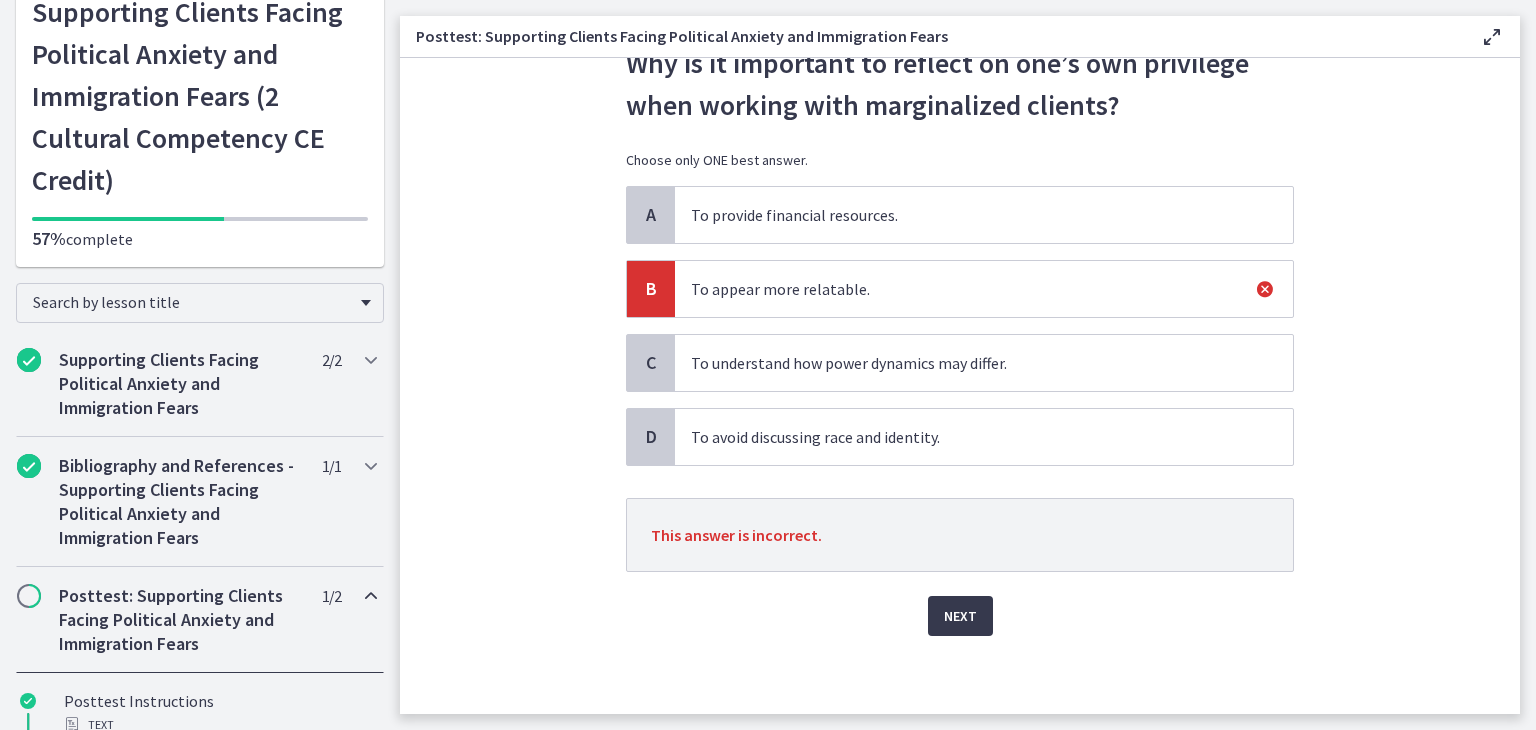 click on "Question   11   of   20
Why is it important to reflect on one’s own privilege when working with marginalized clients?
Choose only ONE best answer.
A
To provide financial resources.
B
To appear more relatable.
C
To understand how power dynamics may differ.
D
To avoid discussing race and identity.
This answer is incorrect.
Next" 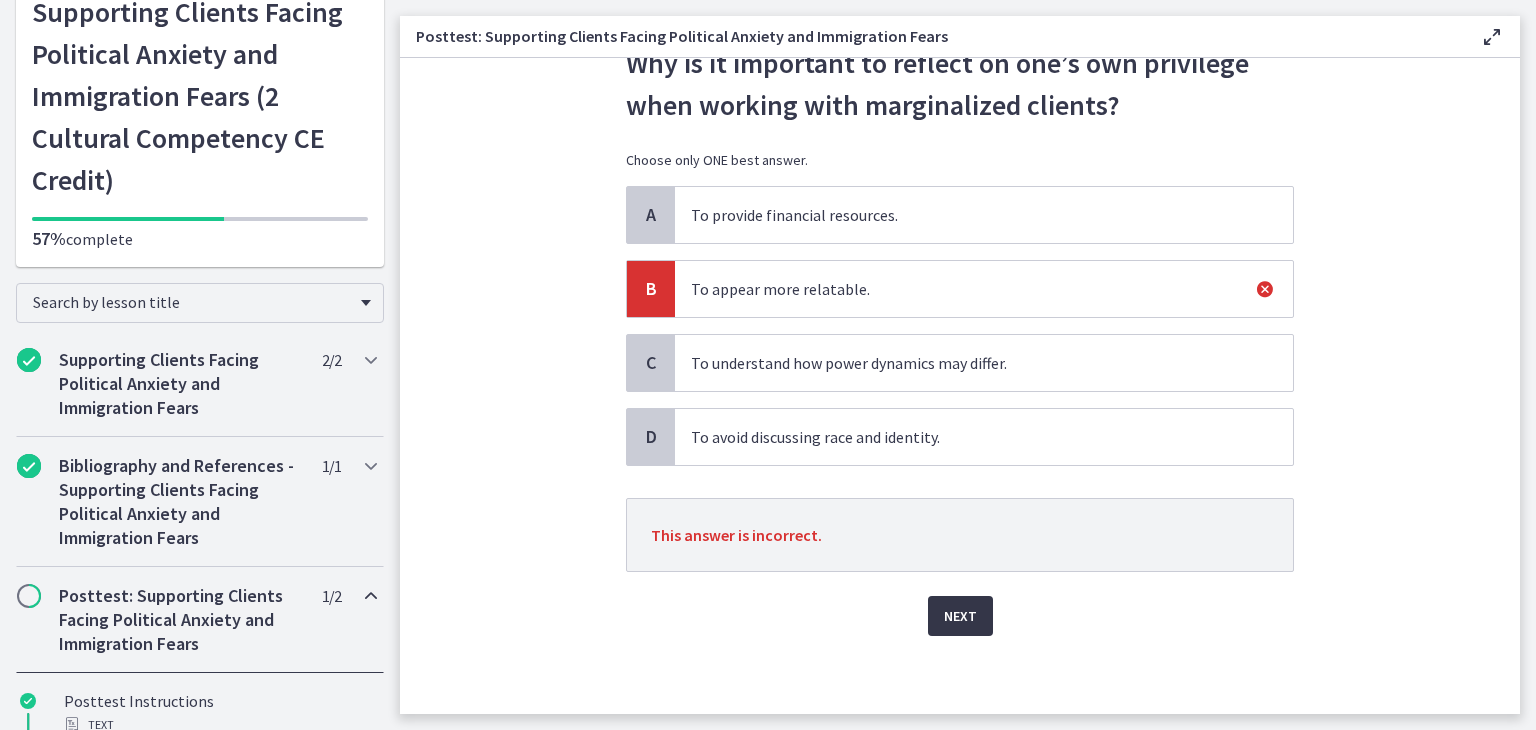 click on "Next" at bounding box center [960, 616] 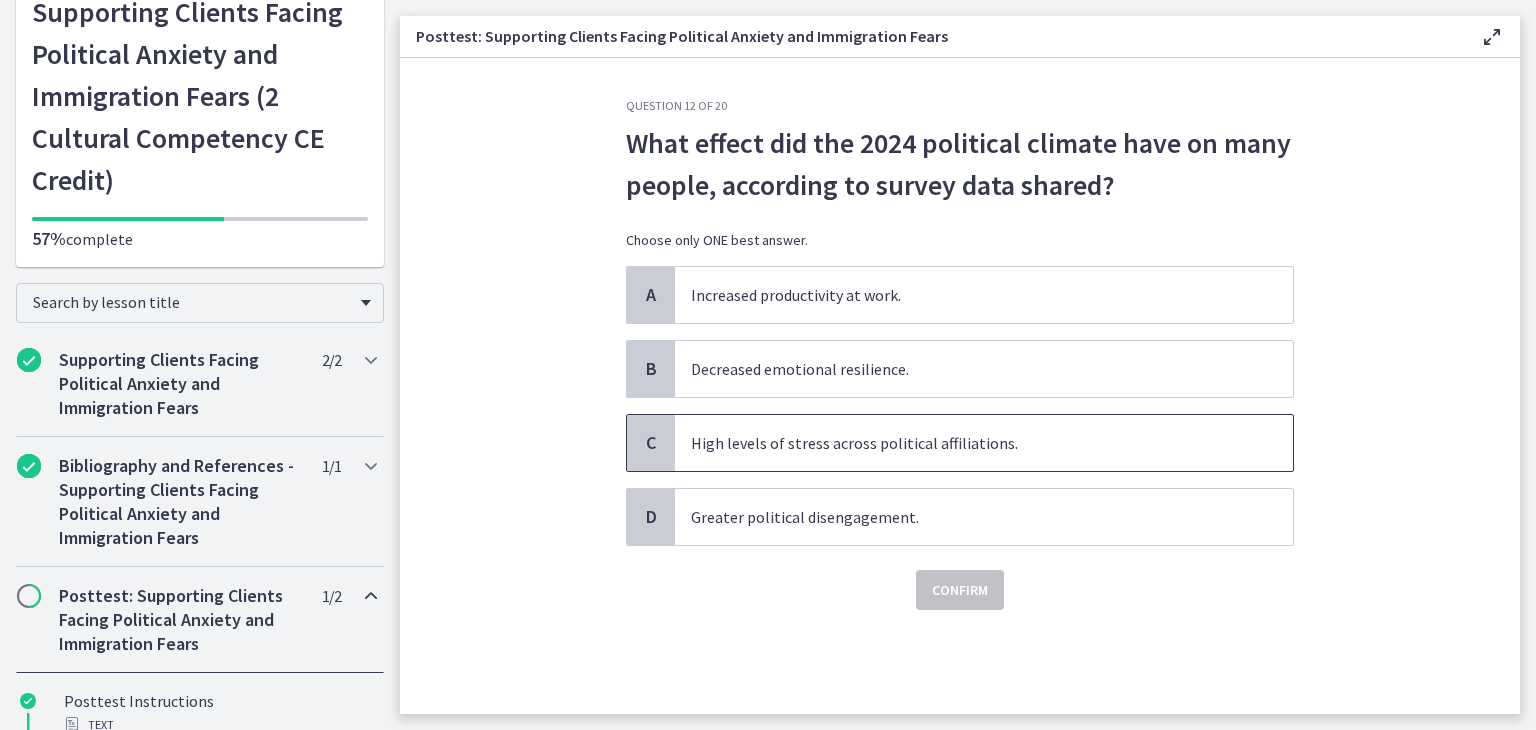 click on "High levels of stress across political affiliations." at bounding box center (984, 443) 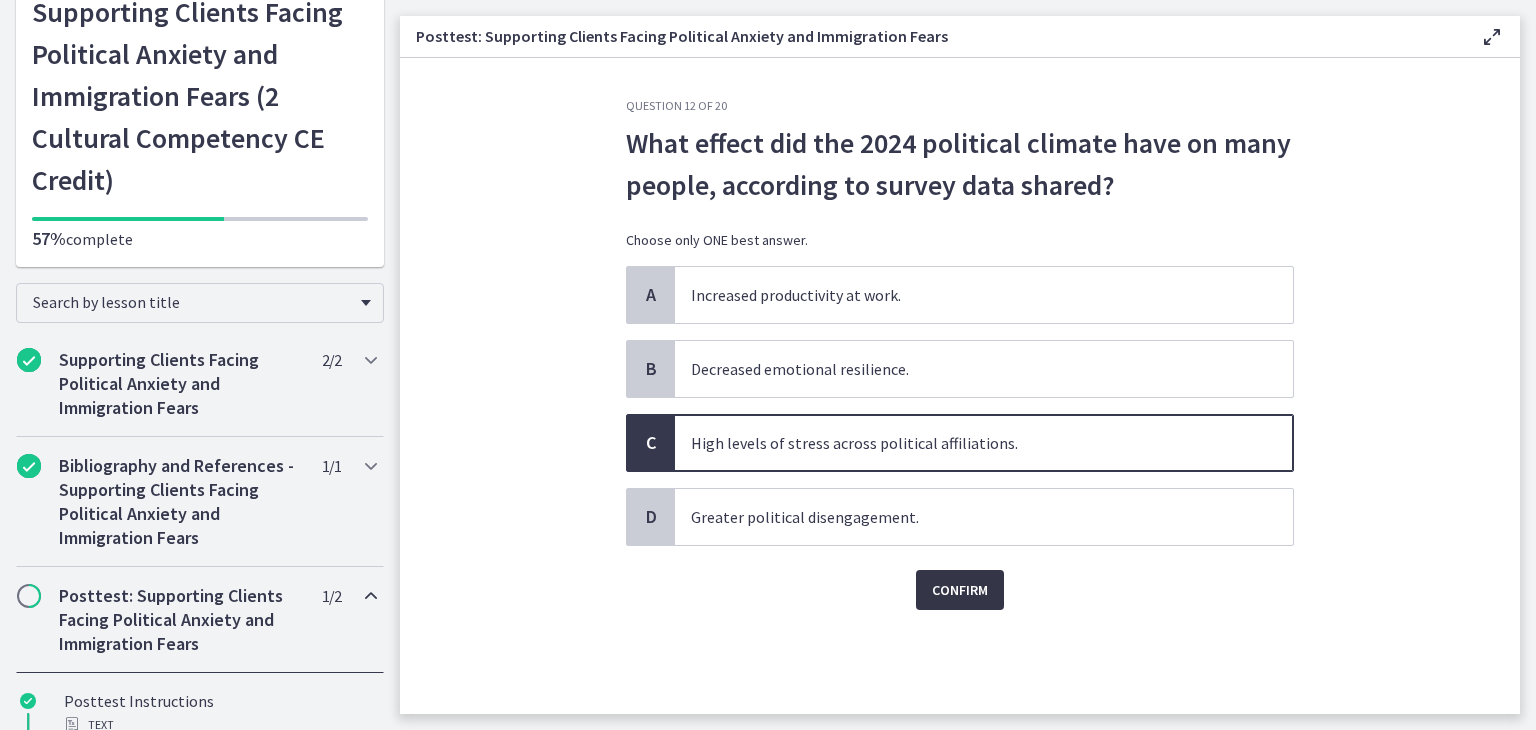 click on "Confirm" at bounding box center (960, 590) 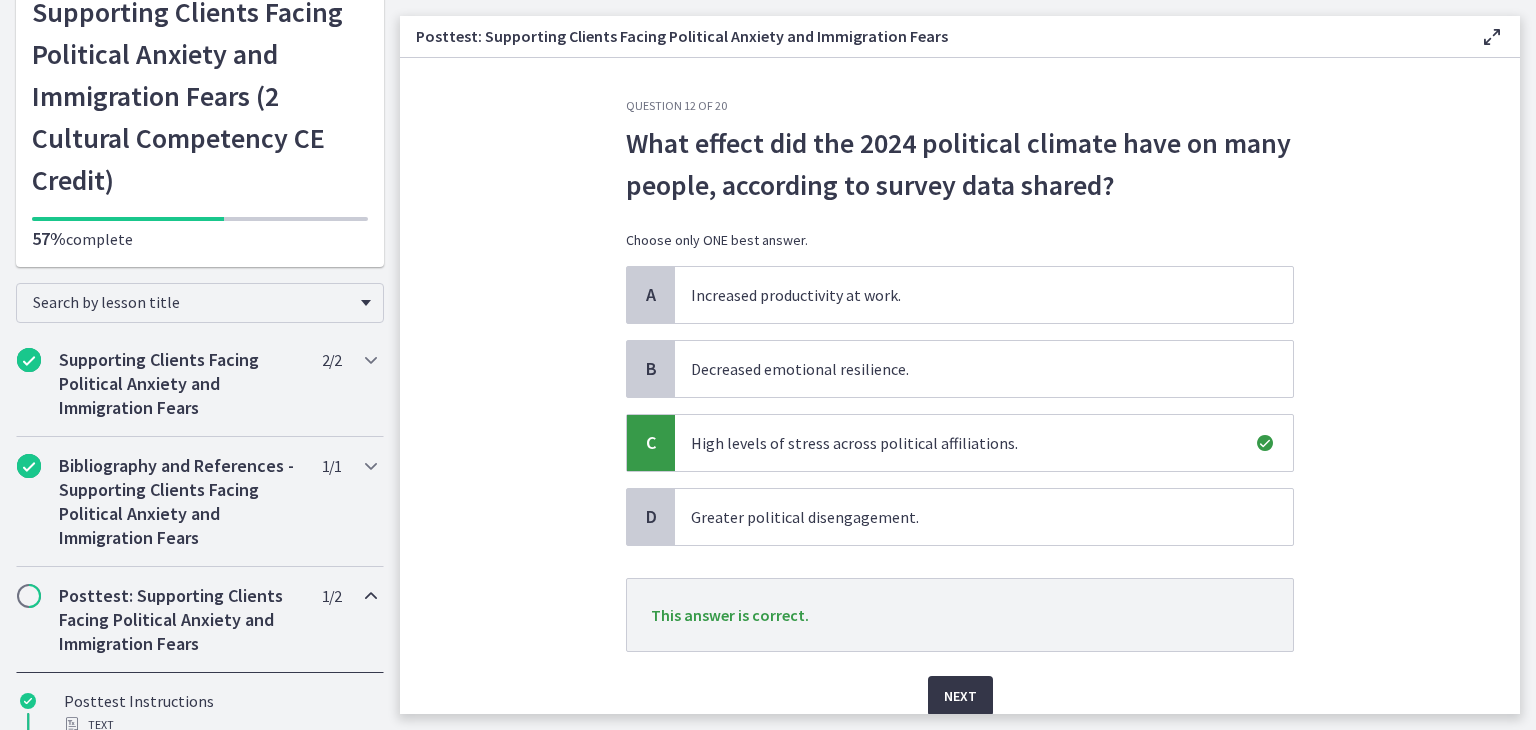click on "Next" at bounding box center (960, 696) 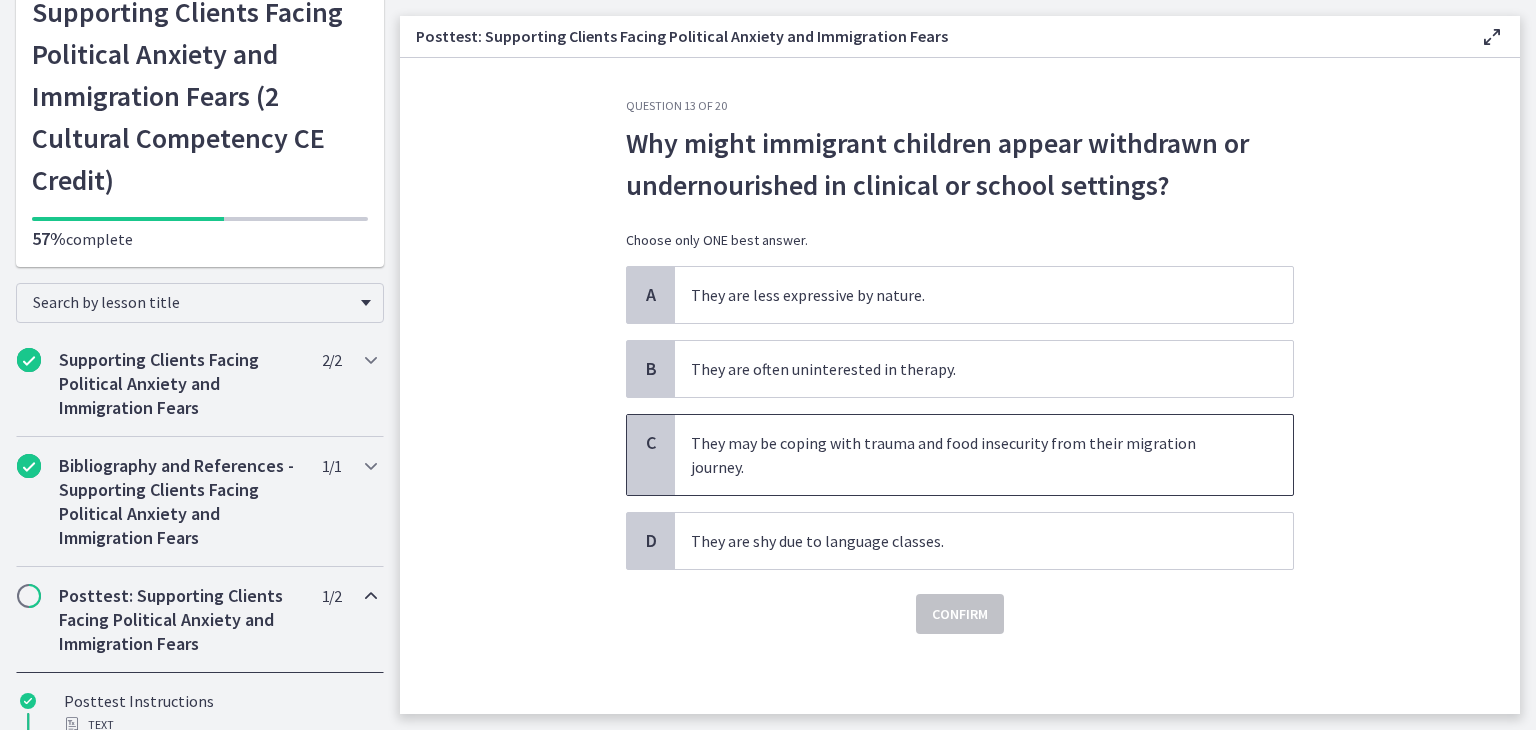 click on "They may be coping with trauma and food insecurity from their migration journey." at bounding box center [984, 455] 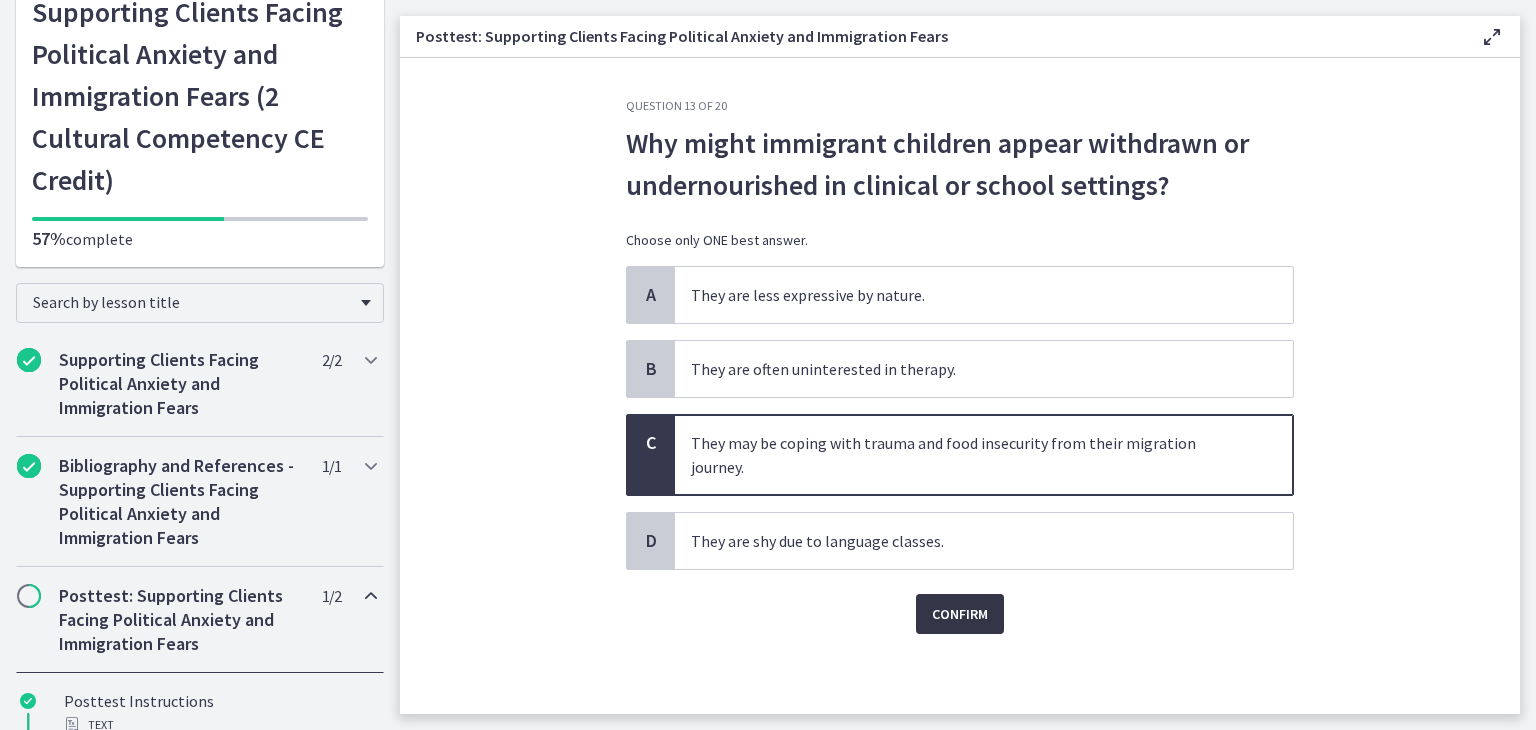 click on "Confirm" at bounding box center [960, 614] 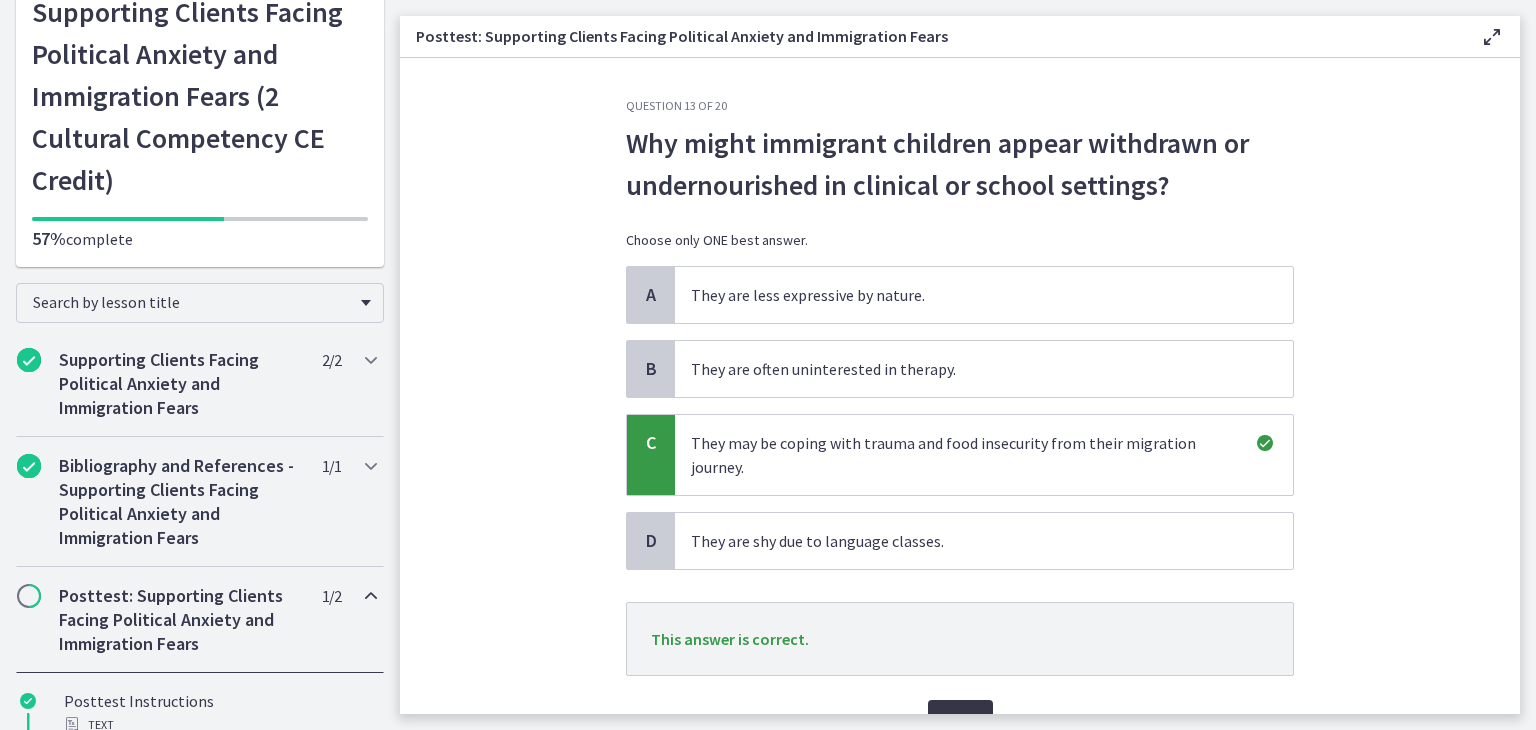 click on "Next" at bounding box center (960, 720) 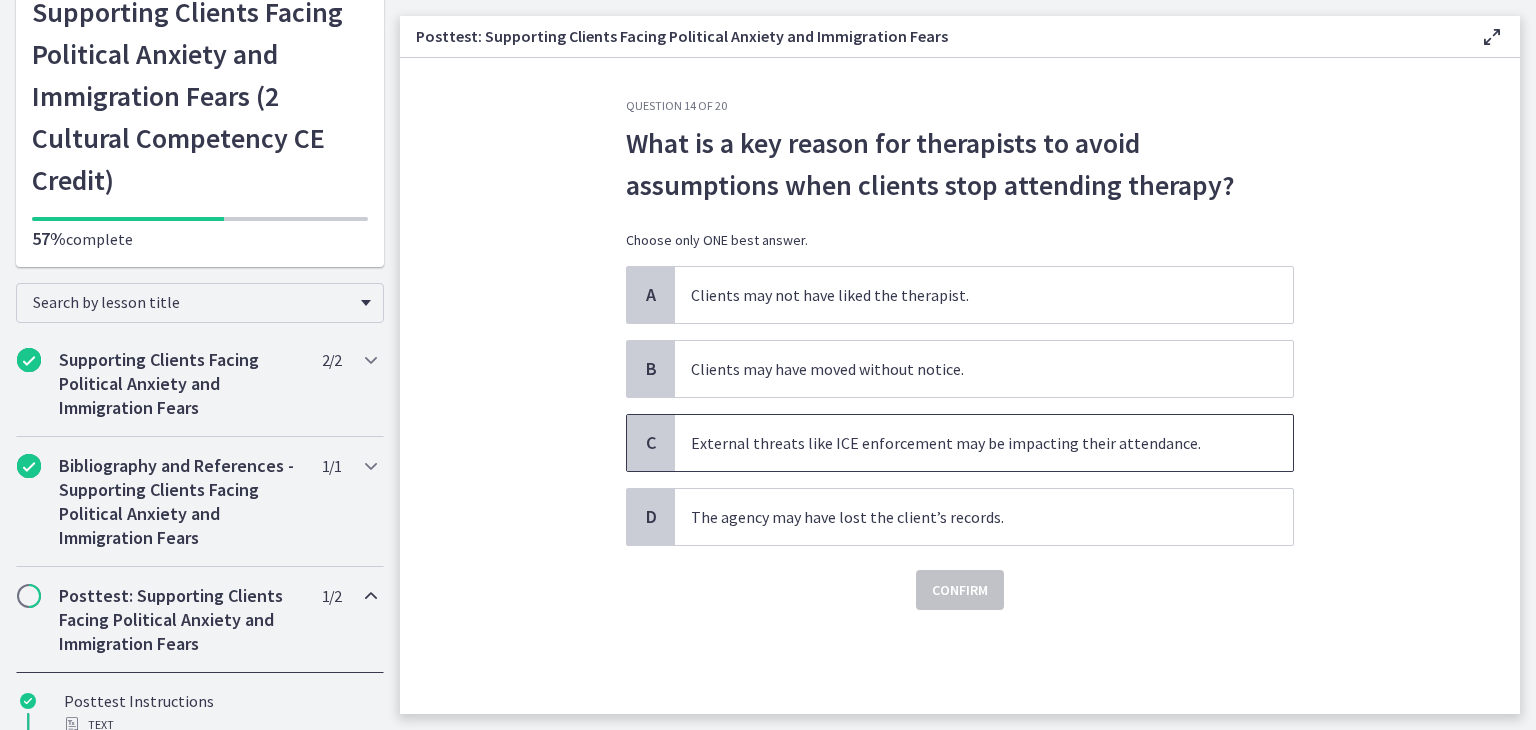 click on "External threats like ICE enforcement may be impacting their attendance." at bounding box center [984, 443] 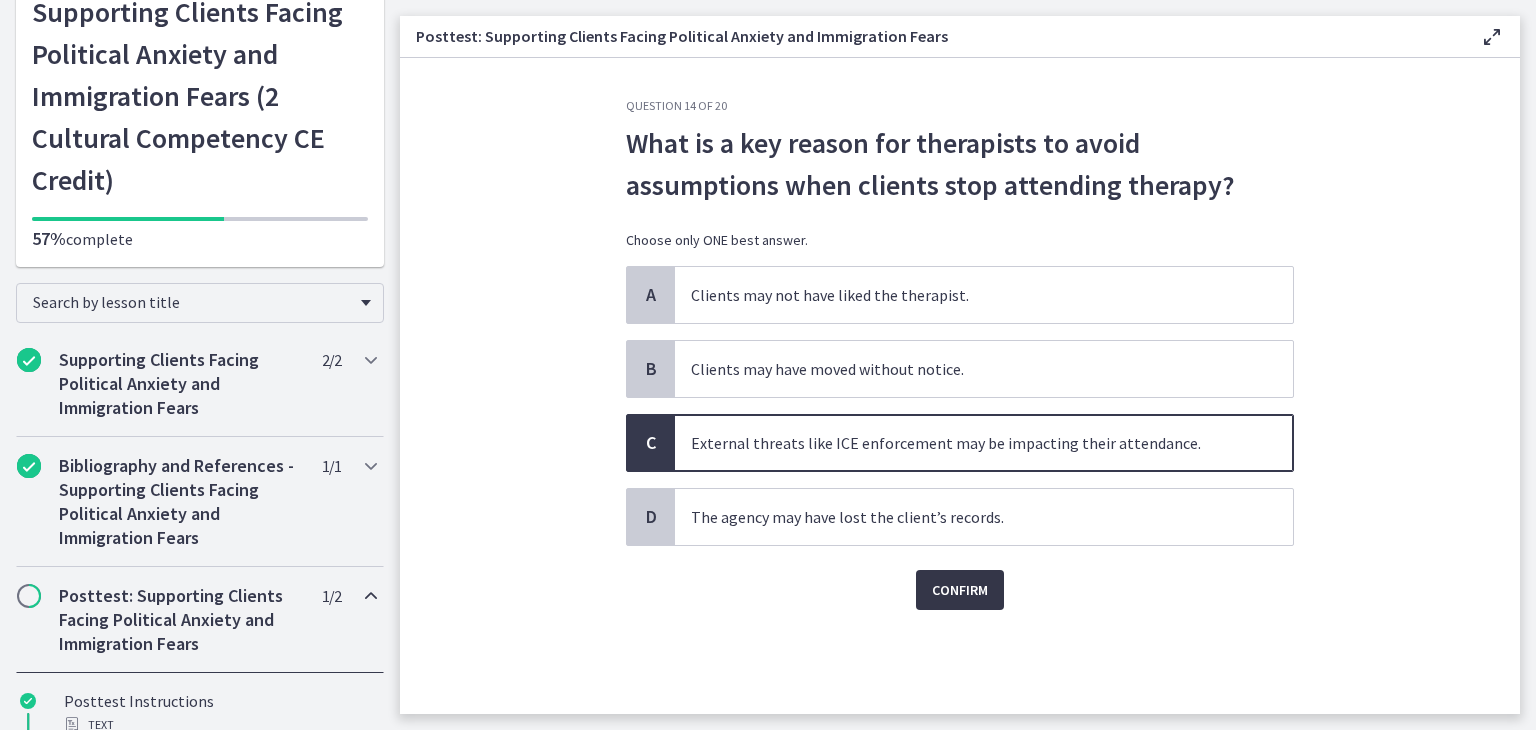 click on "Confirm" at bounding box center (960, 590) 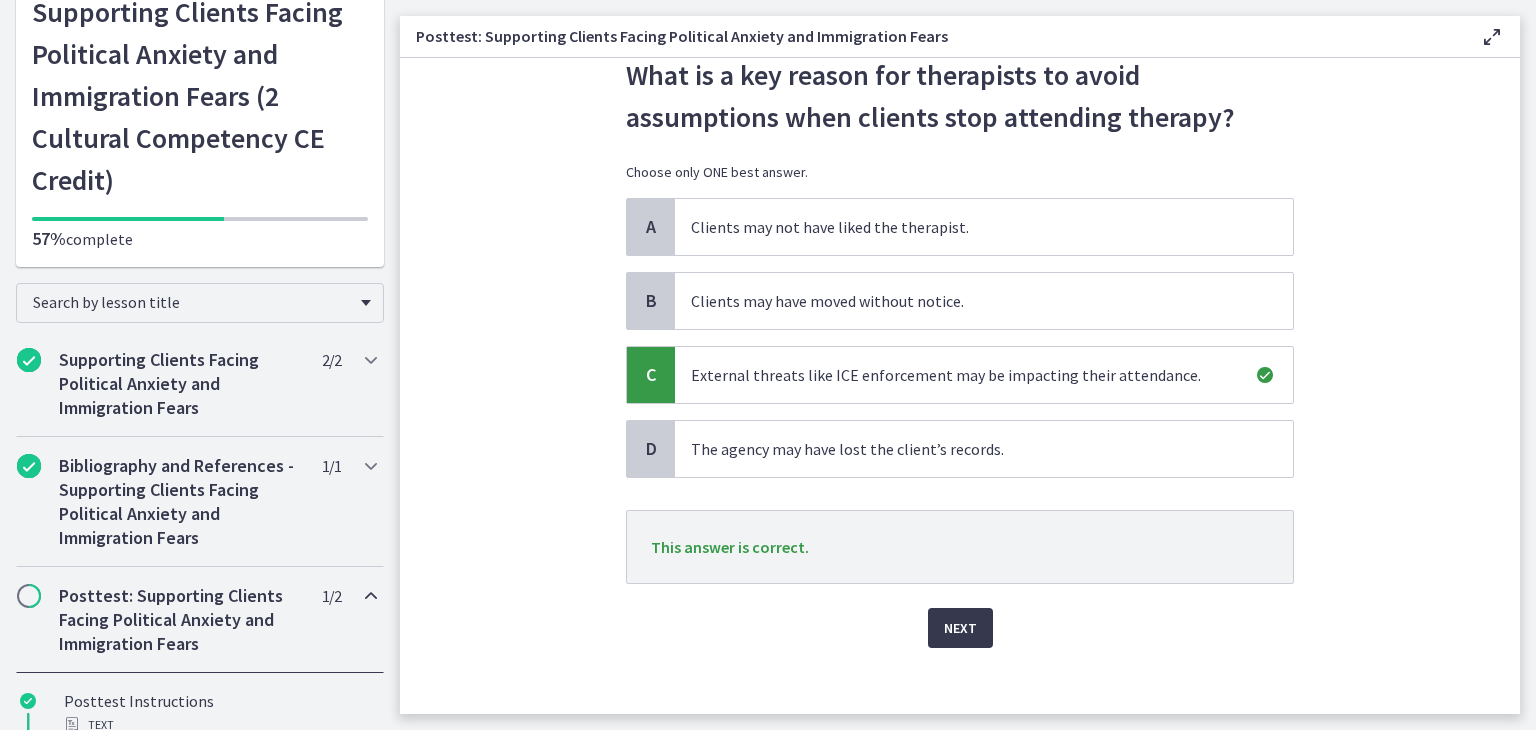scroll, scrollTop: 80, scrollLeft: 0, axis: vertical 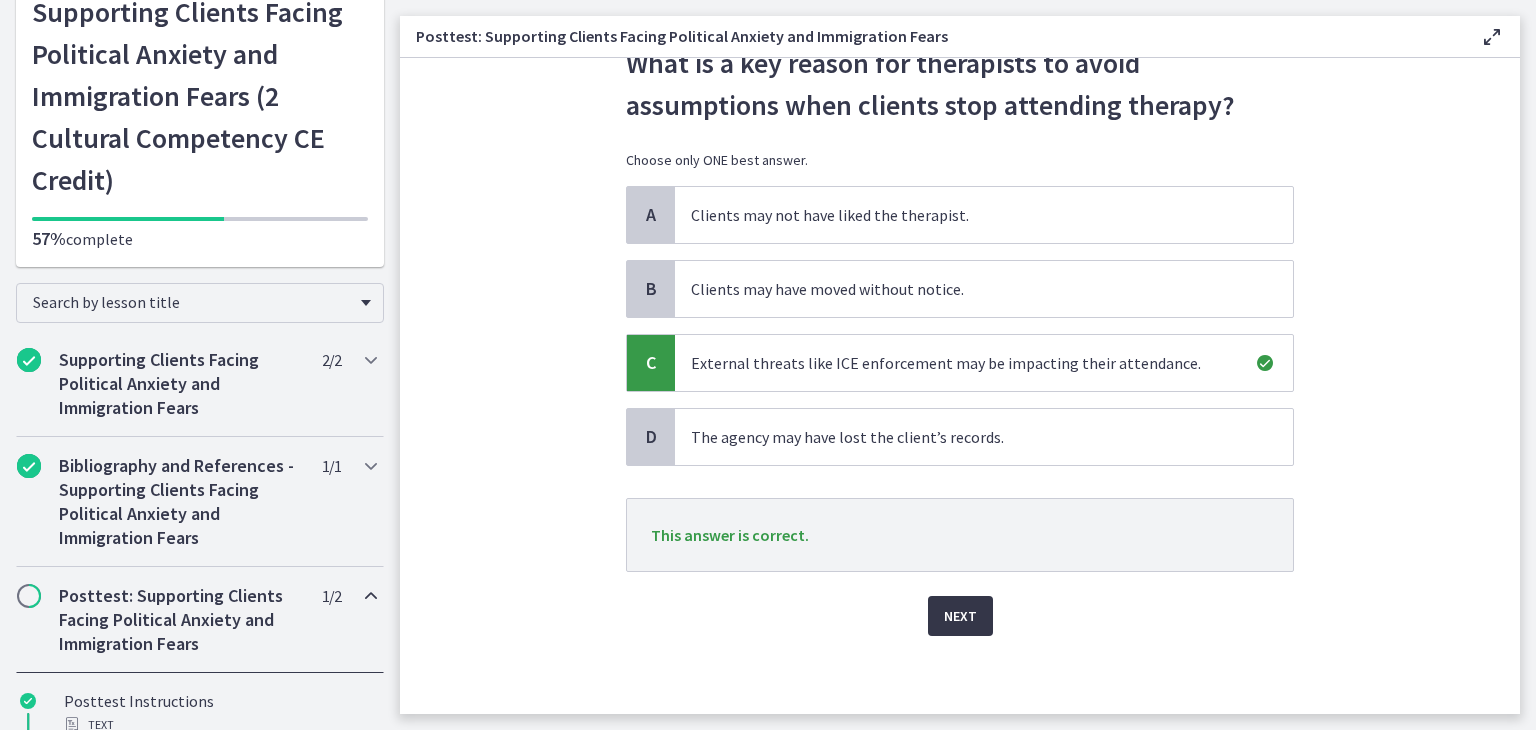 click on "Next" at bounding box center (960, 616) 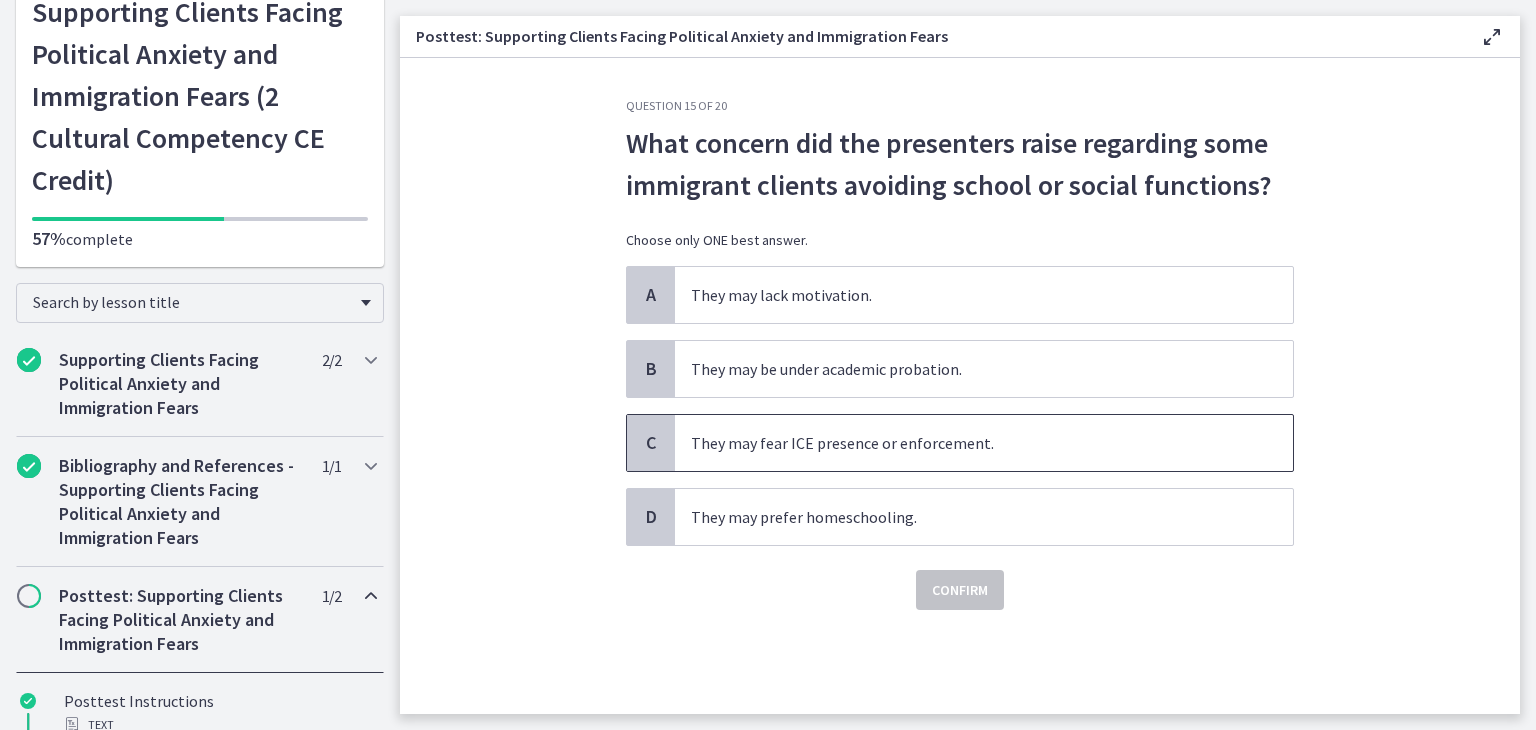 click on "They may fear ICE presence or enforcement." at bounding box center (984, 443) 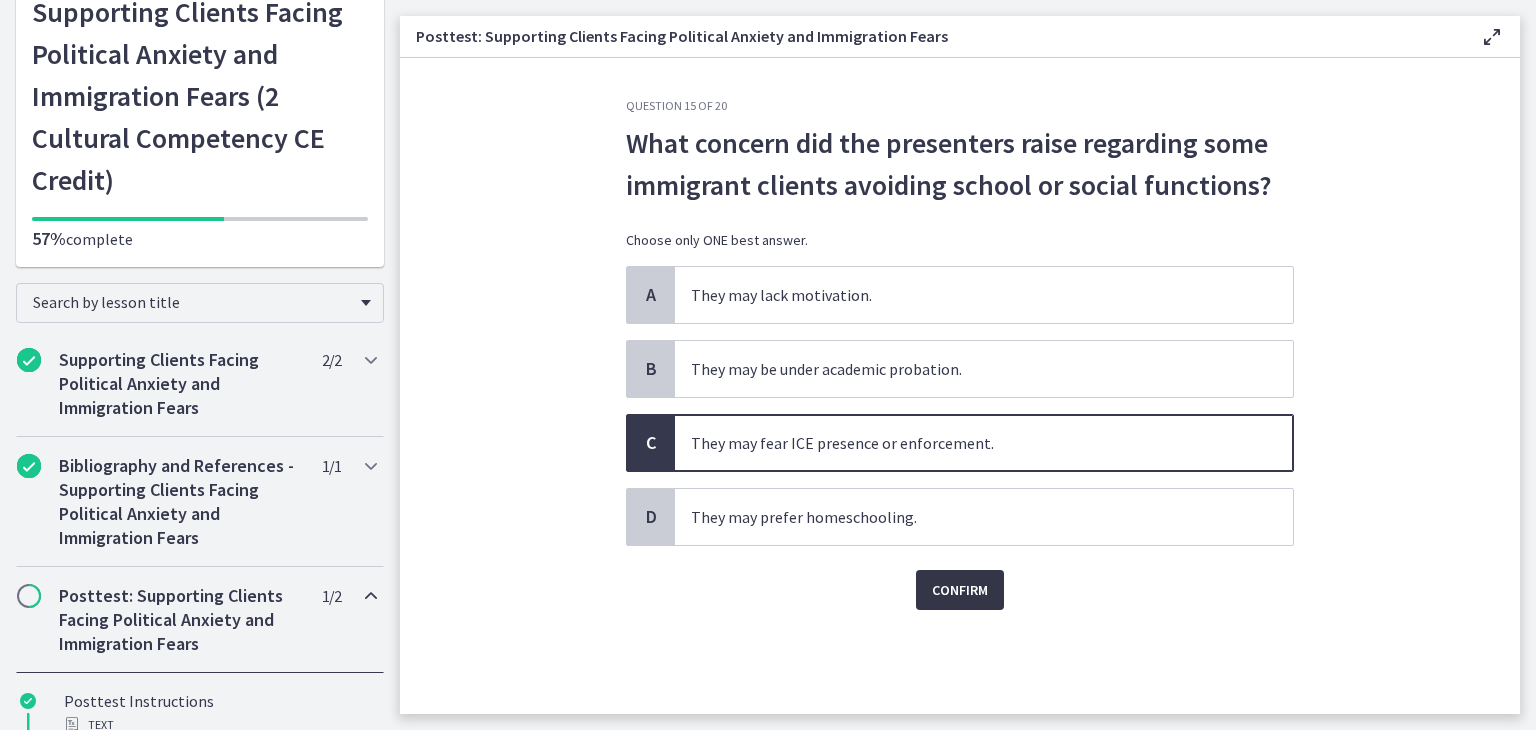 click on "Confirm" at bounding box center (960, 590) 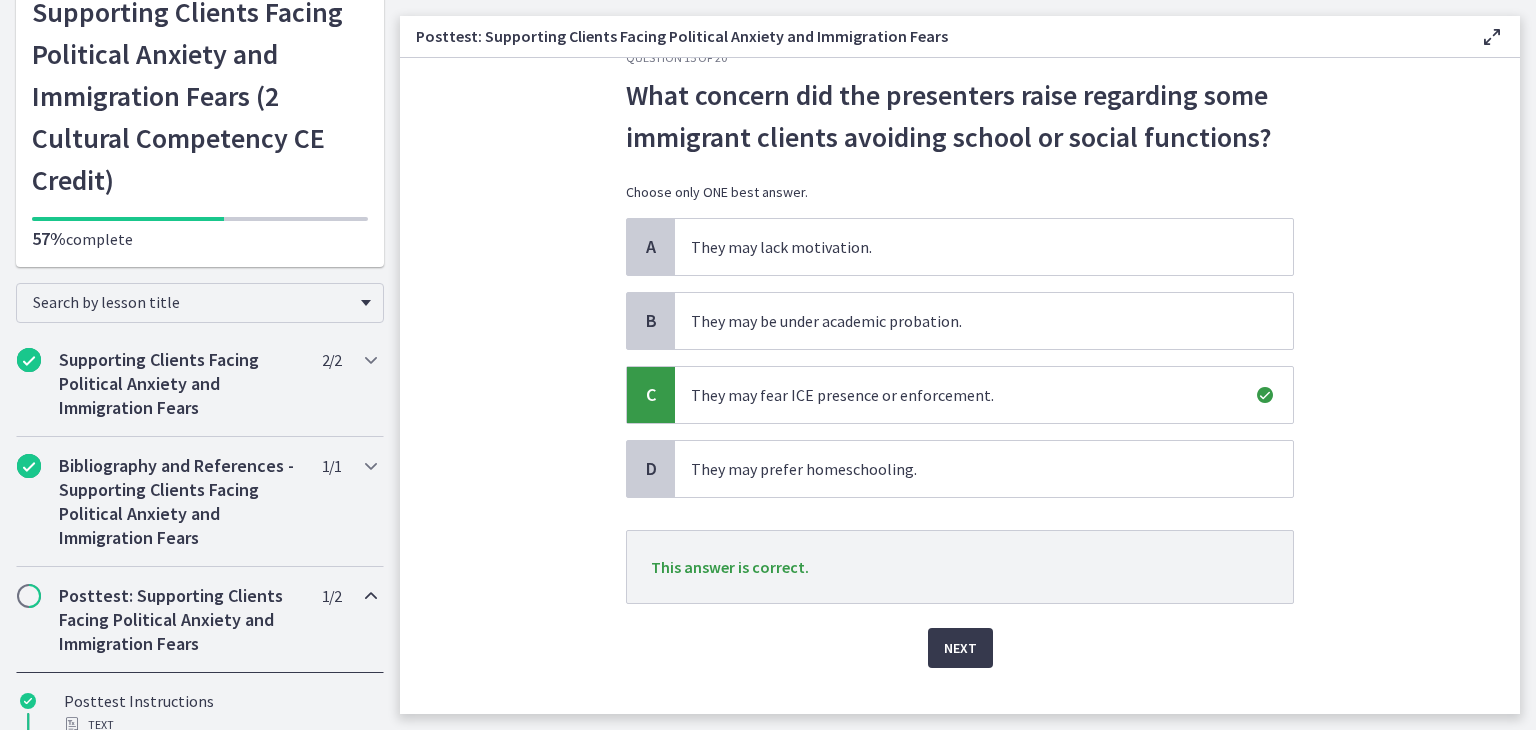 scroll, scrollTop: 52, scrollLeft: 0, axis: vertical 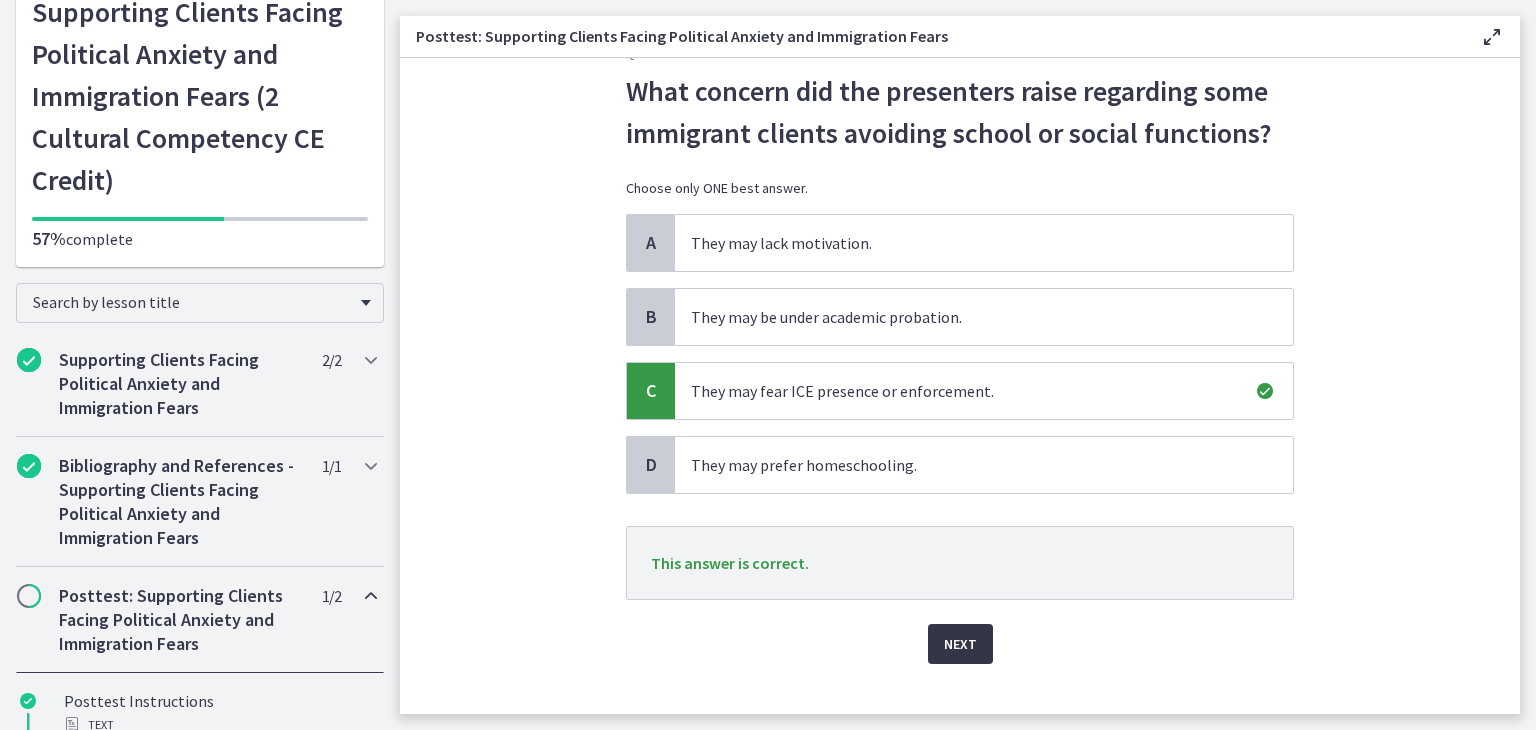 click on "Next" at bounding box center [960, 644] 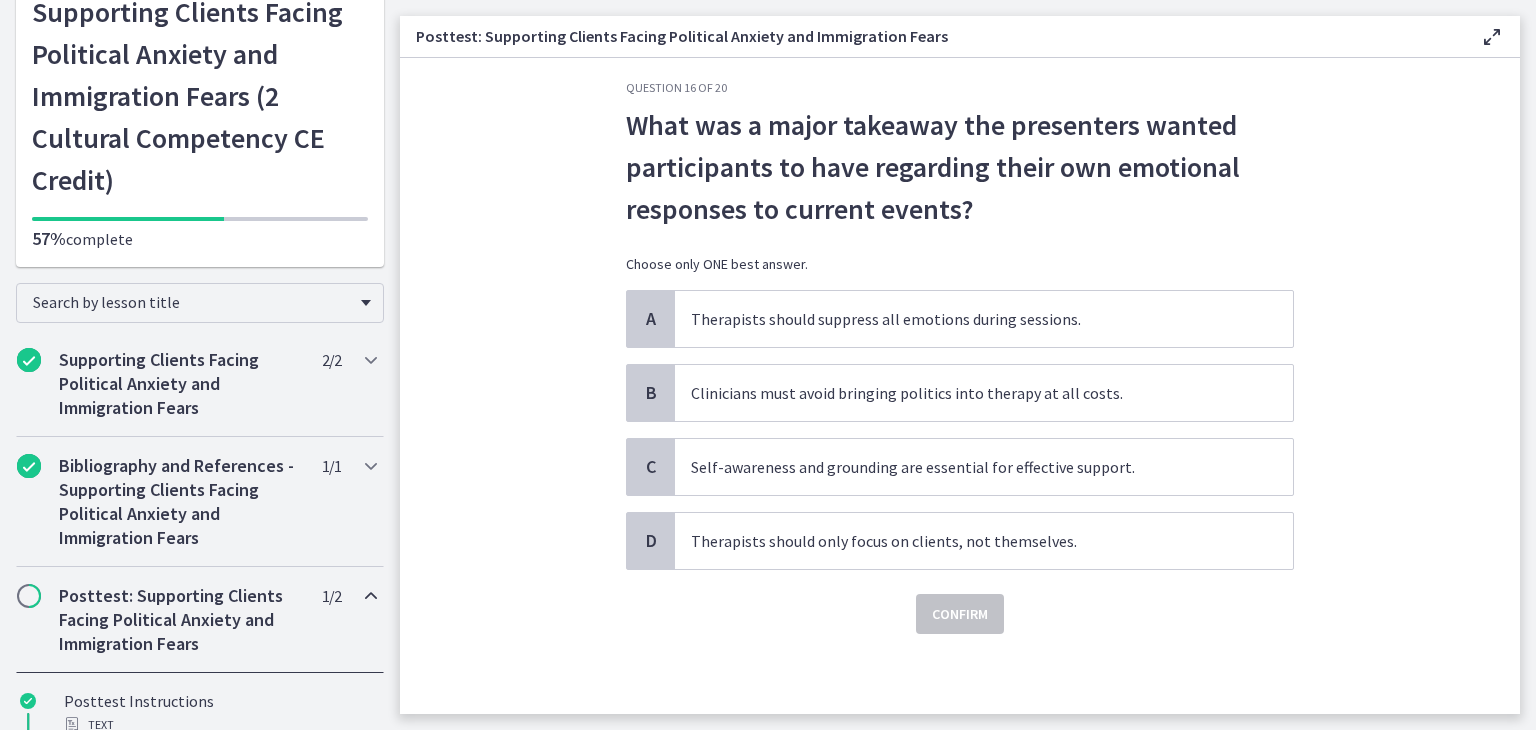 scroll, scrollTop: 0, scrollLeft: 0, axis: both 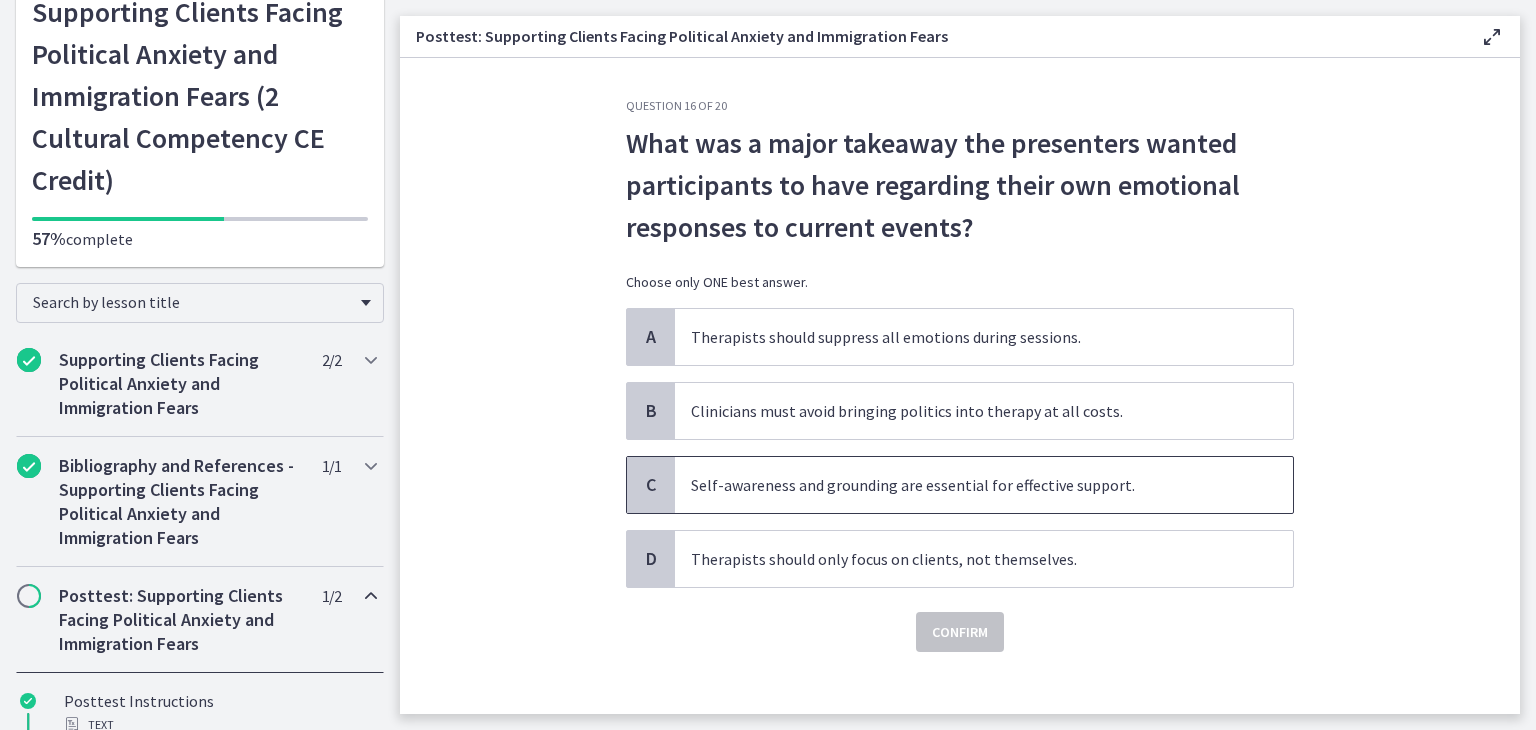 click on "Self-awareness and grounding are essential for effective support." at bounding box center (984, 485) 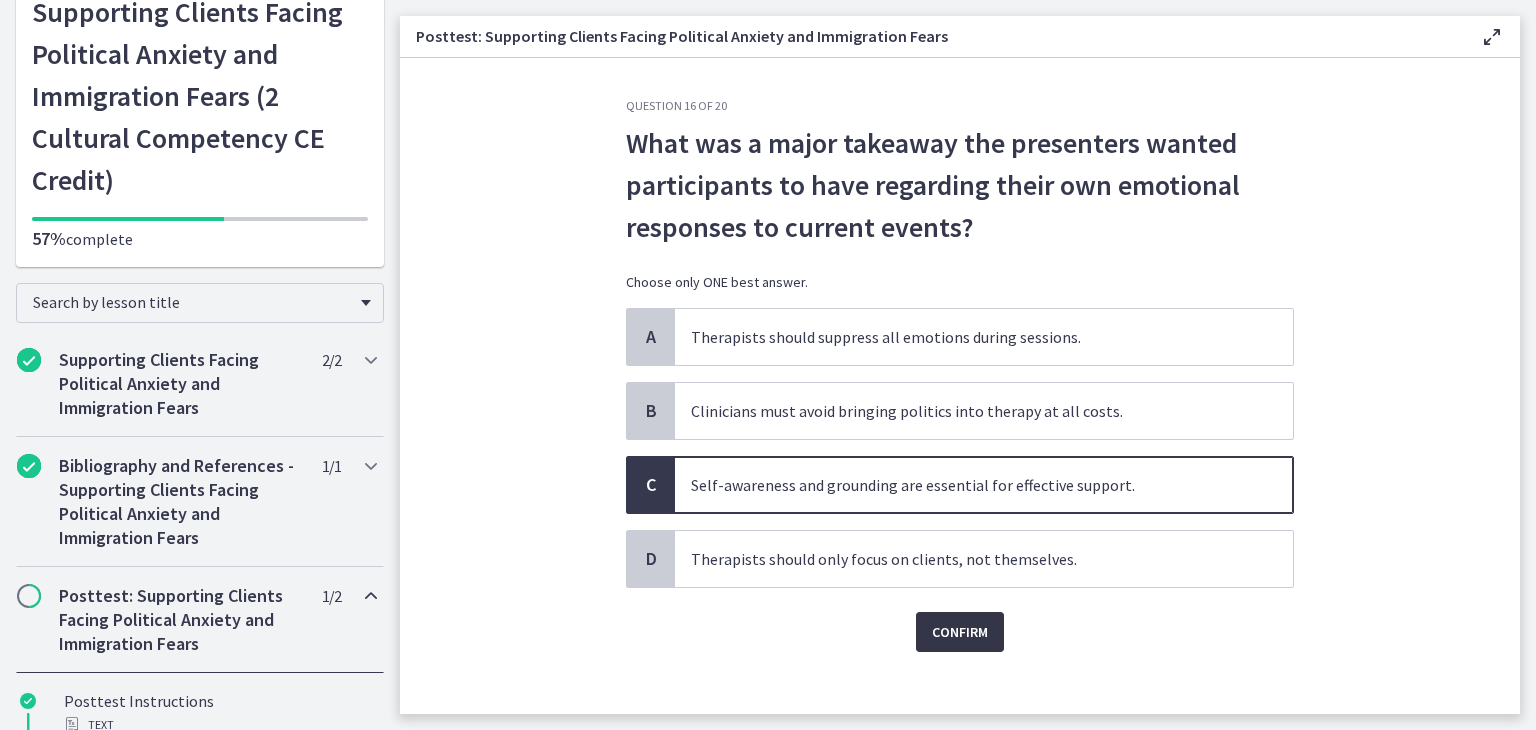 click on "Confirm" at bounding box center [960, 632] 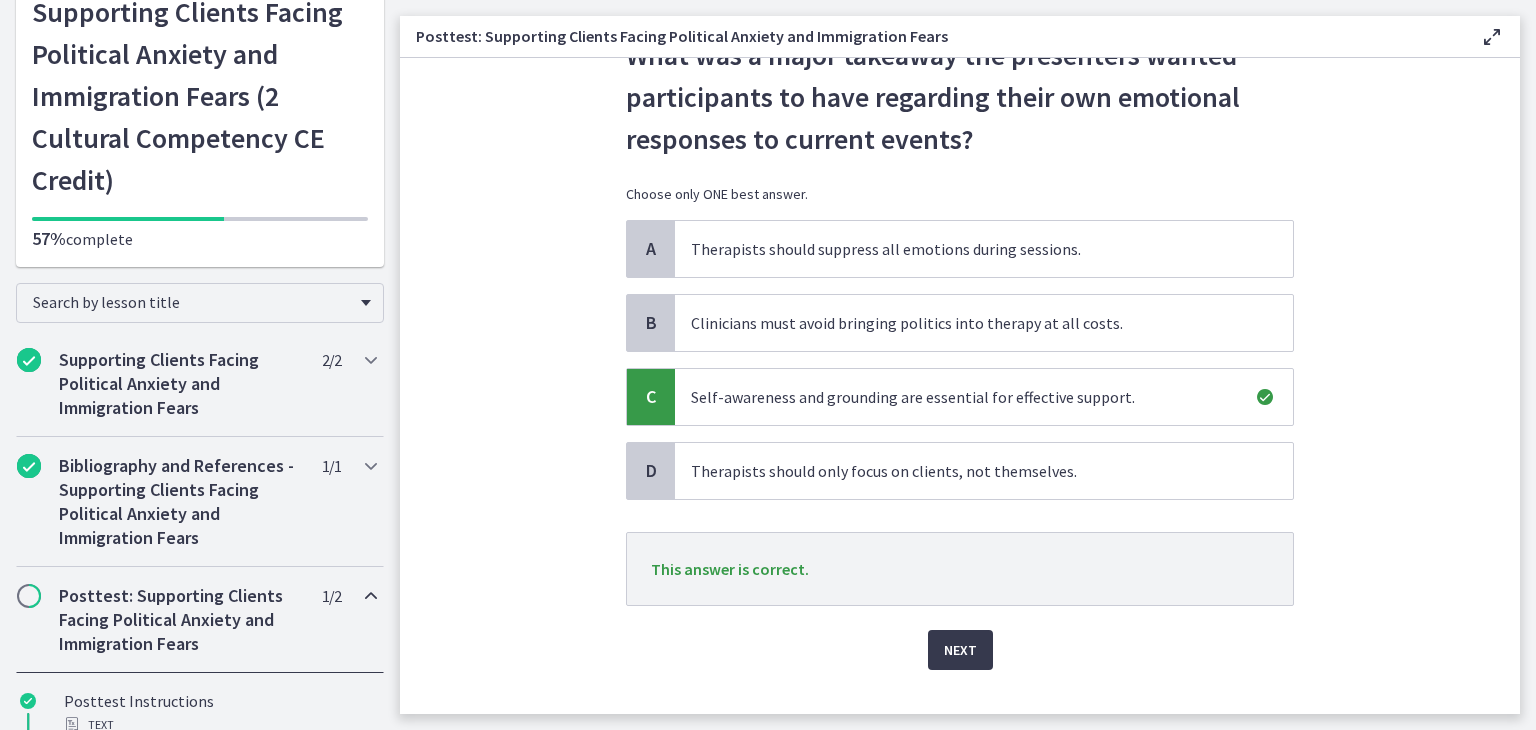 scroll, scrollTop: 88, scrollLeft: 0, axis: vertical 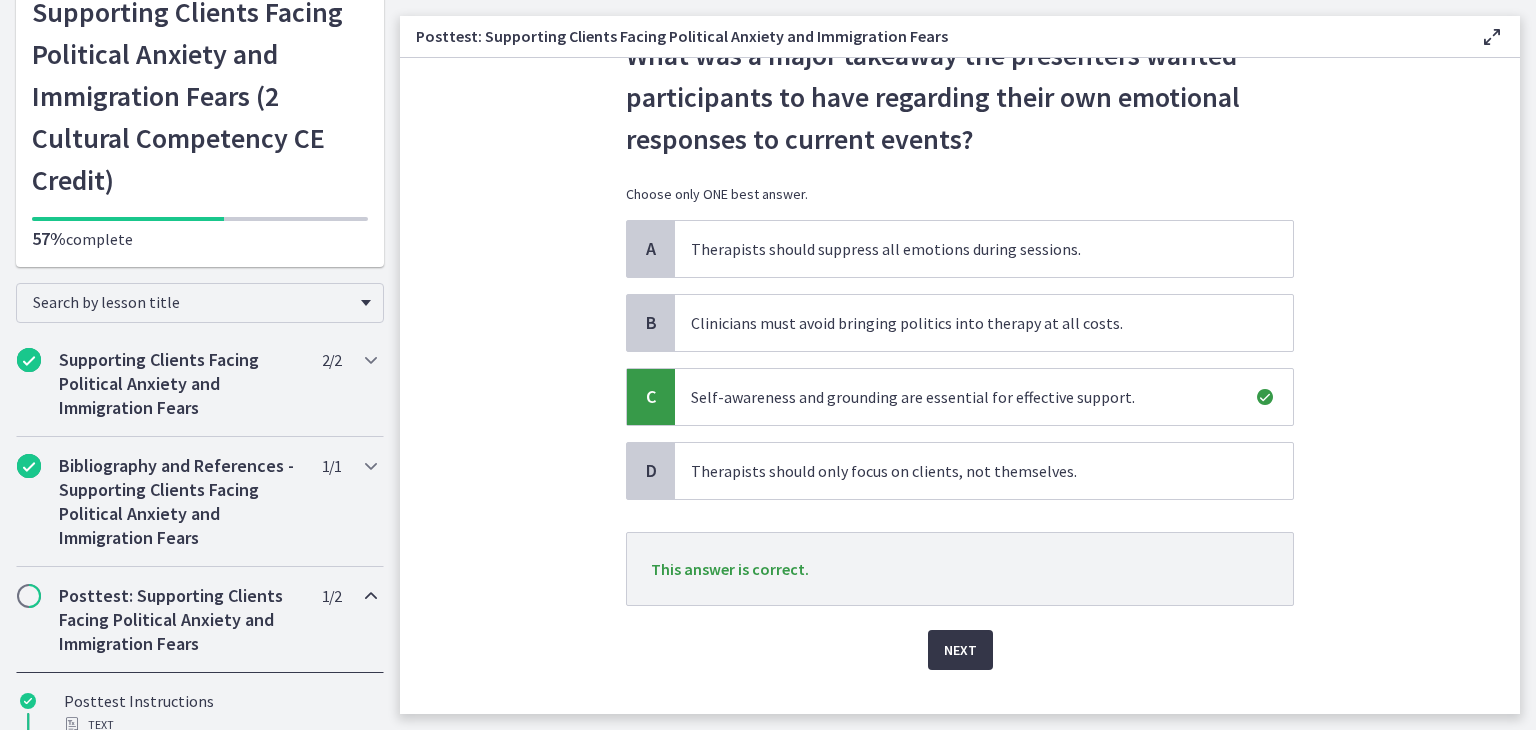 click on "Next" at bounding box center (960, 650) 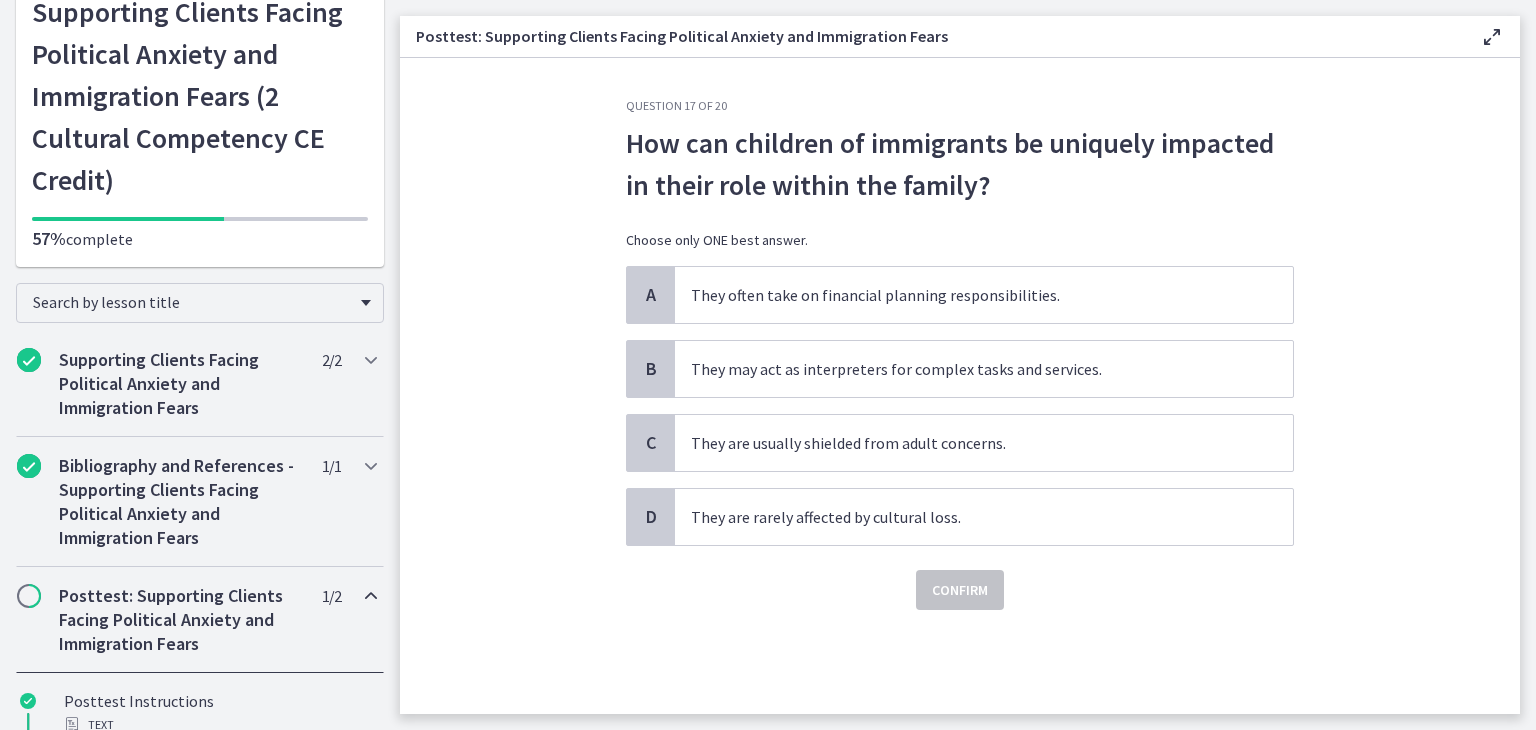 scroll, scrollTop: 0, scrollLeft: 0, axis: both 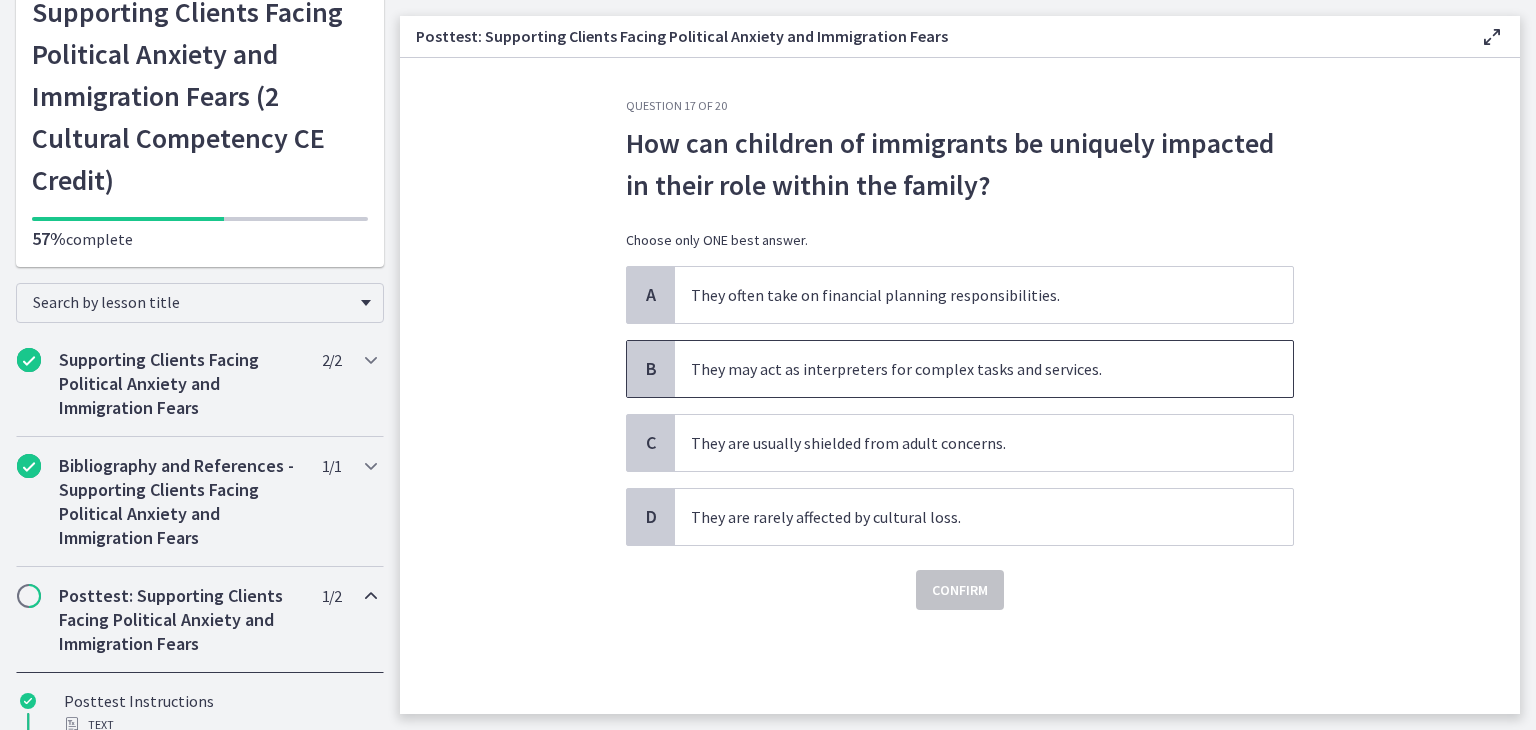 click on "They may act as interpreters for complex tasks and services." at bounding box center [984, 369] 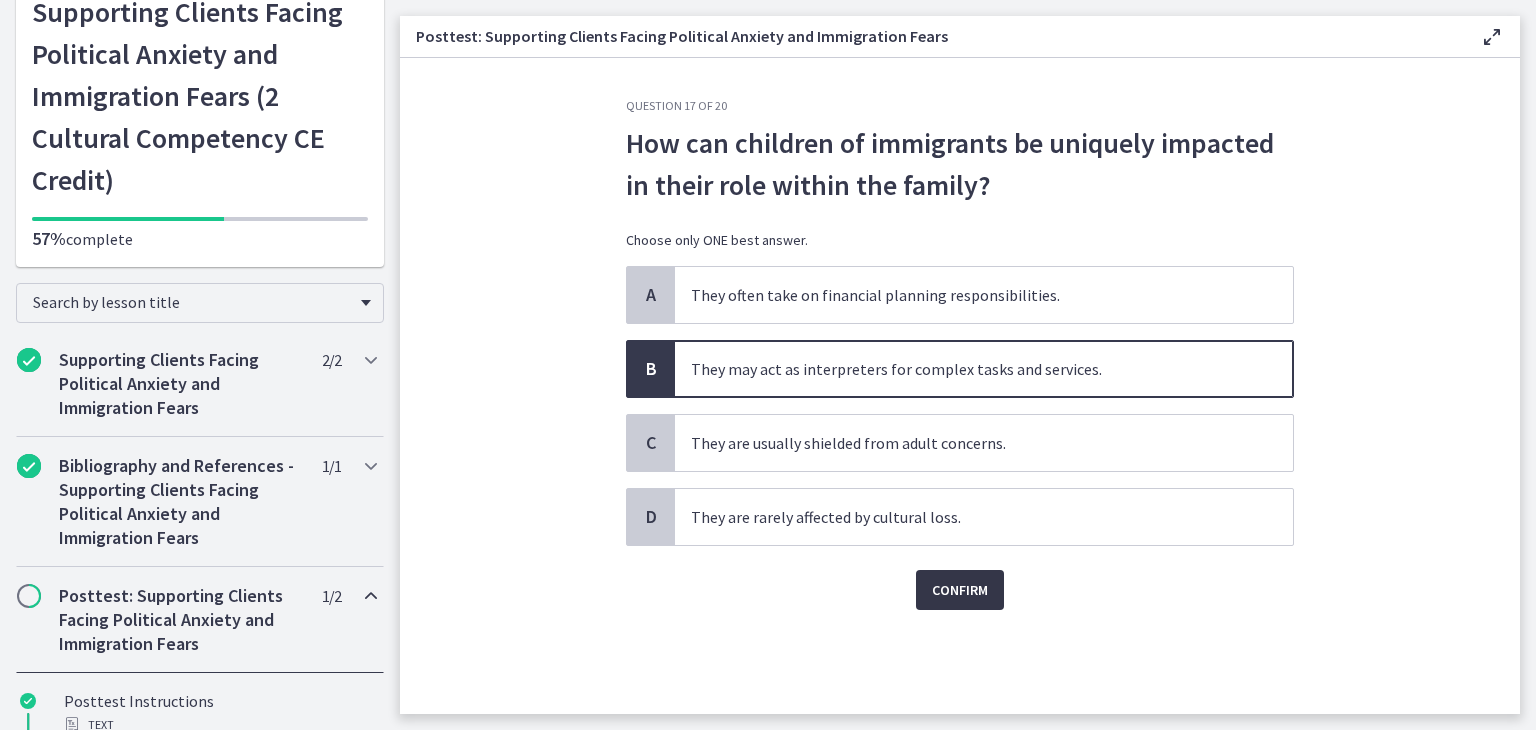 click on "Confirm" at bounding box center (960, 590) 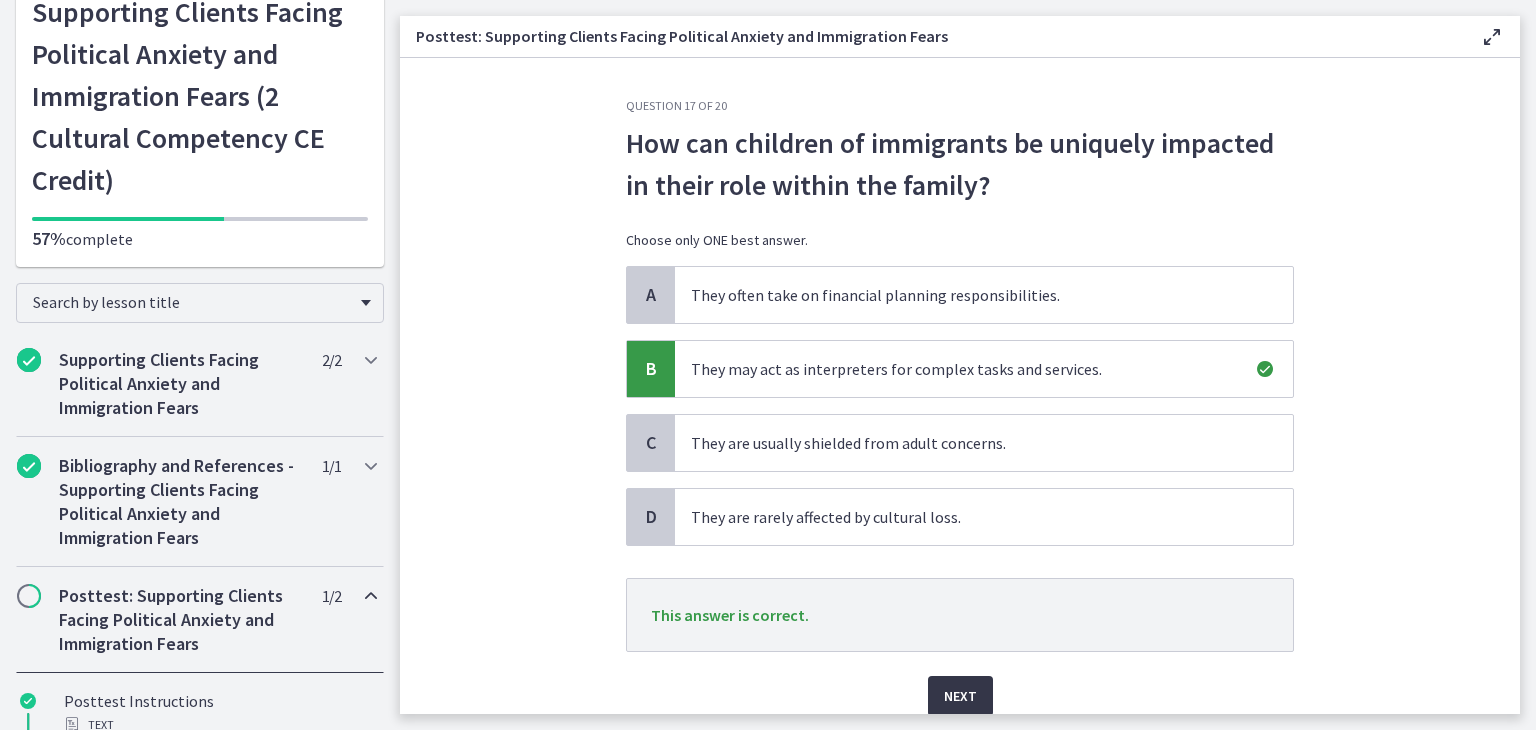 scroll, scrollTop: 80, scrollLeft: 0, axis: vertical 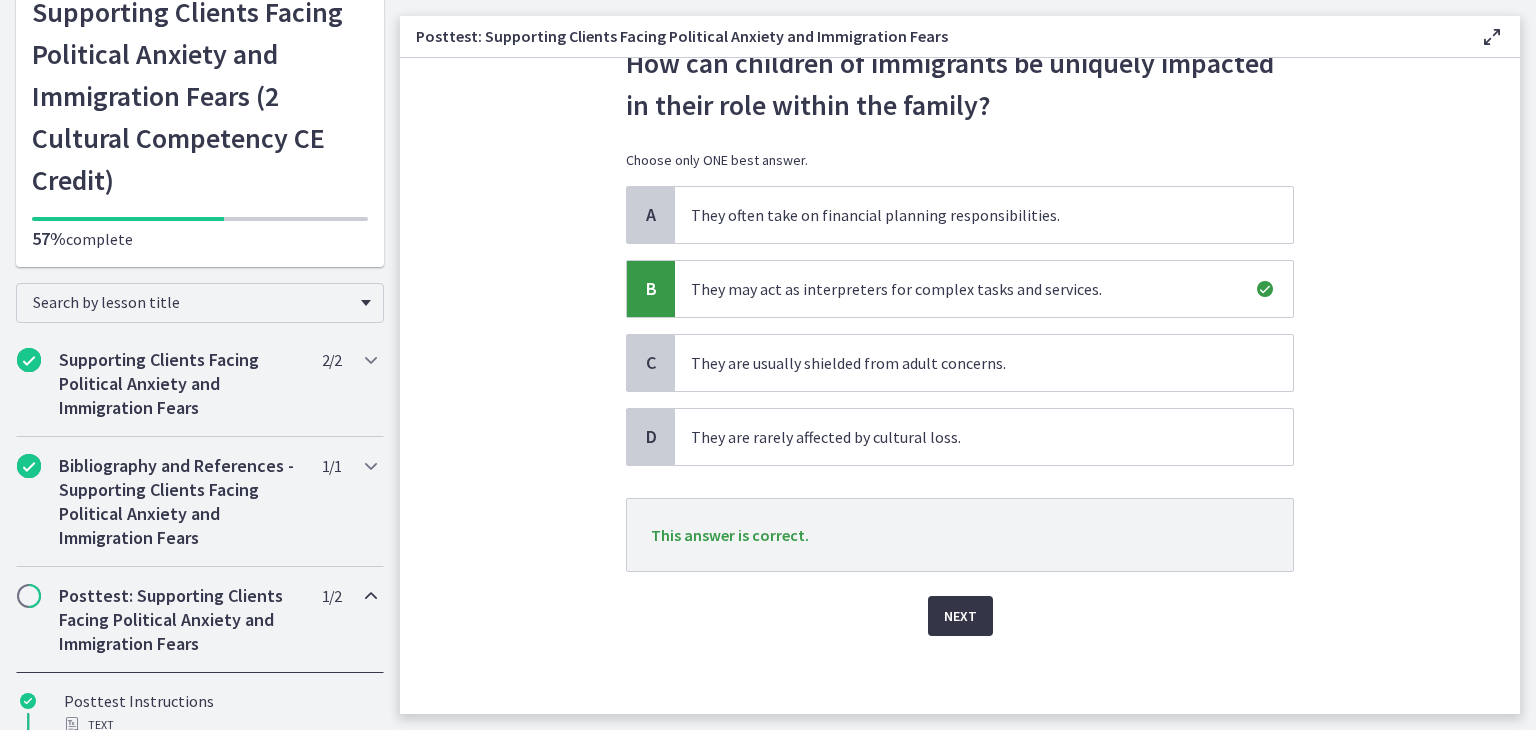 click on "Next" at bounding box center (960, 616) 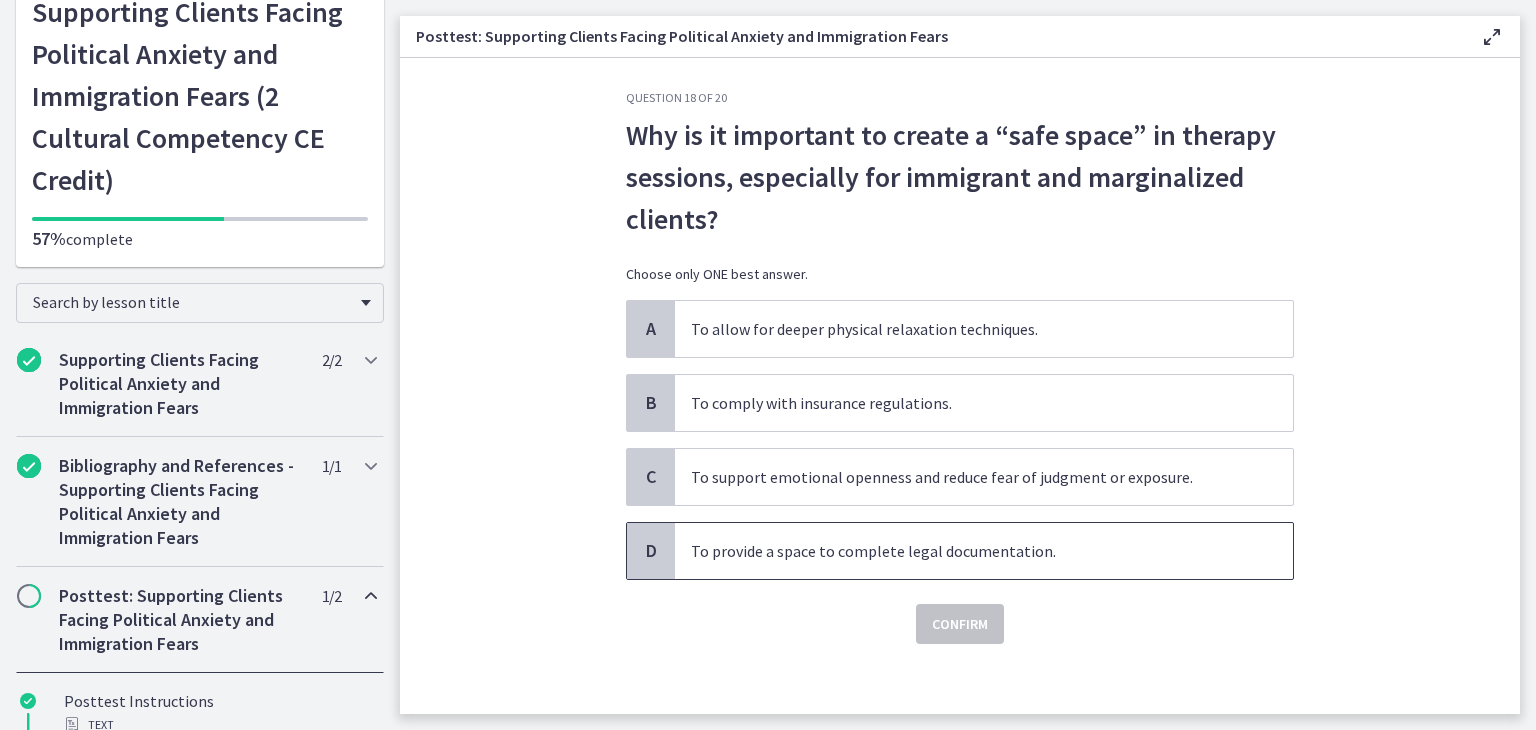 scroll, scrollTop: 13, scrollLeft: 0, axis: vertical 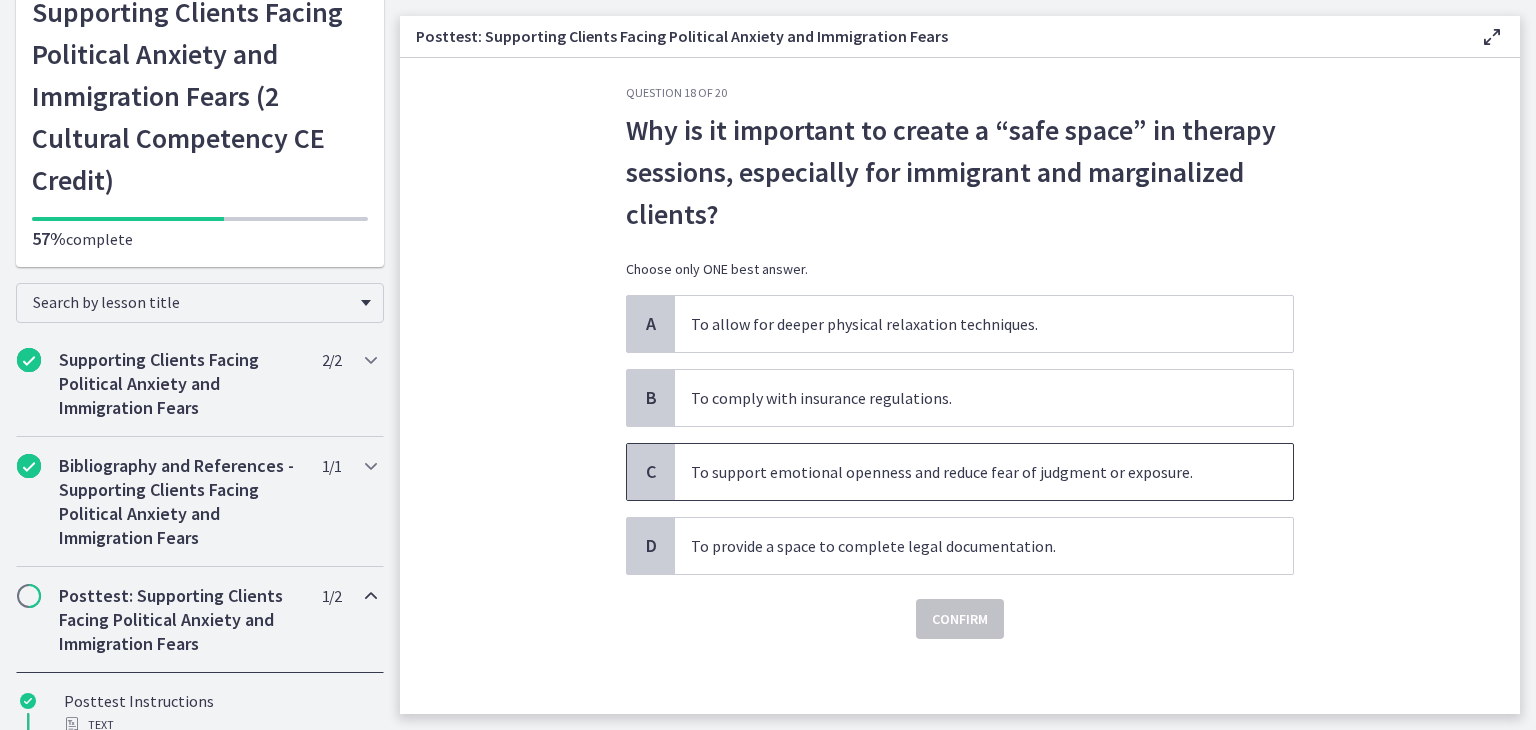 click on "To support emotional openness and reduce fear of judgment or exposure." at bounding box center (984, 472) 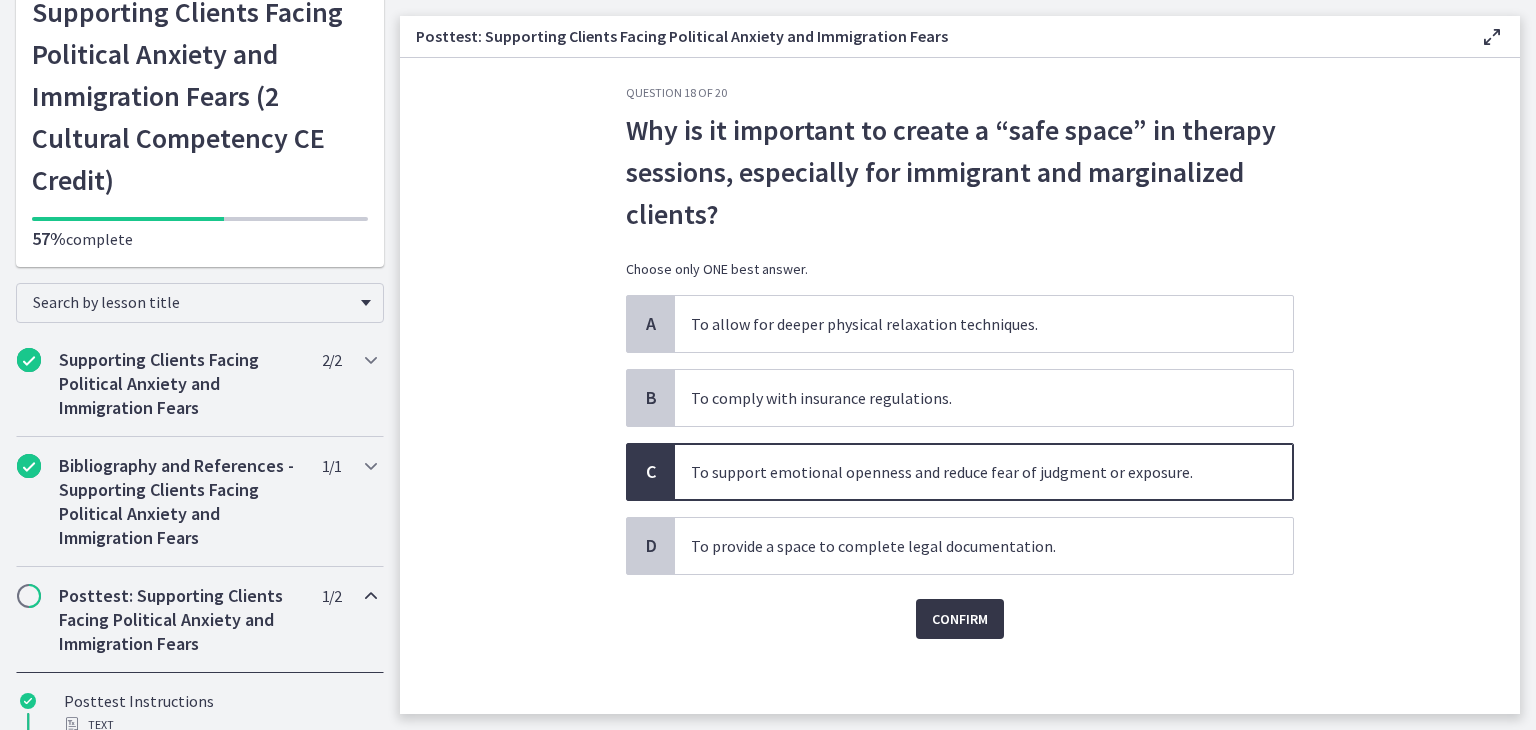 click on "Confirm" at bounding box center [960, 619] 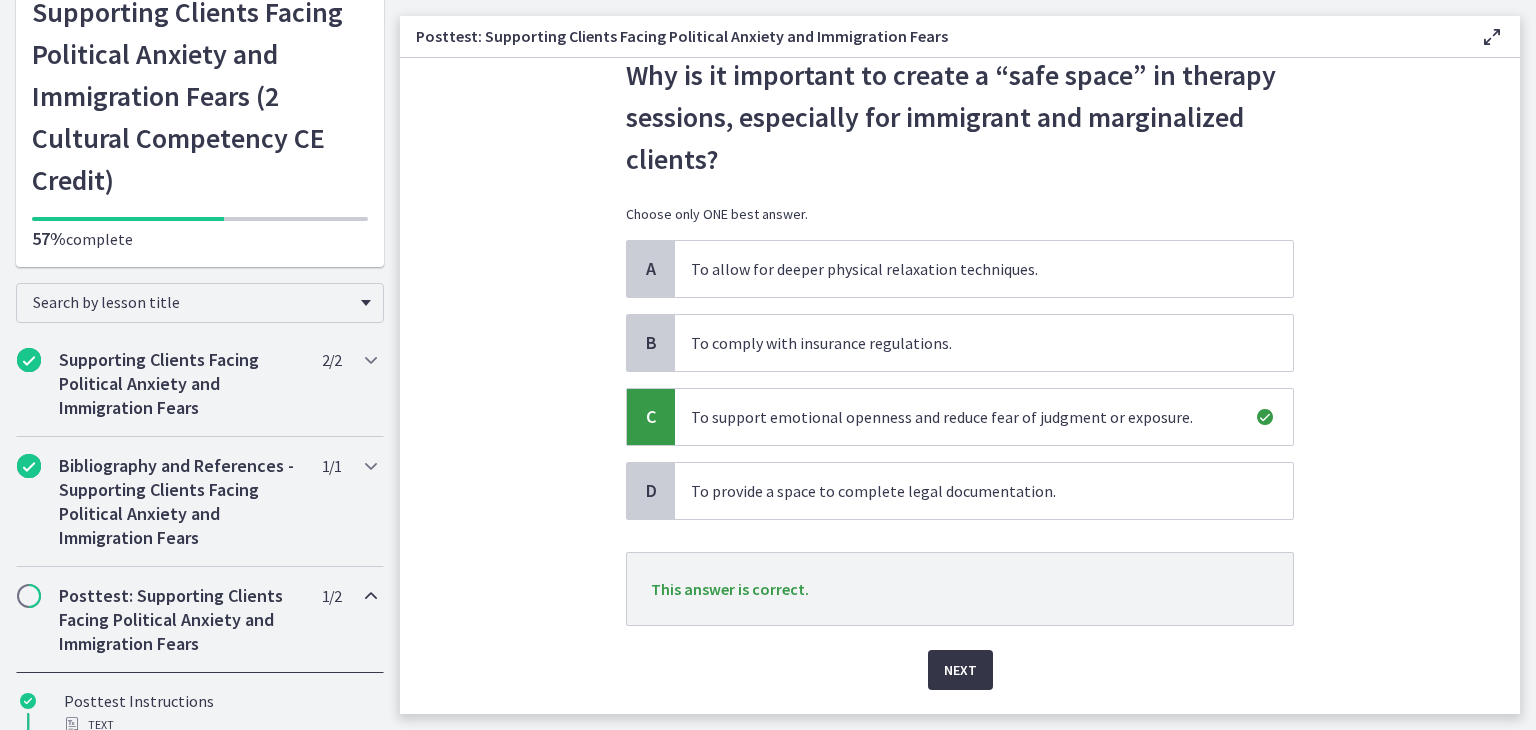 scroll, scrollTop: 122, scrollLeft: 0, axis: vertical 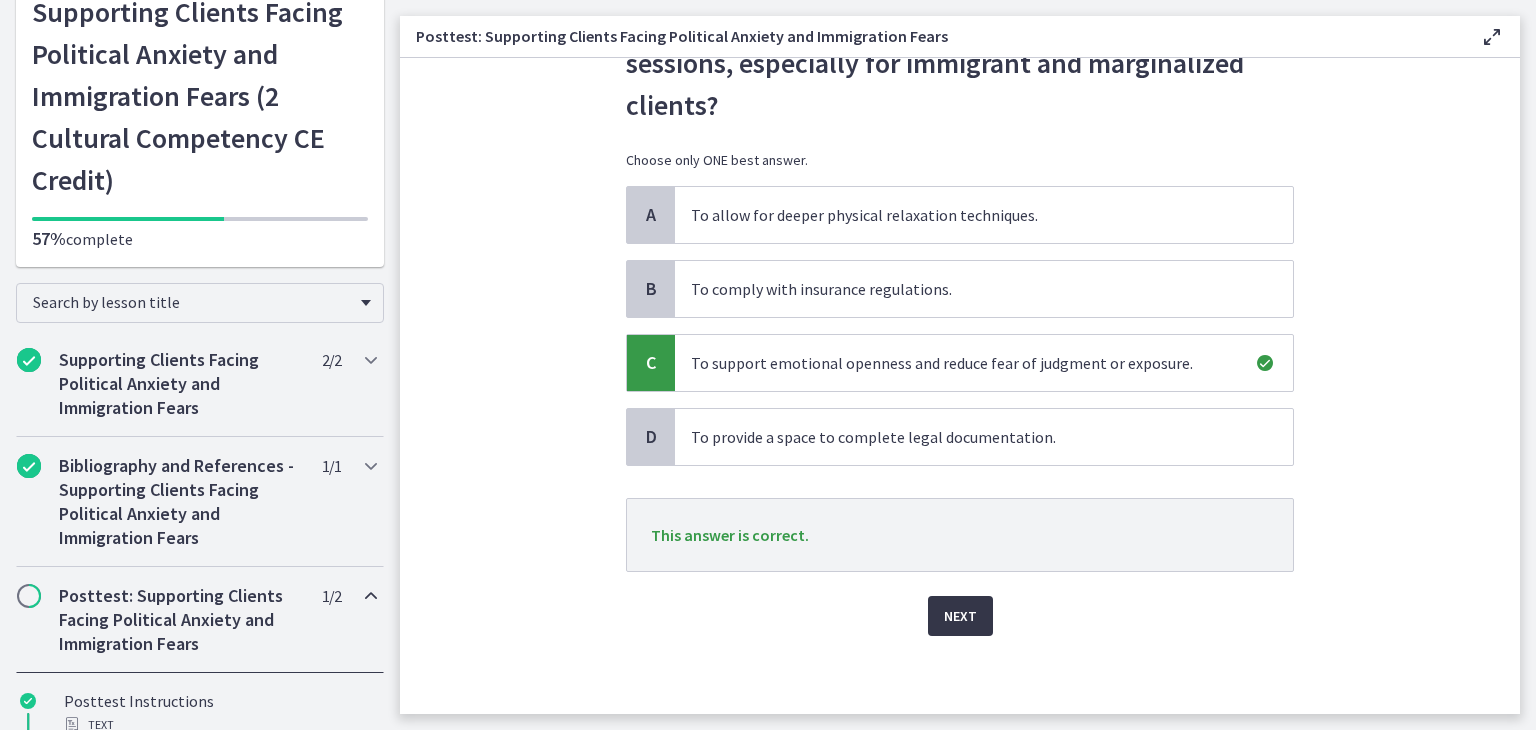 click on "Next" at bounding box center (960, 616) 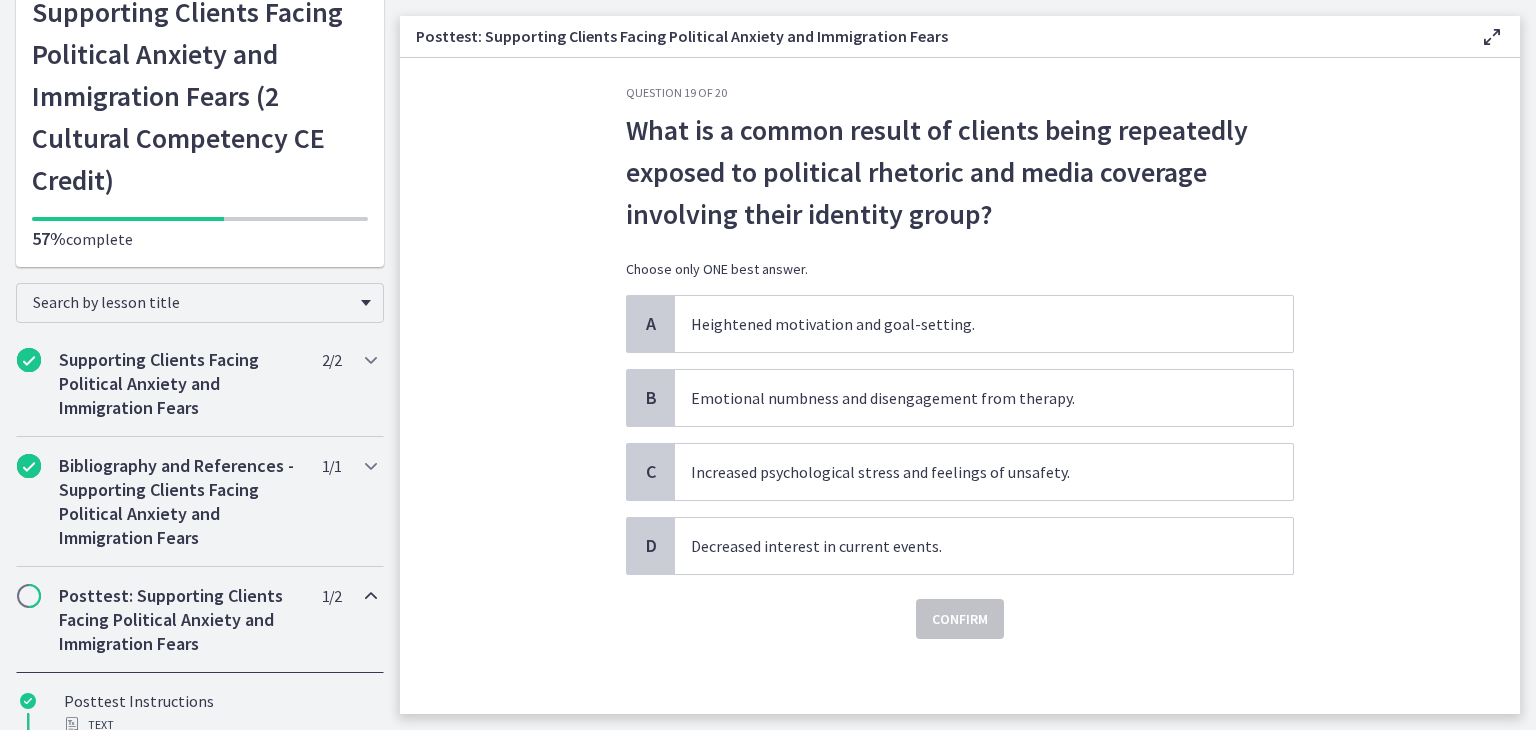 scroll, scrollTop: 16, scrollLeft: 0, axis: vertical 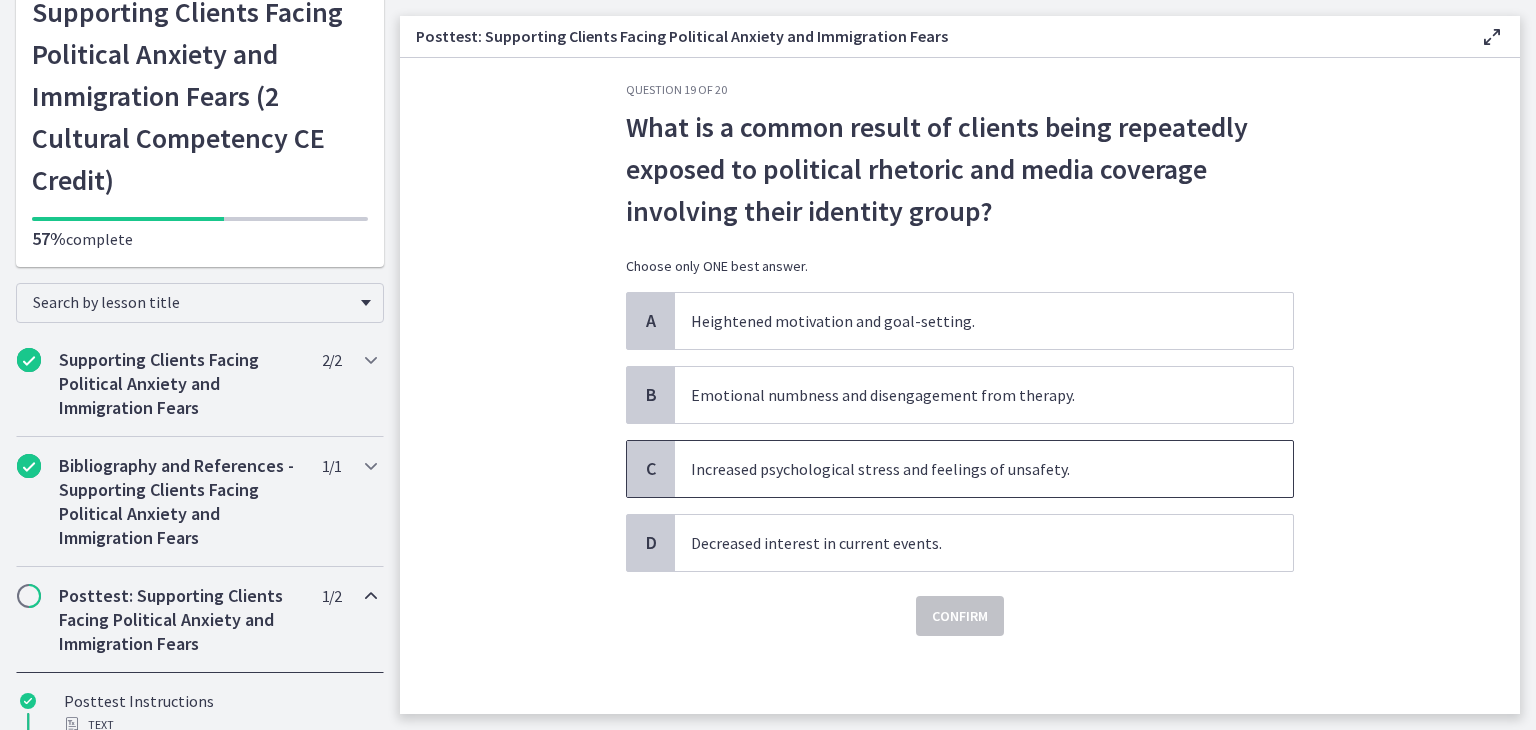 click on "Increased psychological stress and feelings of unsafety." at bounding box center [984, 469] 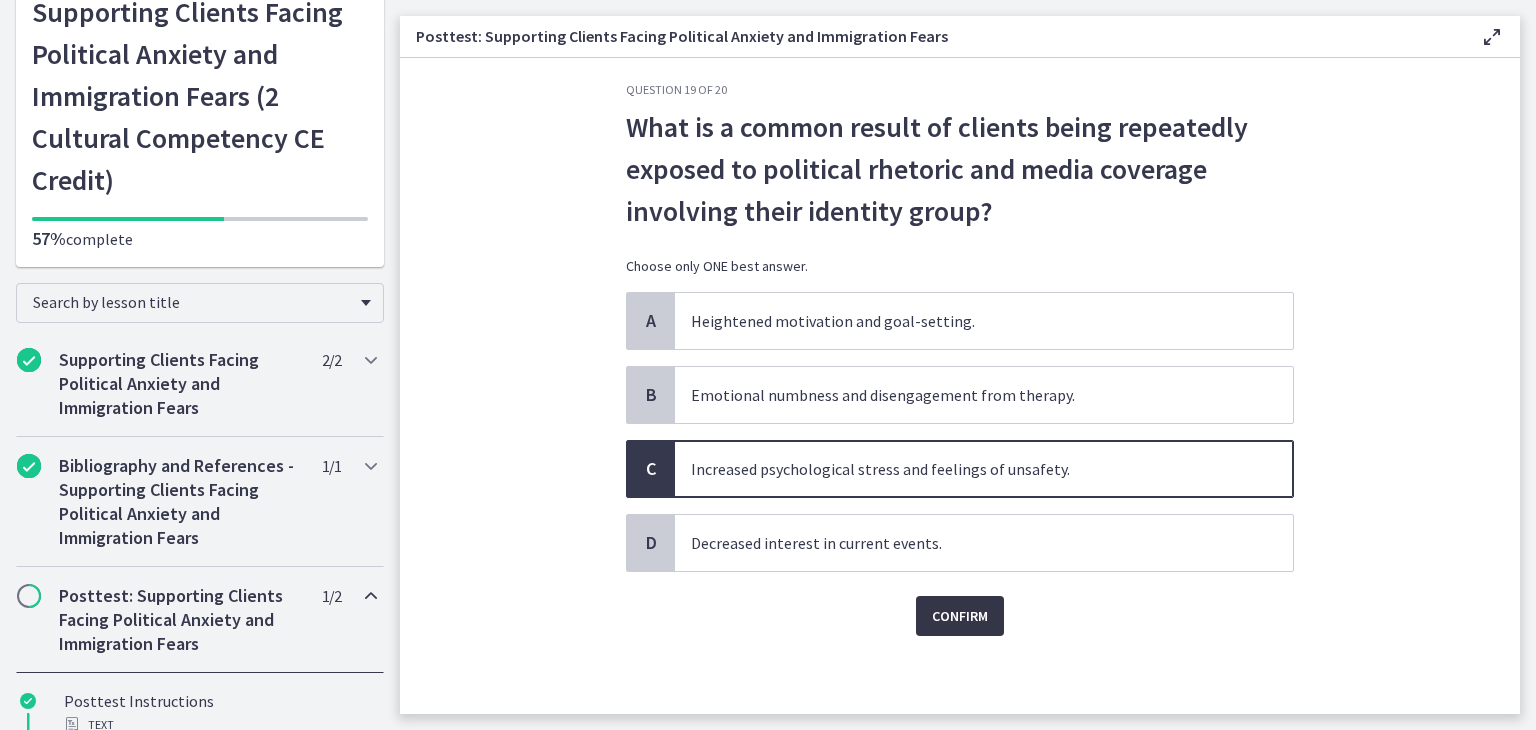 click on "Confirm" at bounding box center (960, 616) 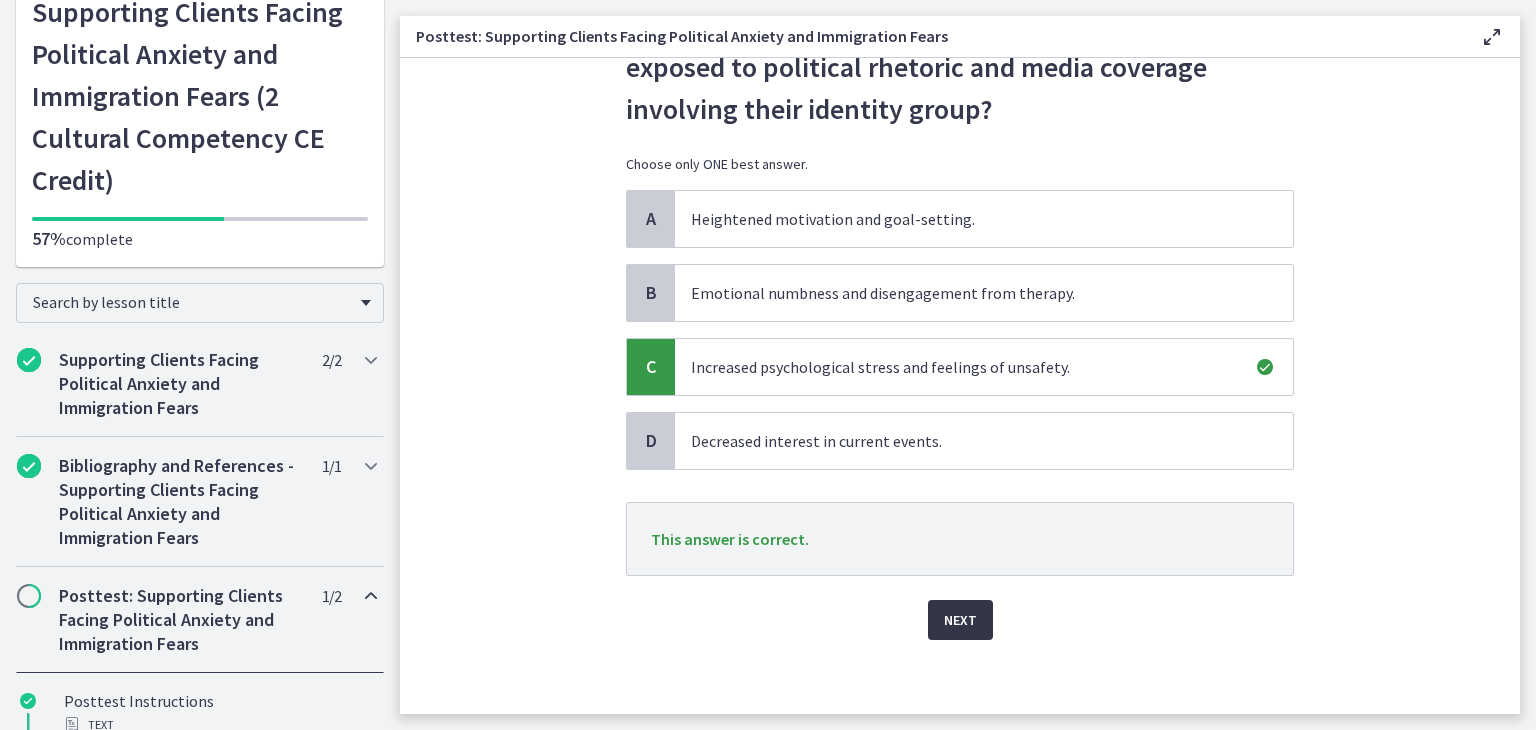 scroll, scrollTop: 122, scrollLeft: 0, axis: vertical 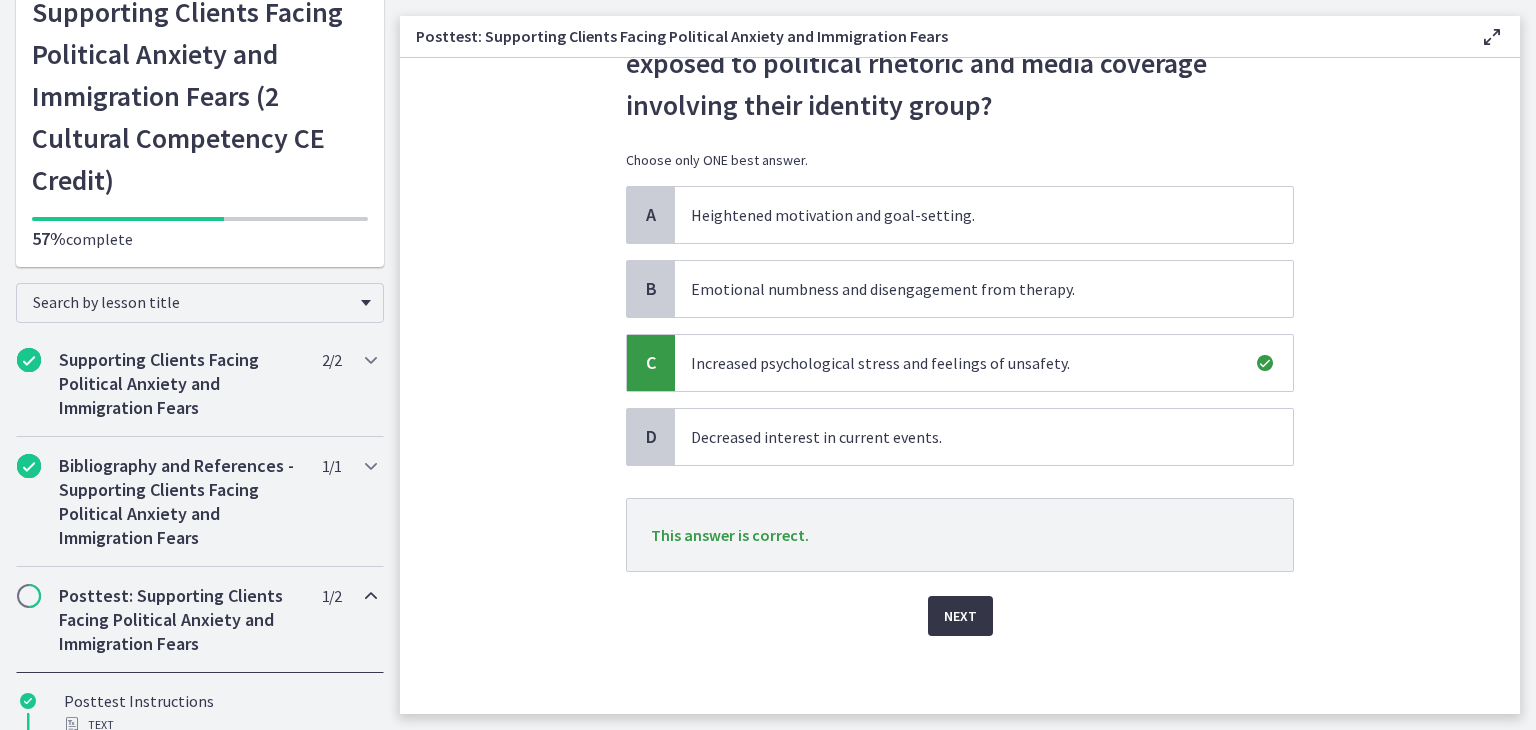 click on "Next" at bounding box center (960, 616) 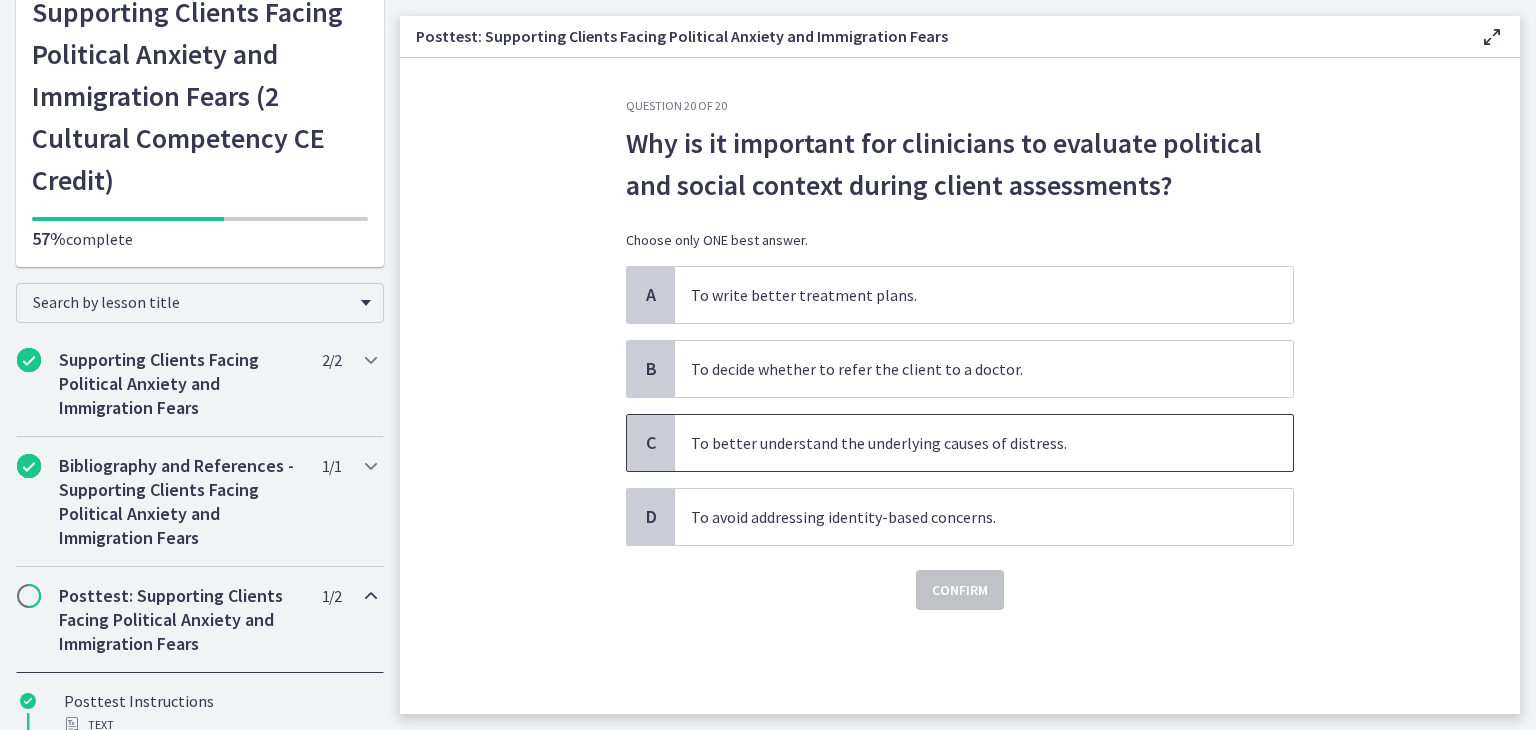 click on "To better understand the underlying causes of distress." at bounding box center (984, 443) 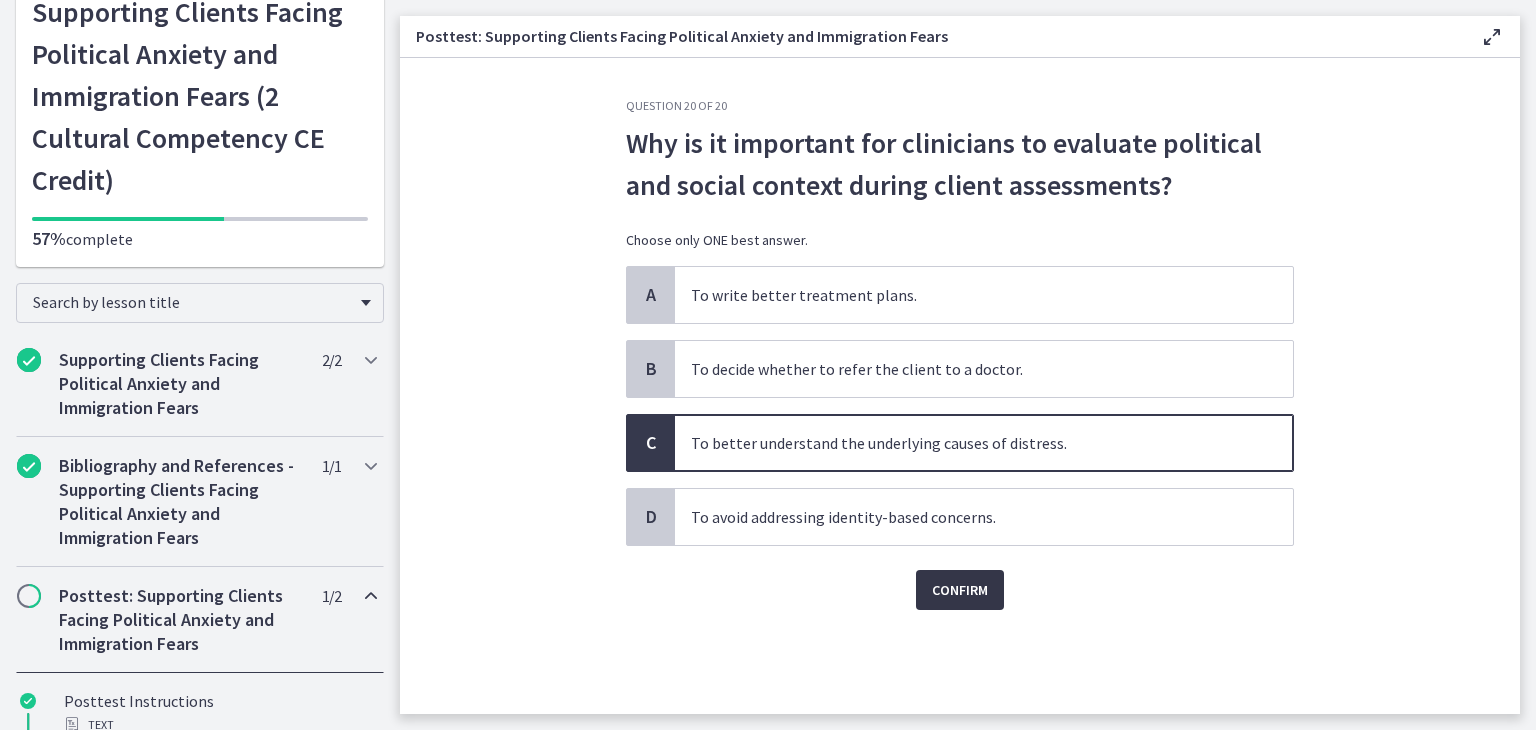 click on "Confirm" at bounding box center [960, 590] 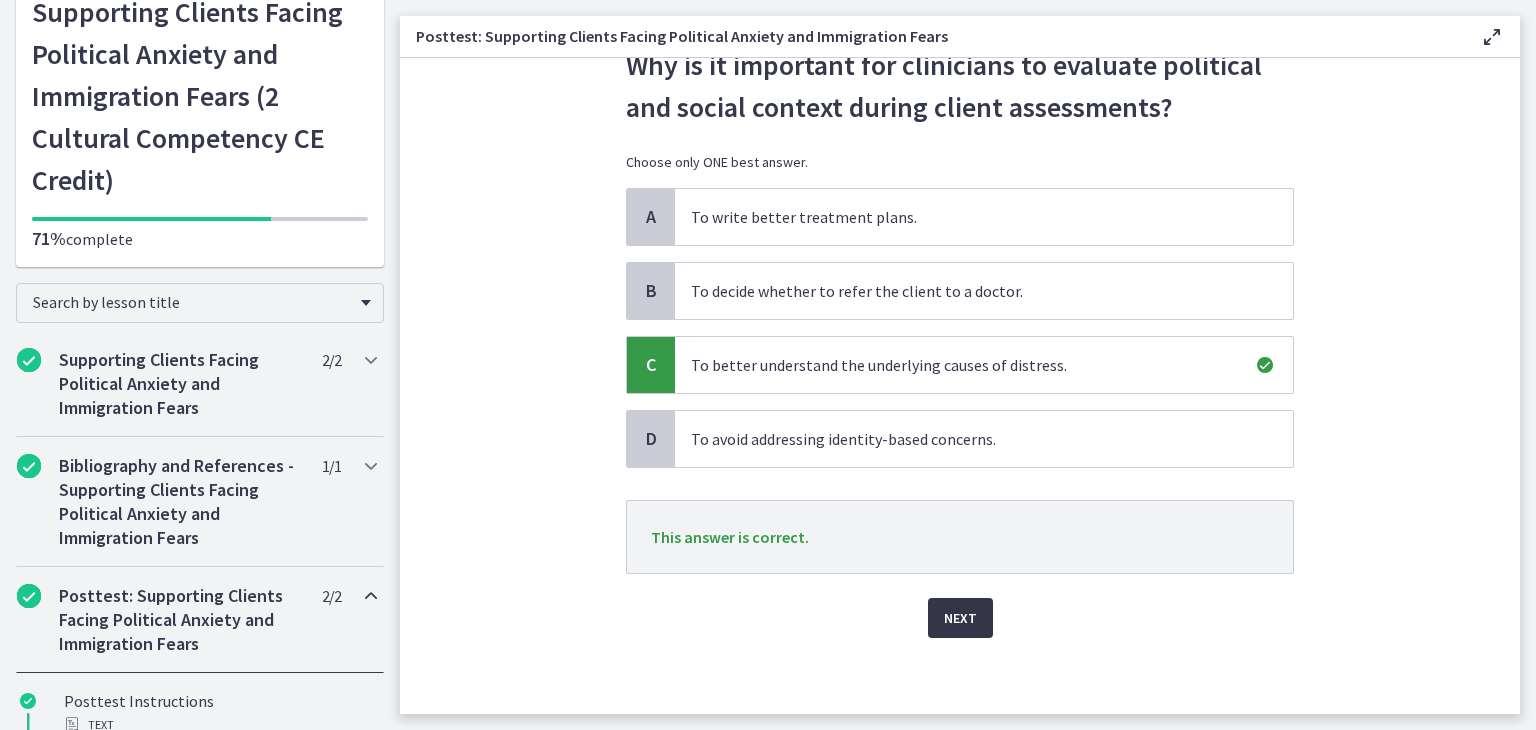 scroll, scrollTop: 80, scrollLeft: 0, axis: vertical 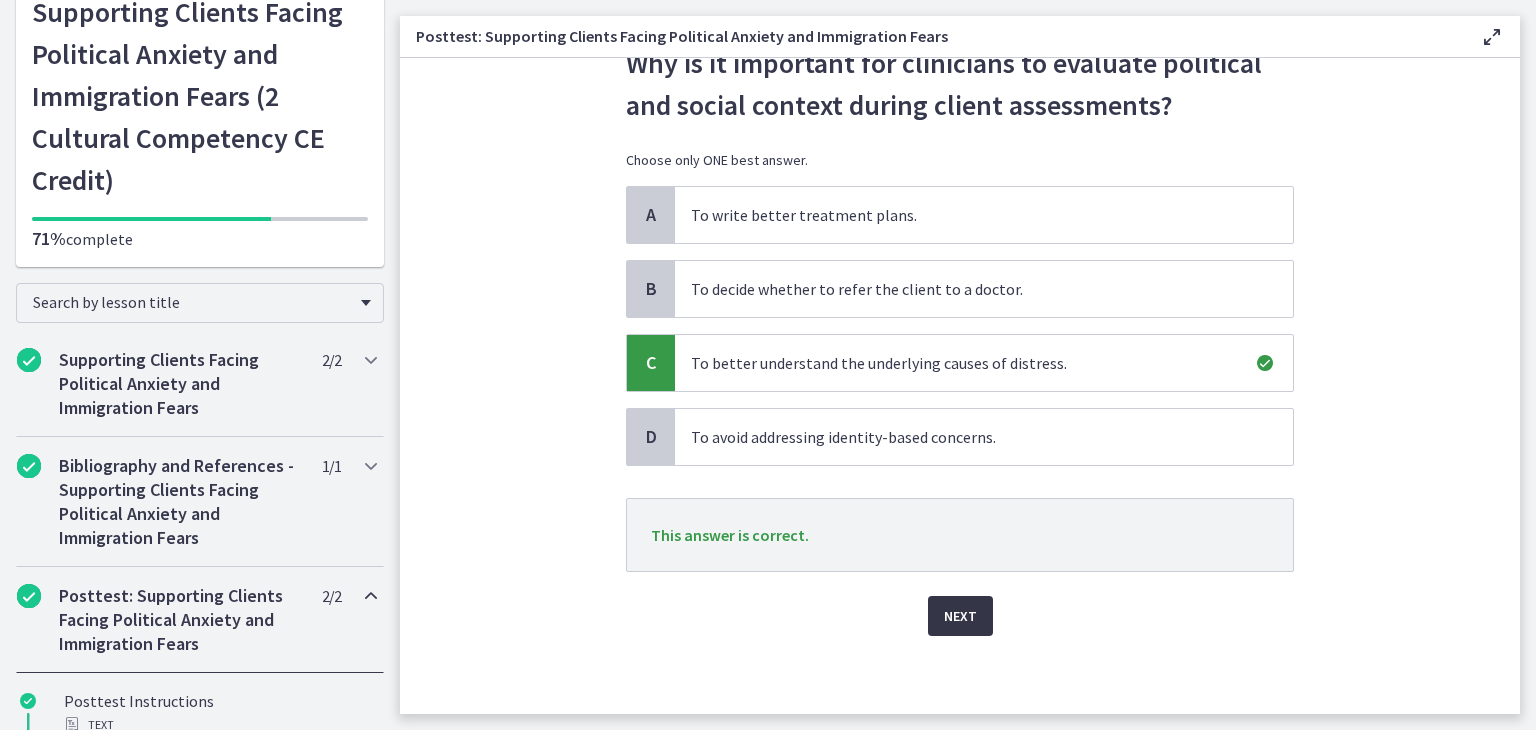 click on "Next" at bounding box center [960, 616] 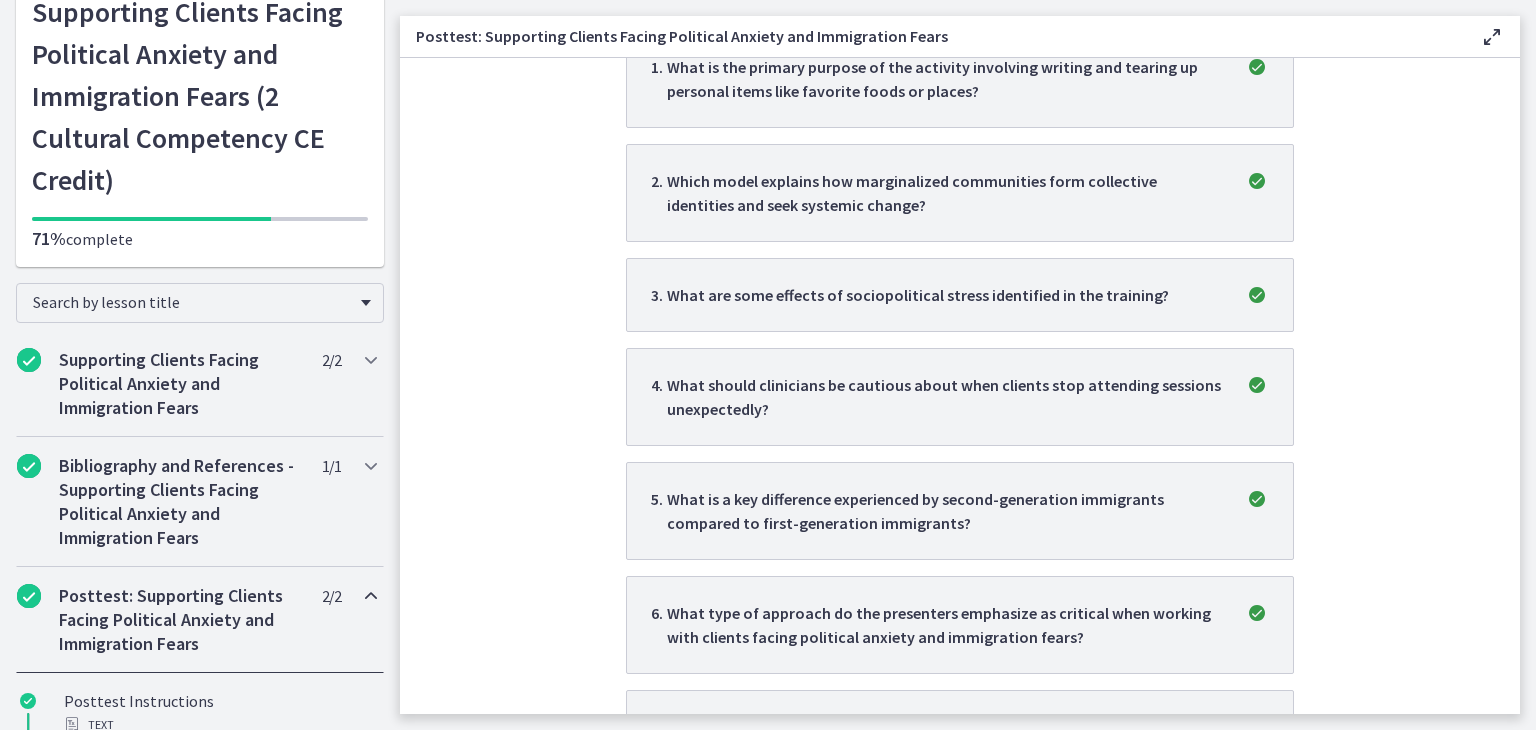 scroll, scrollTop: 0, scrollLeft: 0, axis: both 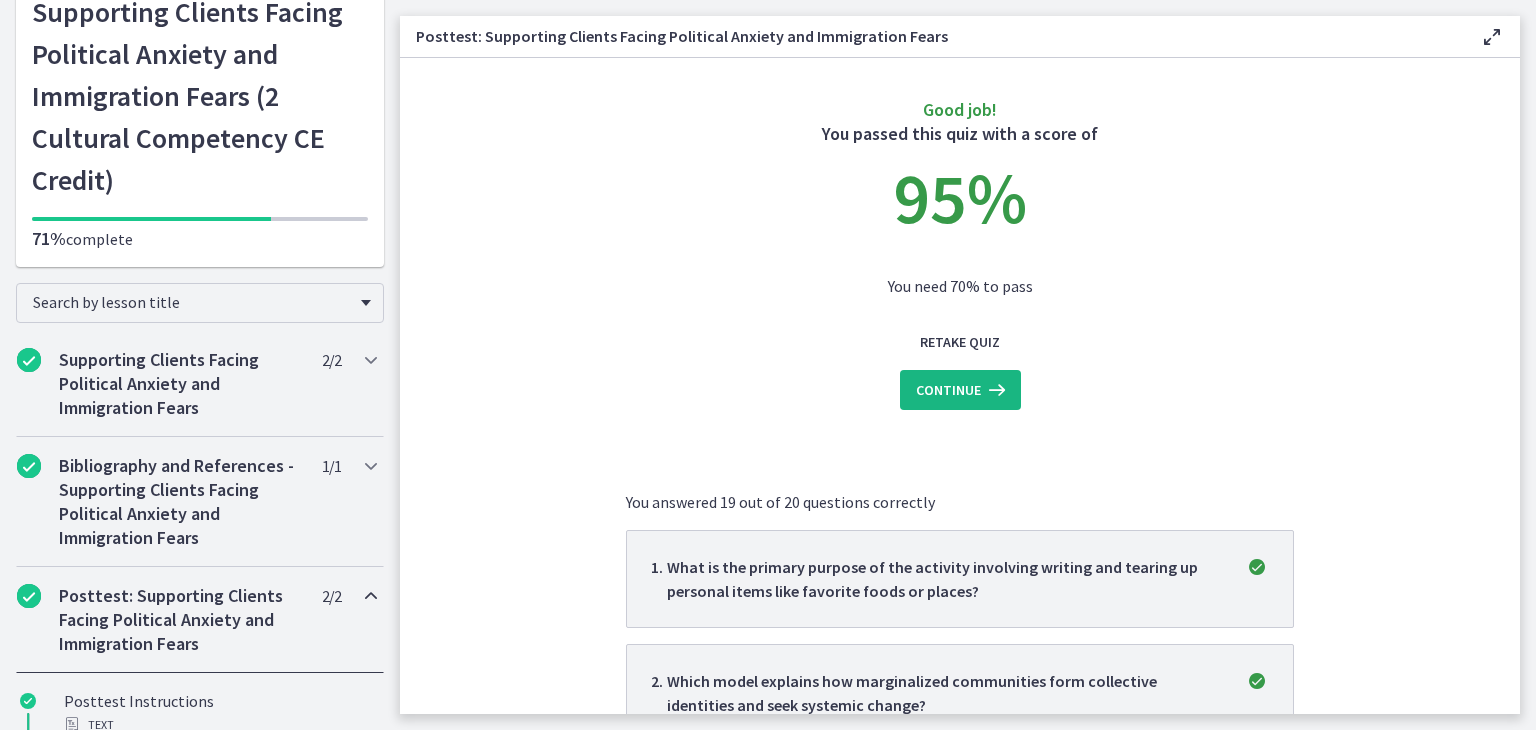 click on "Continue" at bounding box center (960, 390) 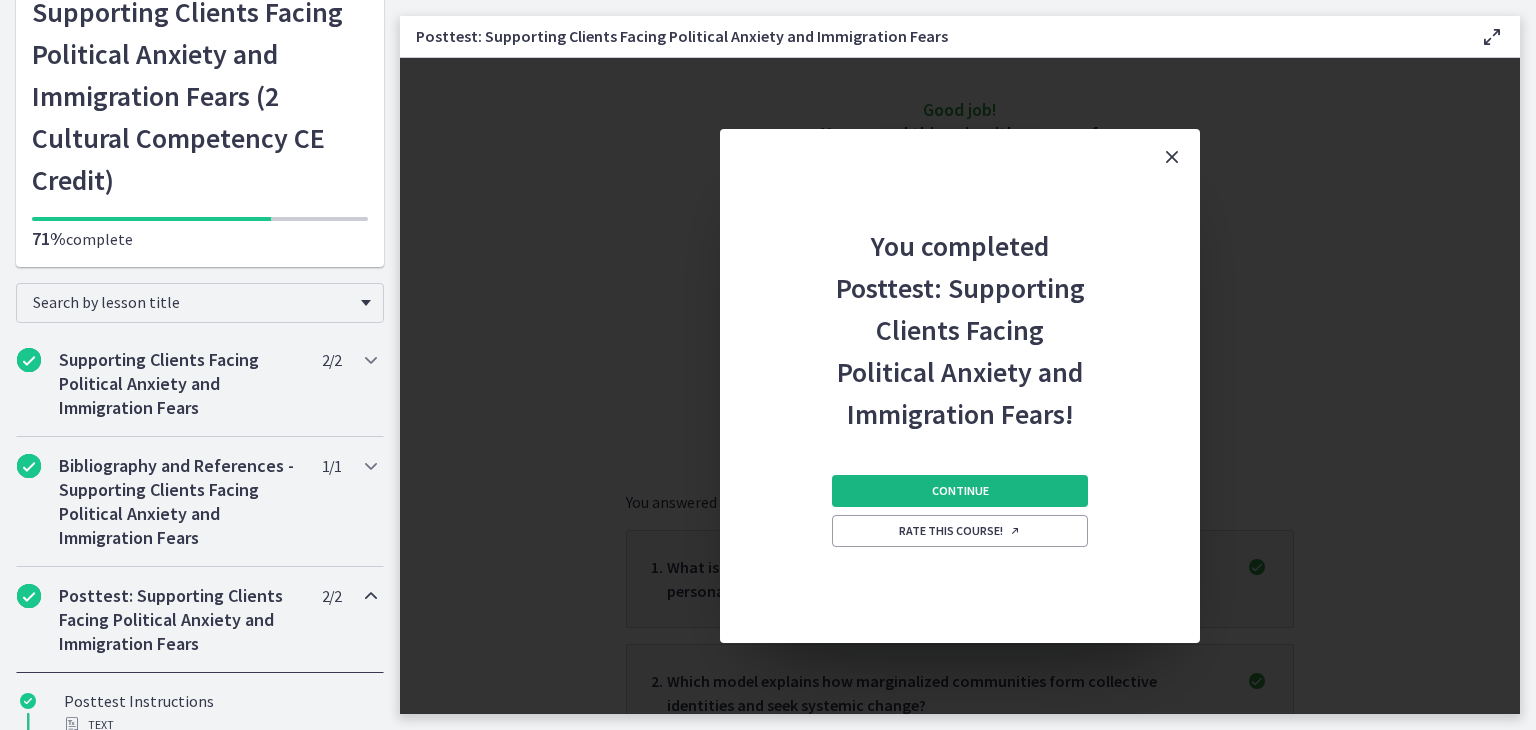 click on "Continue" at bounding box center (960, 491) 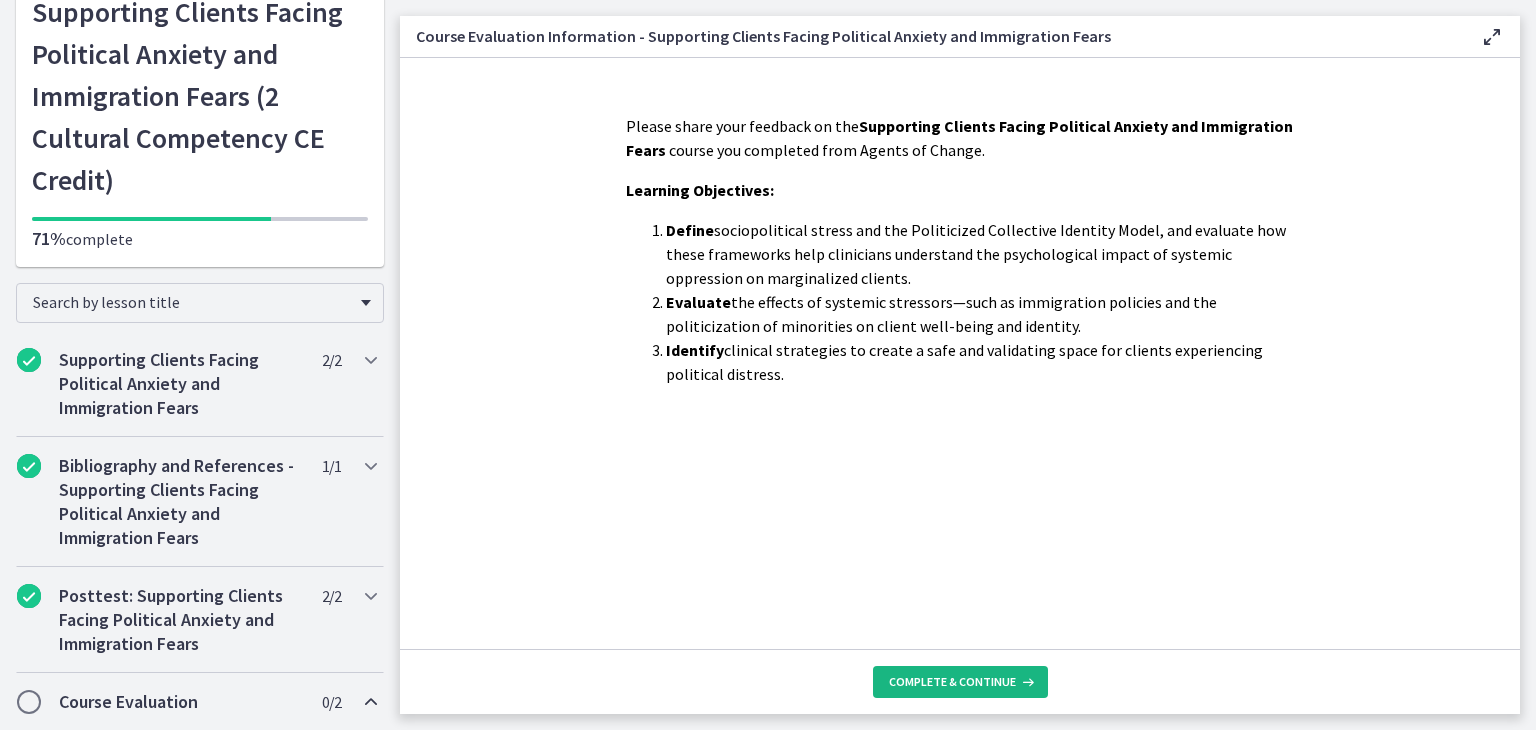 click on "Complete & continue" at bounding box center (952, 682) 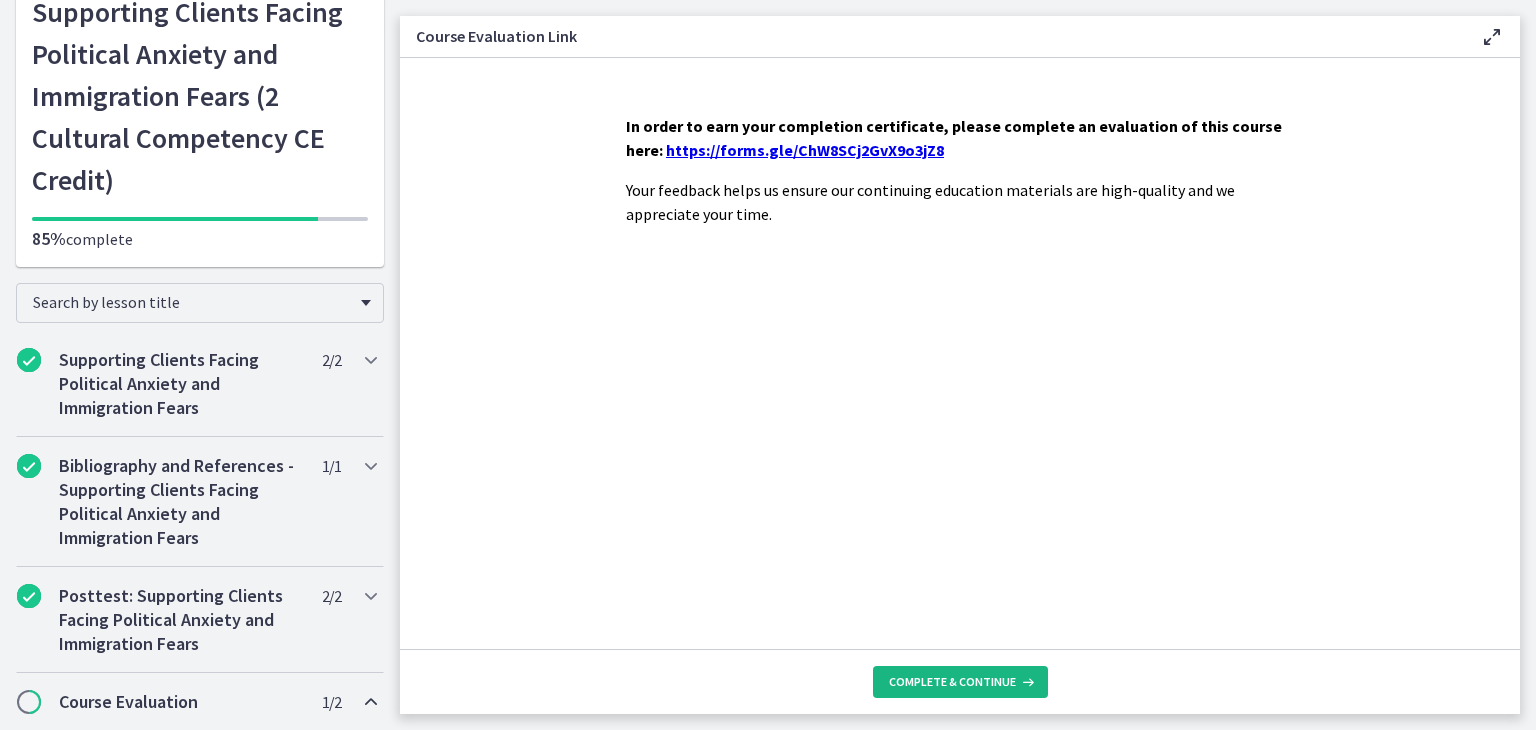 click on "Complete & continue" at bounding box center [952, 682] 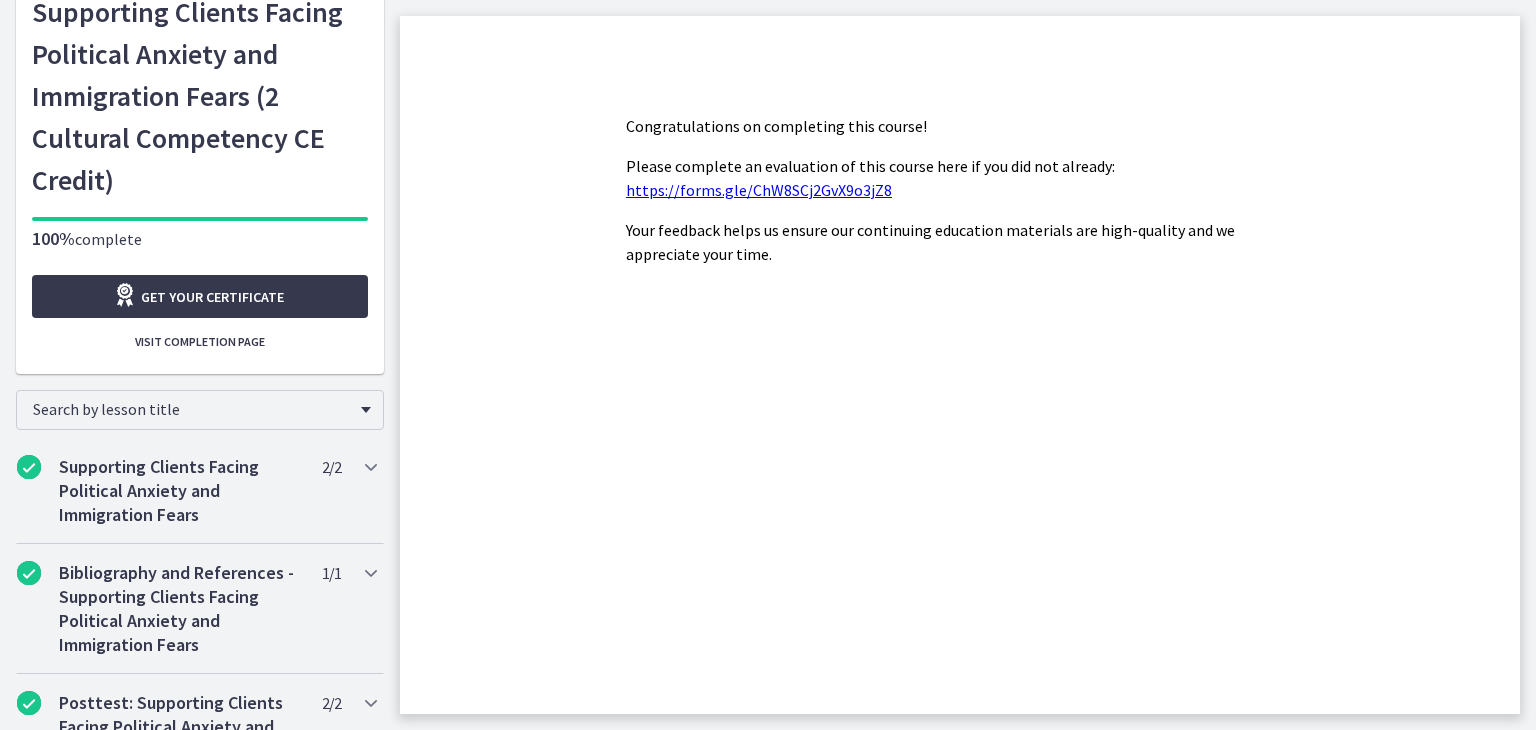 click on "https://forms.gle/ChW8SCj2GvX9o3jZ8" at bounding box center [759, 190] 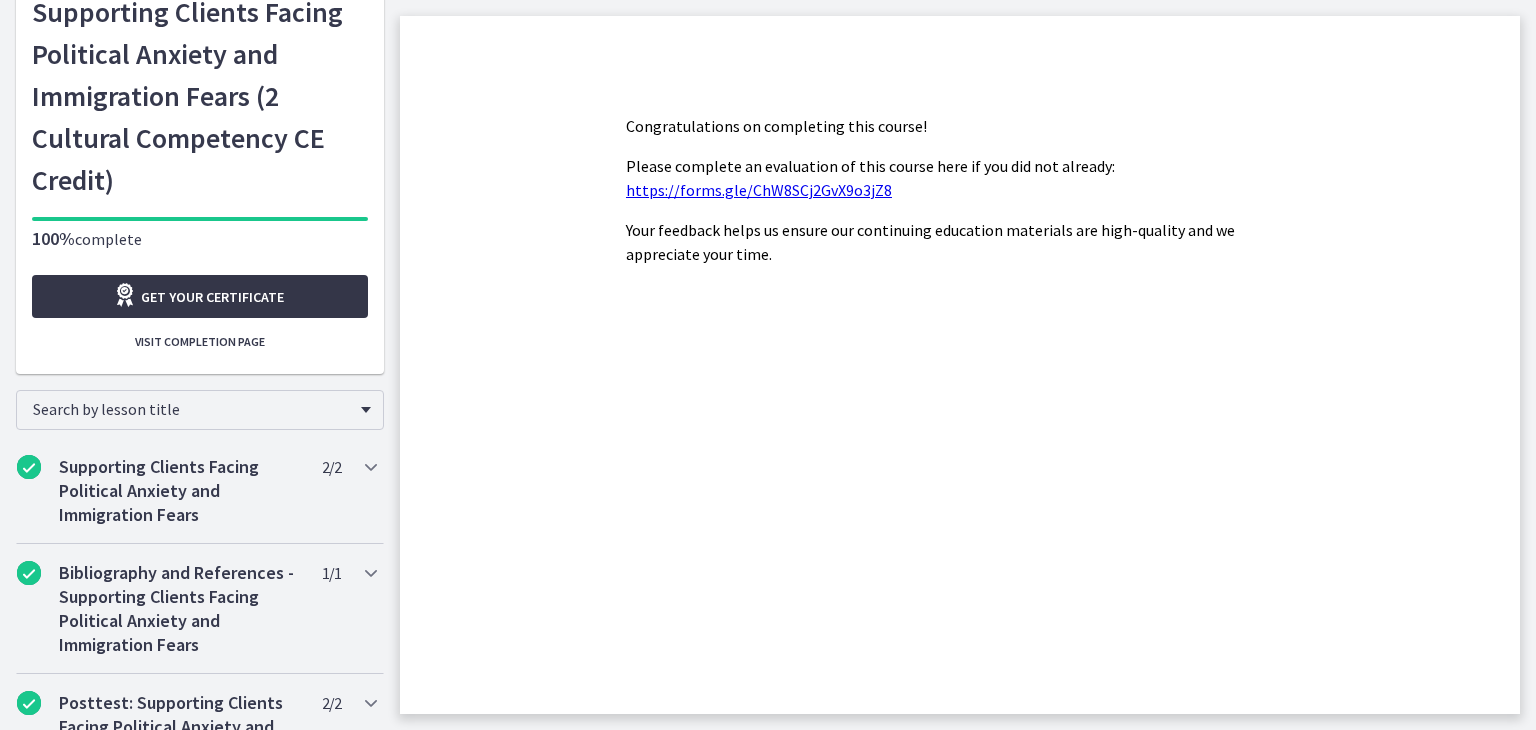 click on "Get your certificate" at bounding box center [212, 297] 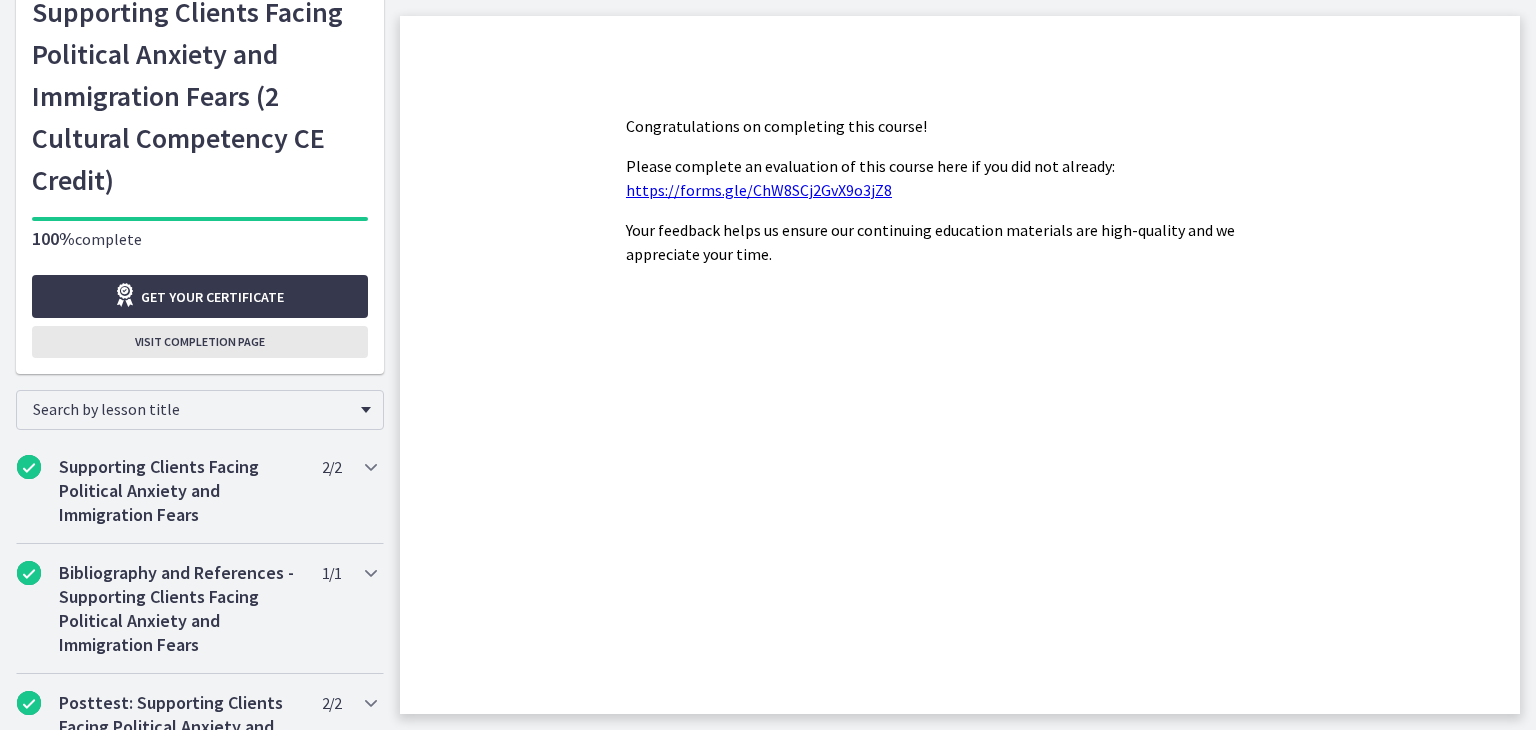 click on "Visit completion page" at bounding box center [200, 342] 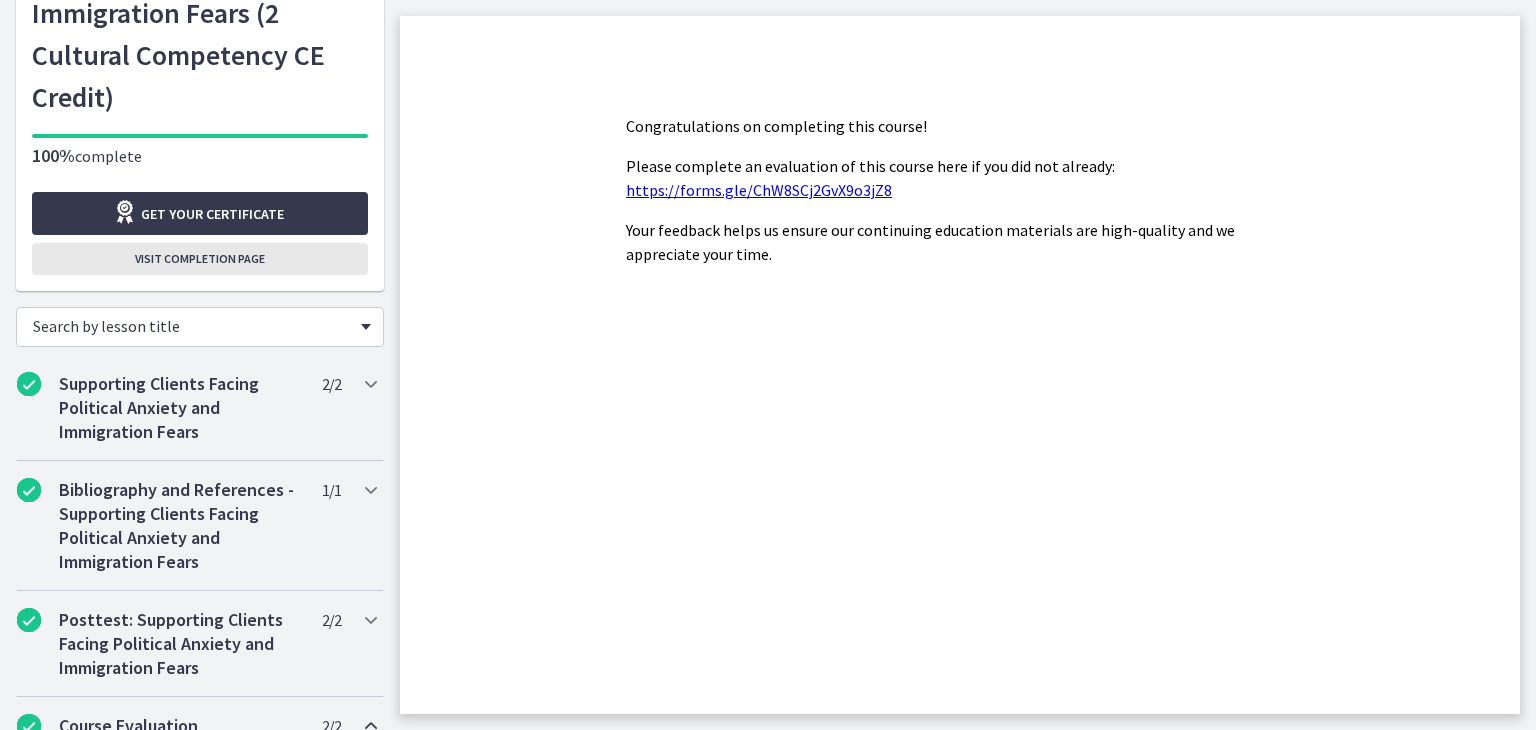 scroll, scrollTop: 432, scrollLeft: 0, axis: vertical 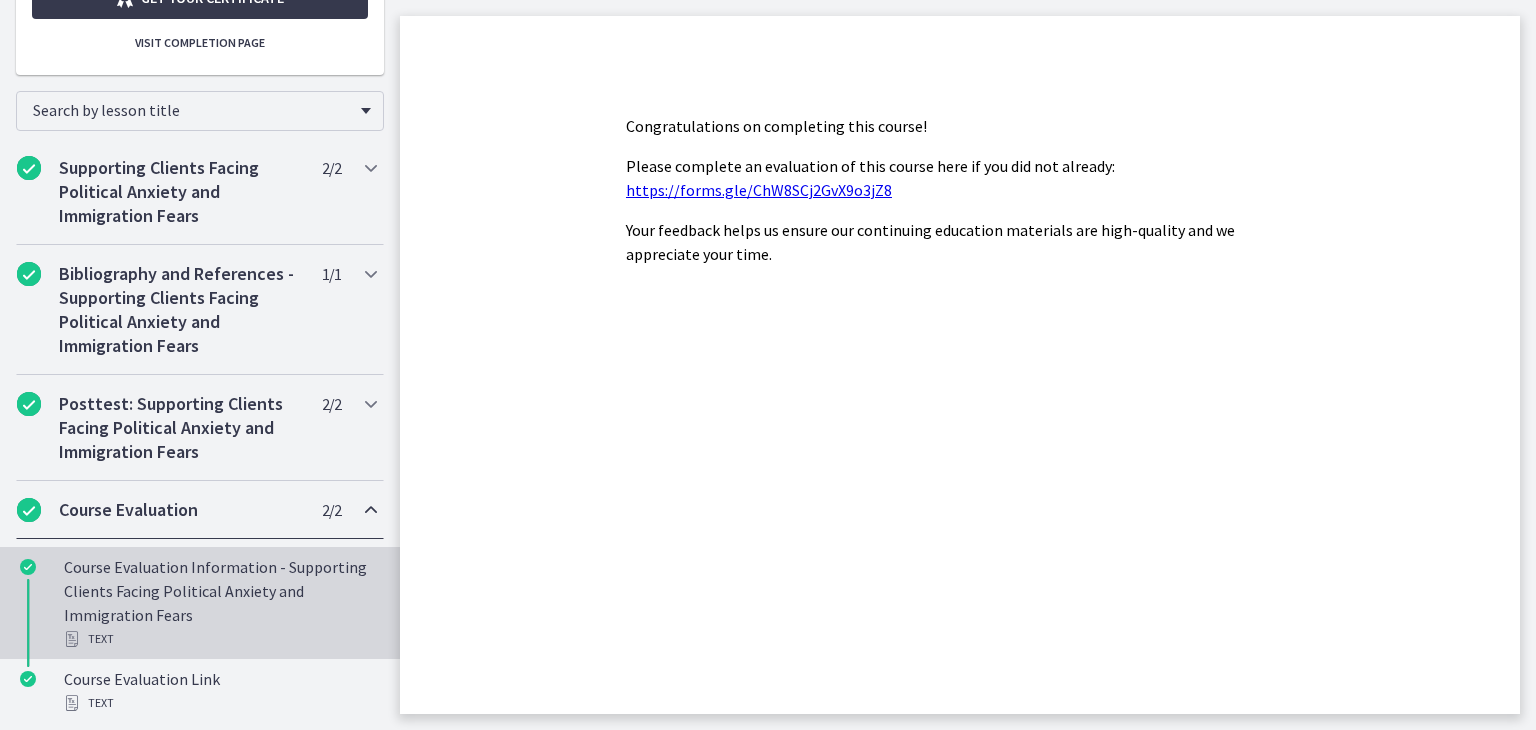 click on "Course Evaluation Information - Supporting Clients Facing Political Anxiety and Immigration Fears
Text" at bounding box center [220, 603] 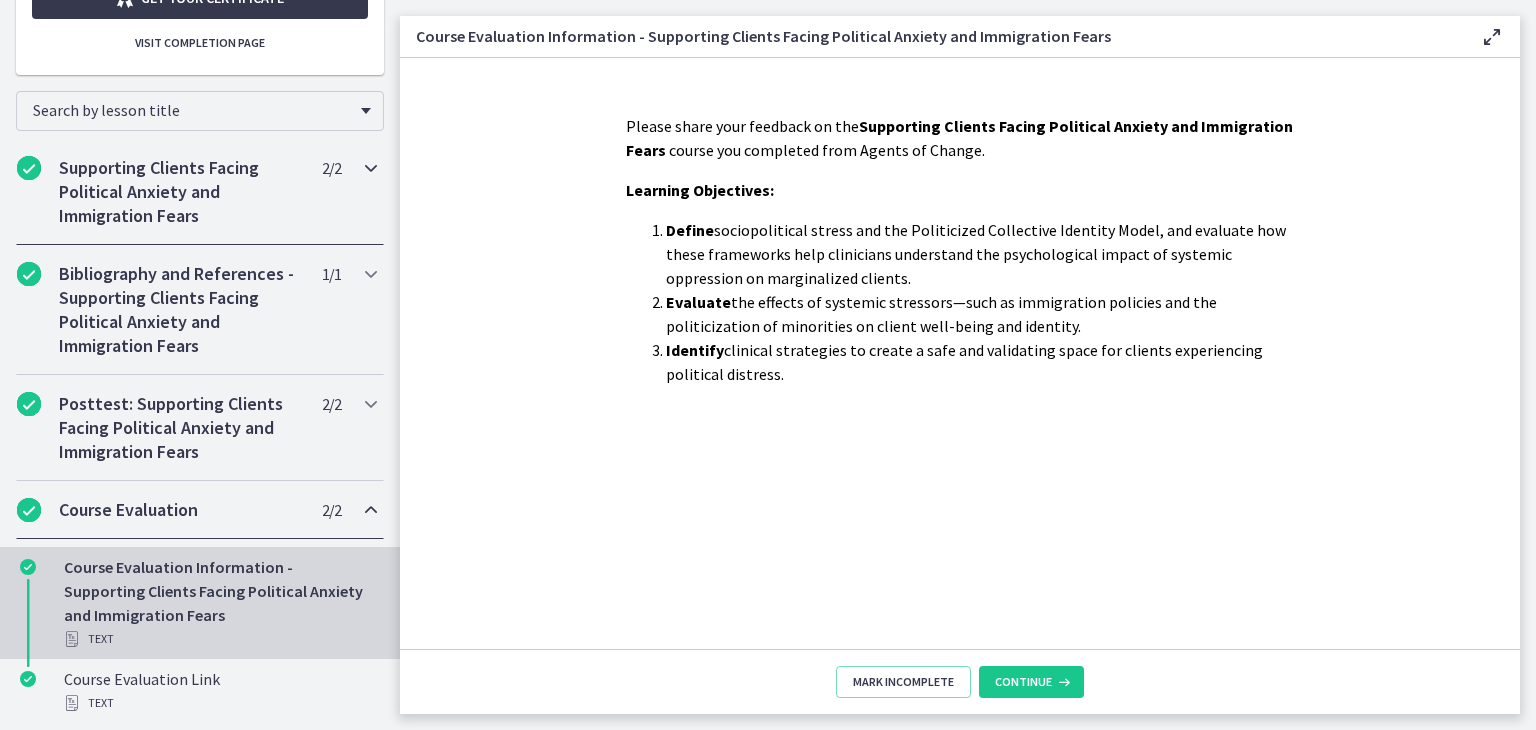 click on "Supporting Clients Facing Political Anxiety and Immigration Fears" at bounding box center (181, 192) 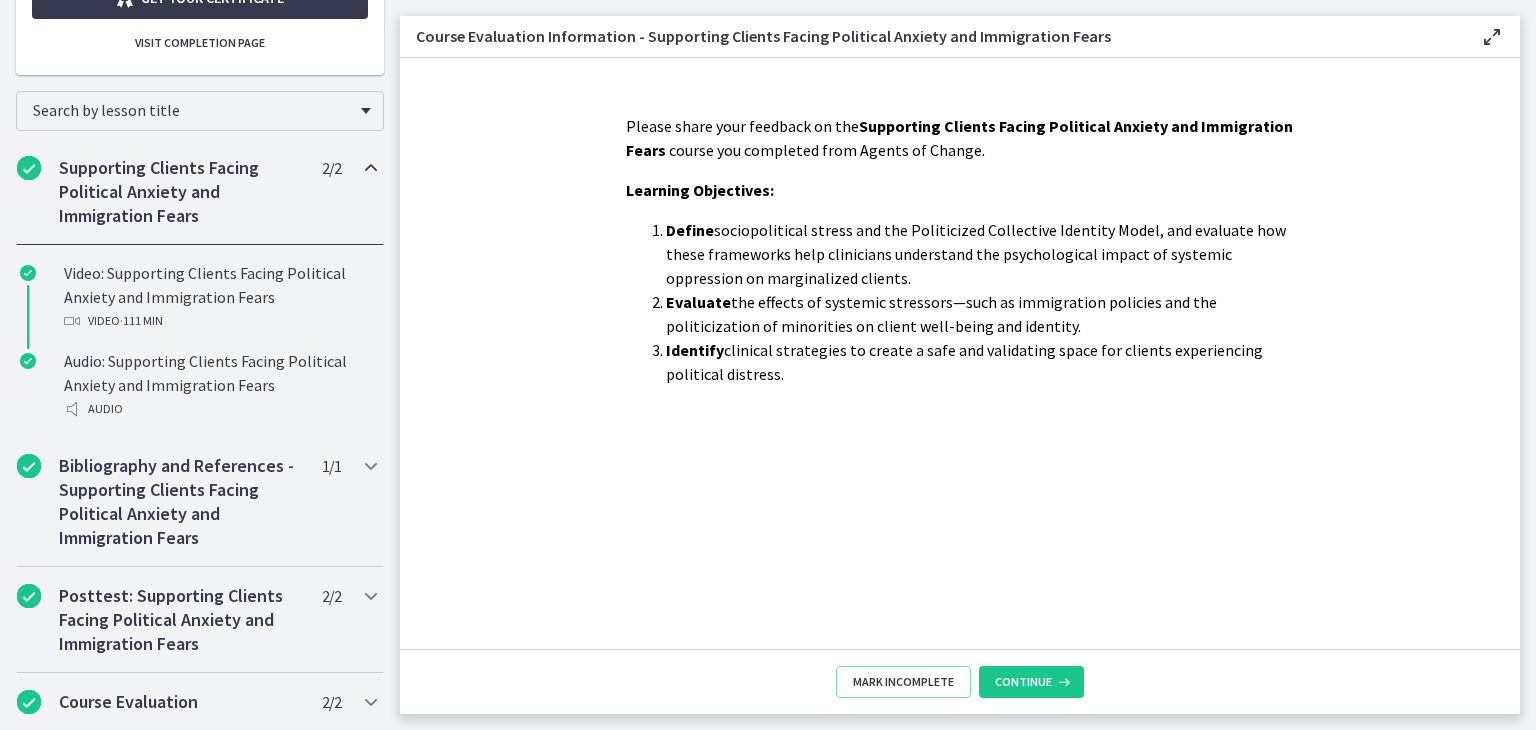 scroll, scrollTop: 432, scrollLeft: 0, axis: vertical 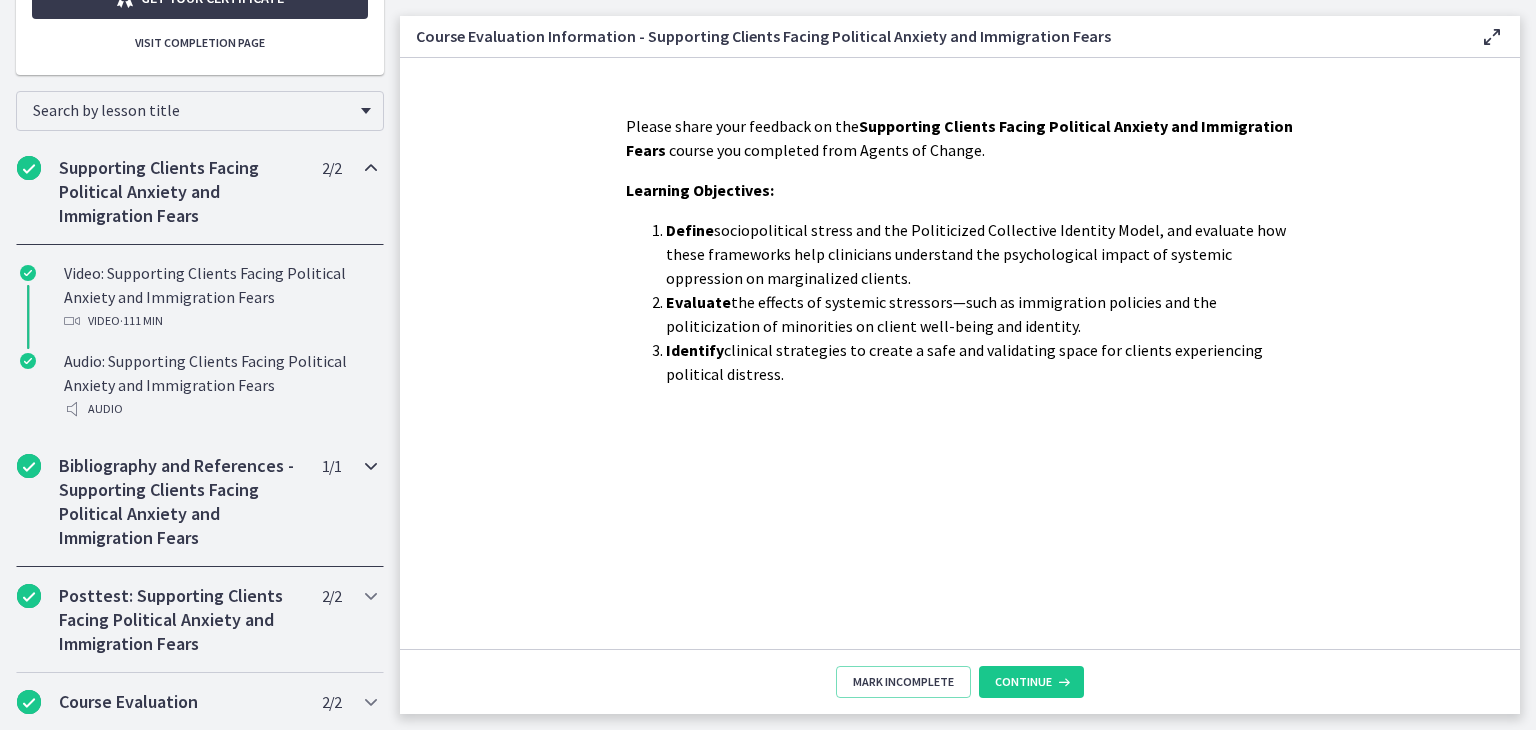 click on "Bibliography and References - Supporting Clients Facing Political Anxiety and Immigration Fears" at bounding box center (181, 502) 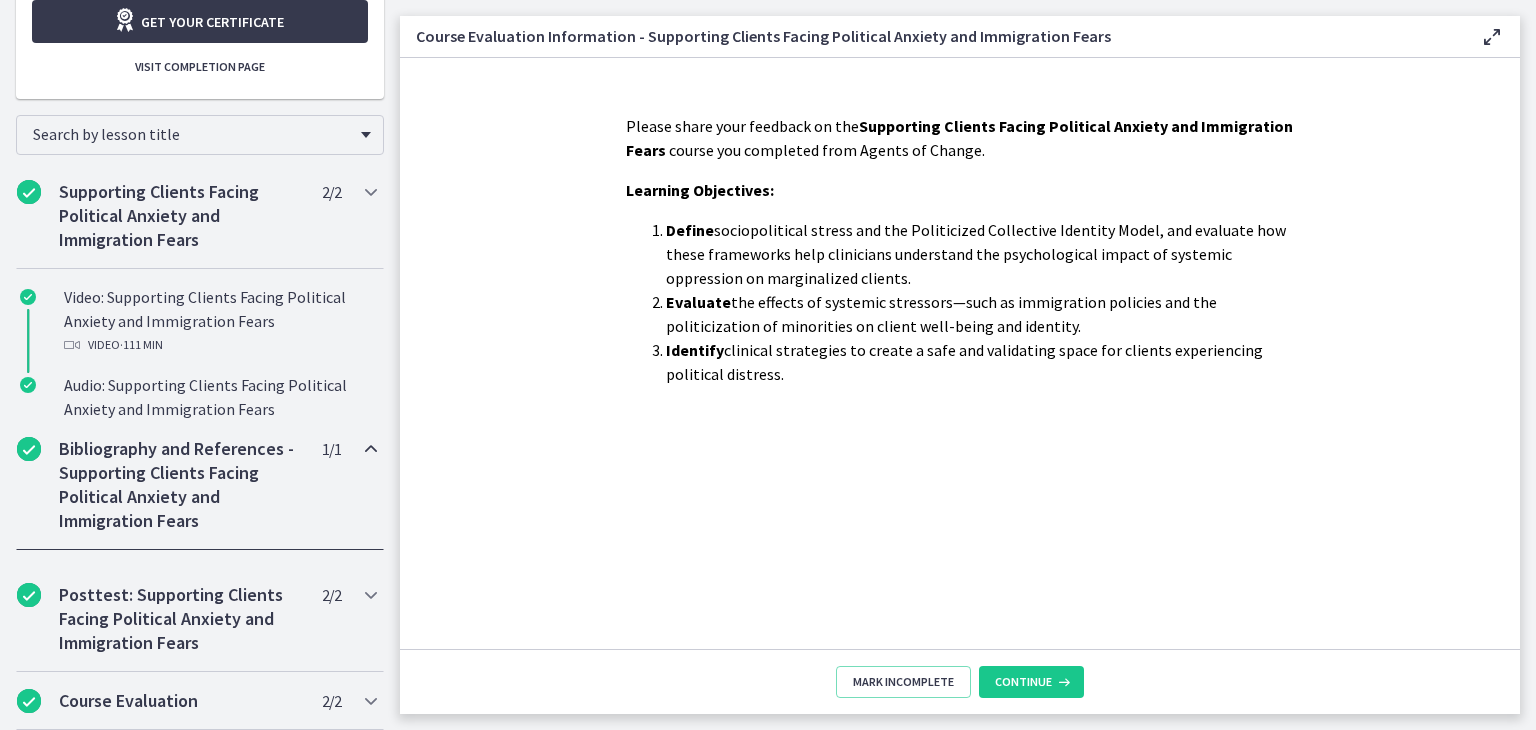 scroll, scrollTop: 344, scrollLeft: 0, axis: vertical 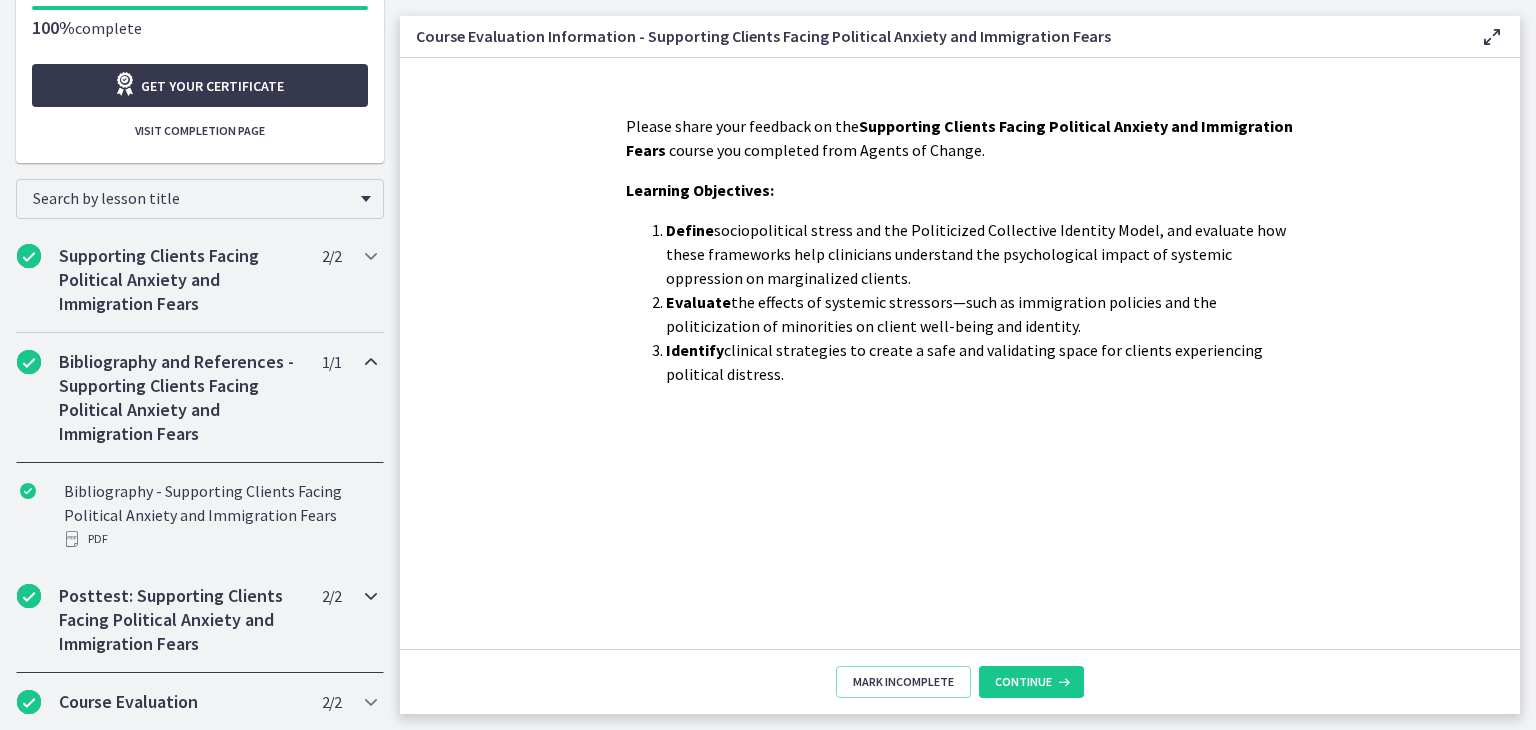 click on "Posttest: Supporting Clients Facing Political Anxiety and Immigration Fears" at bounding box center (181, 620) 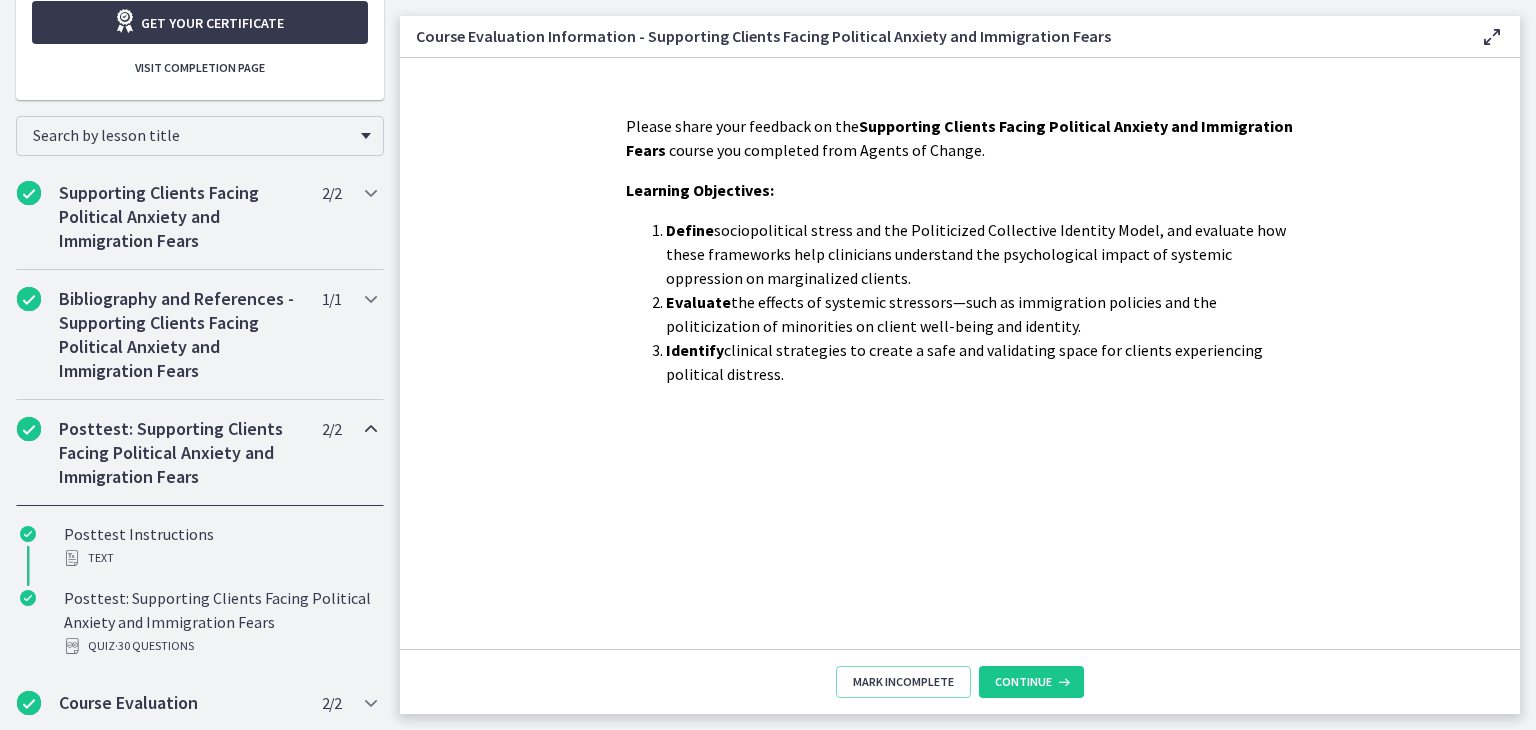 scroll, scrollTop: 408, scrollLeft: 0, axis: vertical 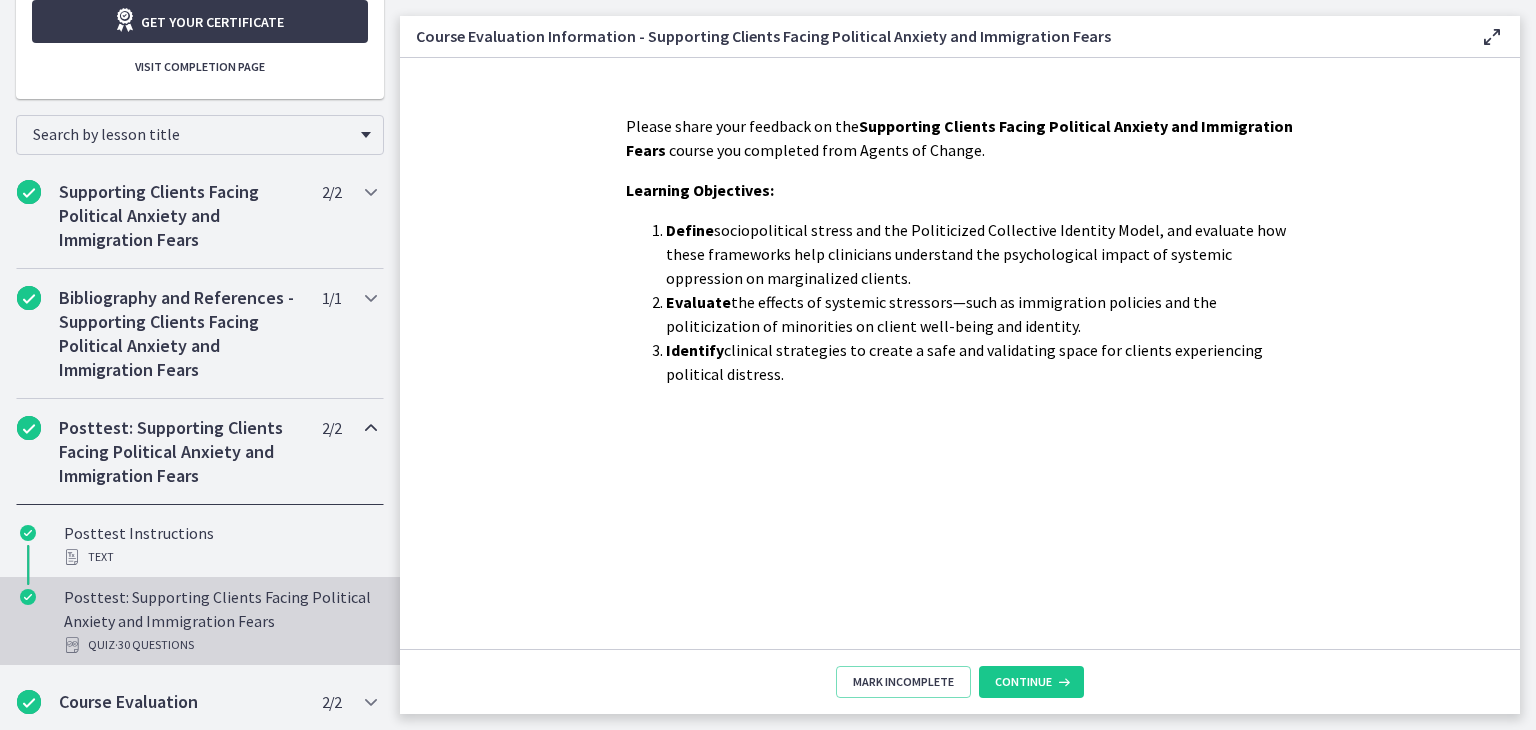 click on "Posttest: Supporting Clients Facing Political Anxiety and Immigration Fears
Quiz
·  30 Questions" at bounding box center (220, 621) 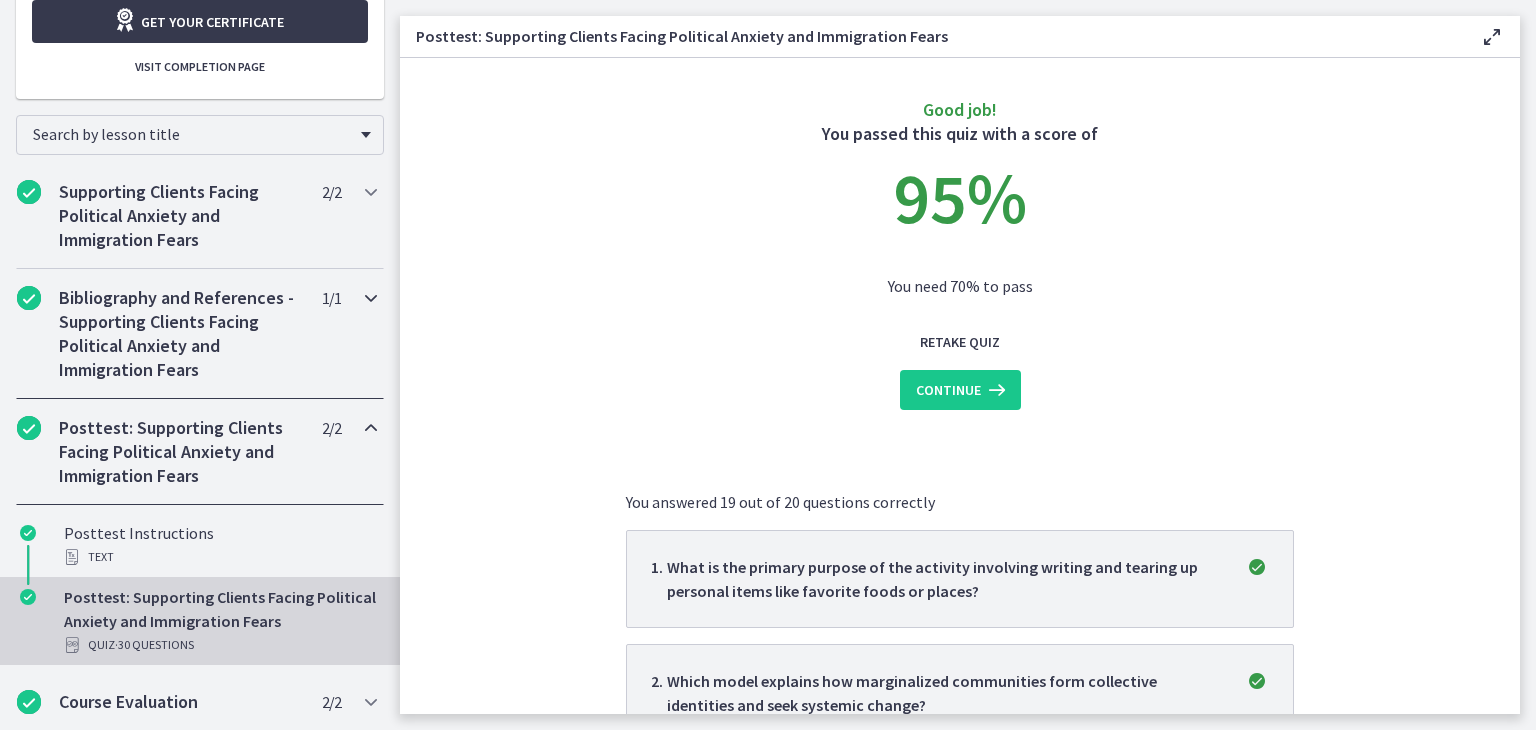 click on "Bibliography and References - Supporting Clients Facing Political Anxiety and Immigration Fears
1  /  1
Completed" at bounding box center (200, 334) 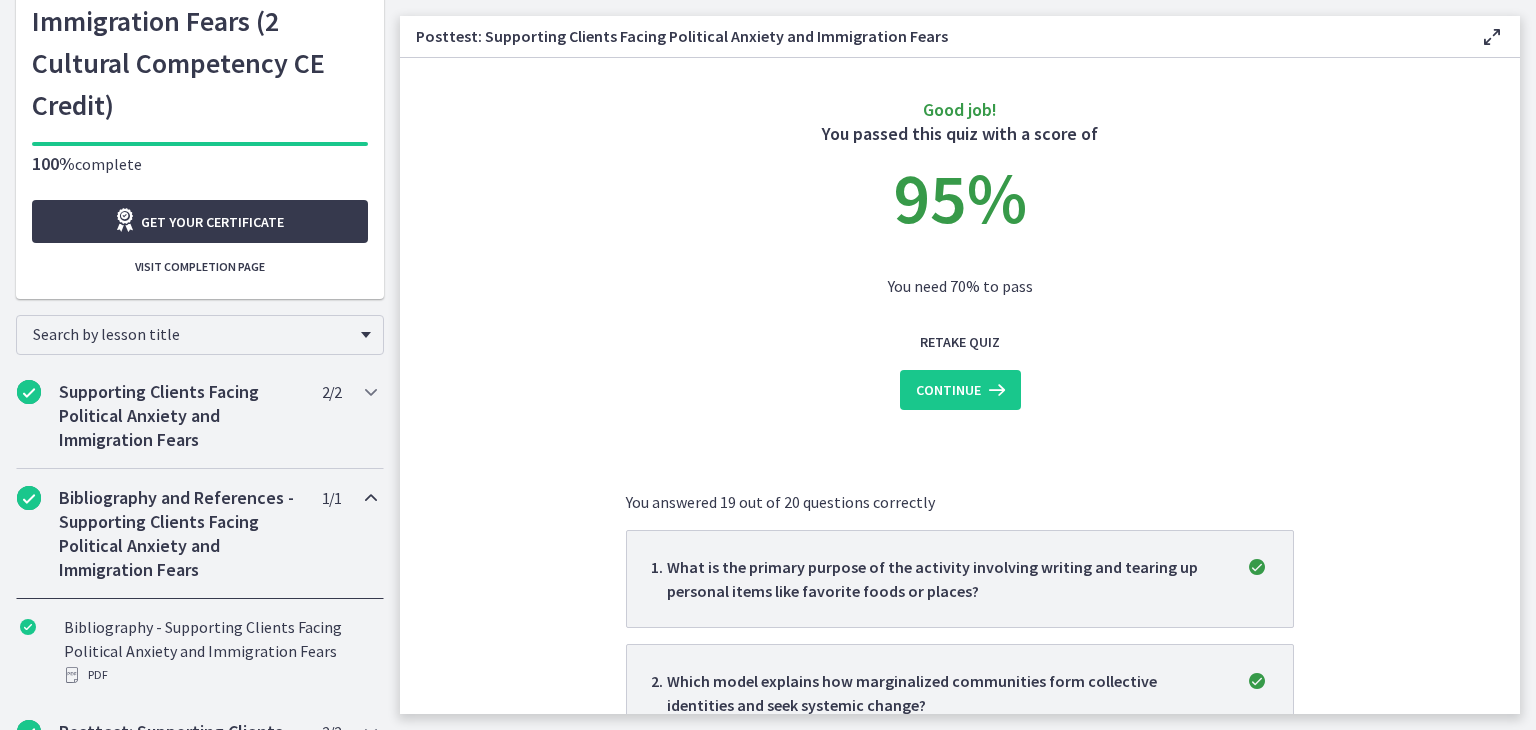 scroll, scrollTop: 207, scrollLeft: 0, axis: vertical 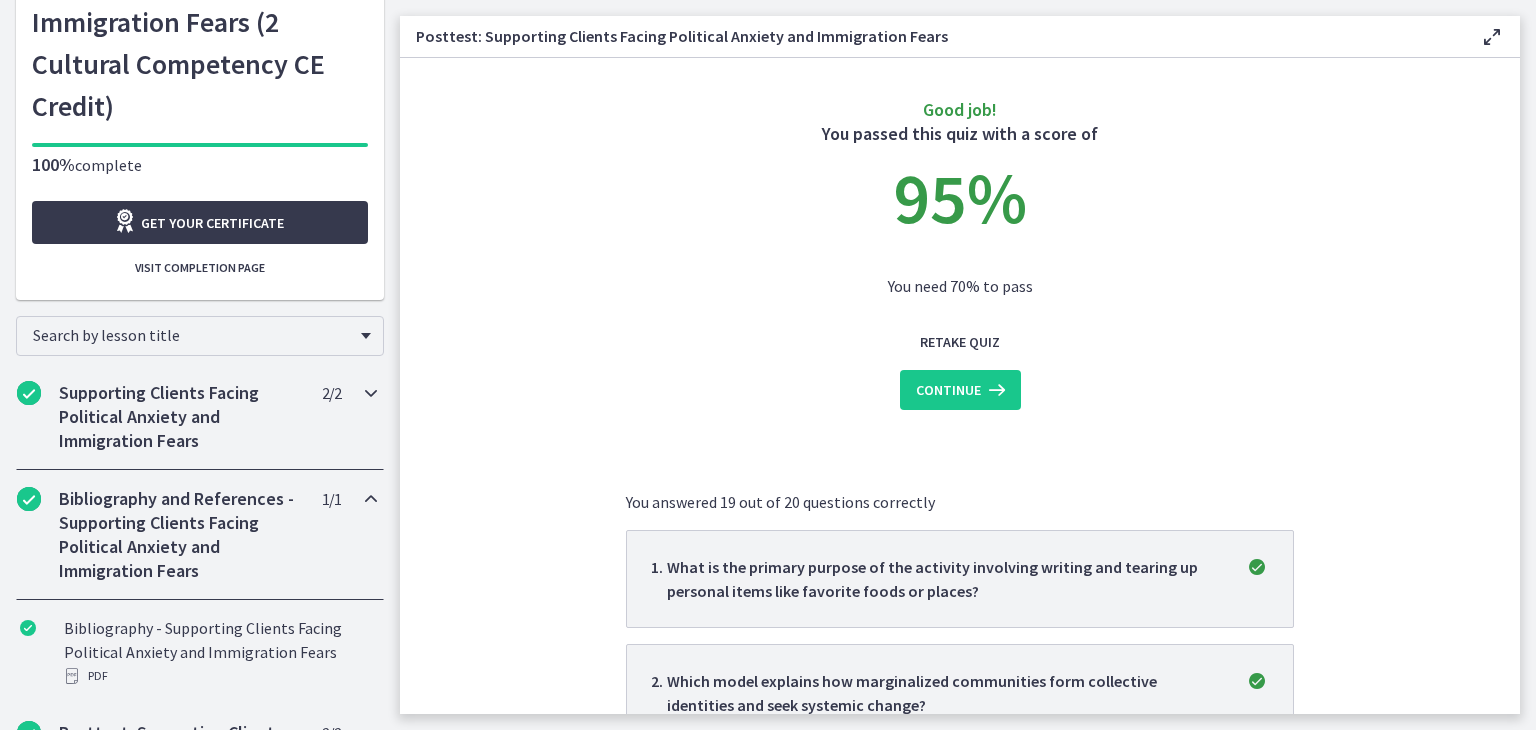 click on "Supporting Clients Facing Political Anxiety and Immigration Fears" at bounding box center [181, 417] 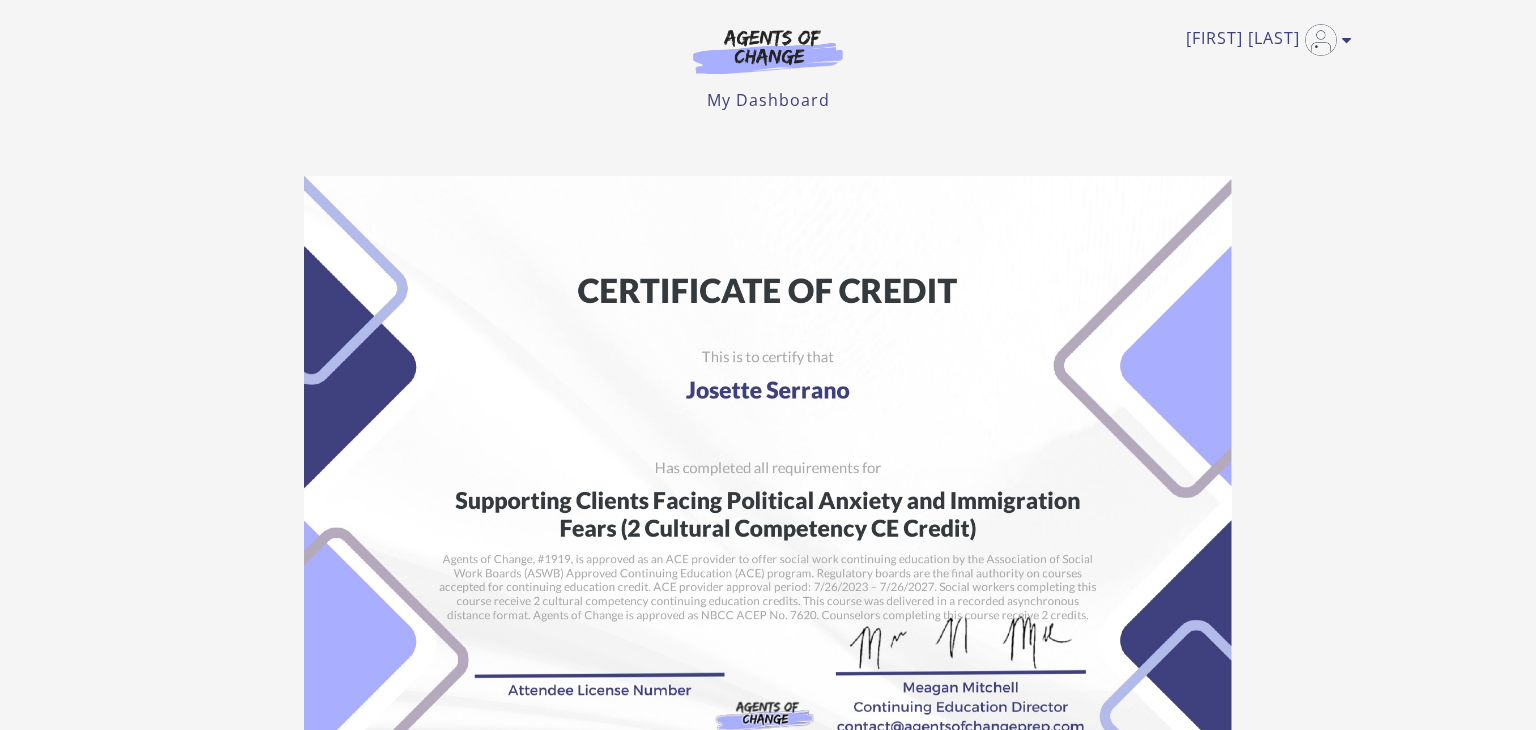scroll, scrollTop: 0, scrollLeft: 0, axis: both 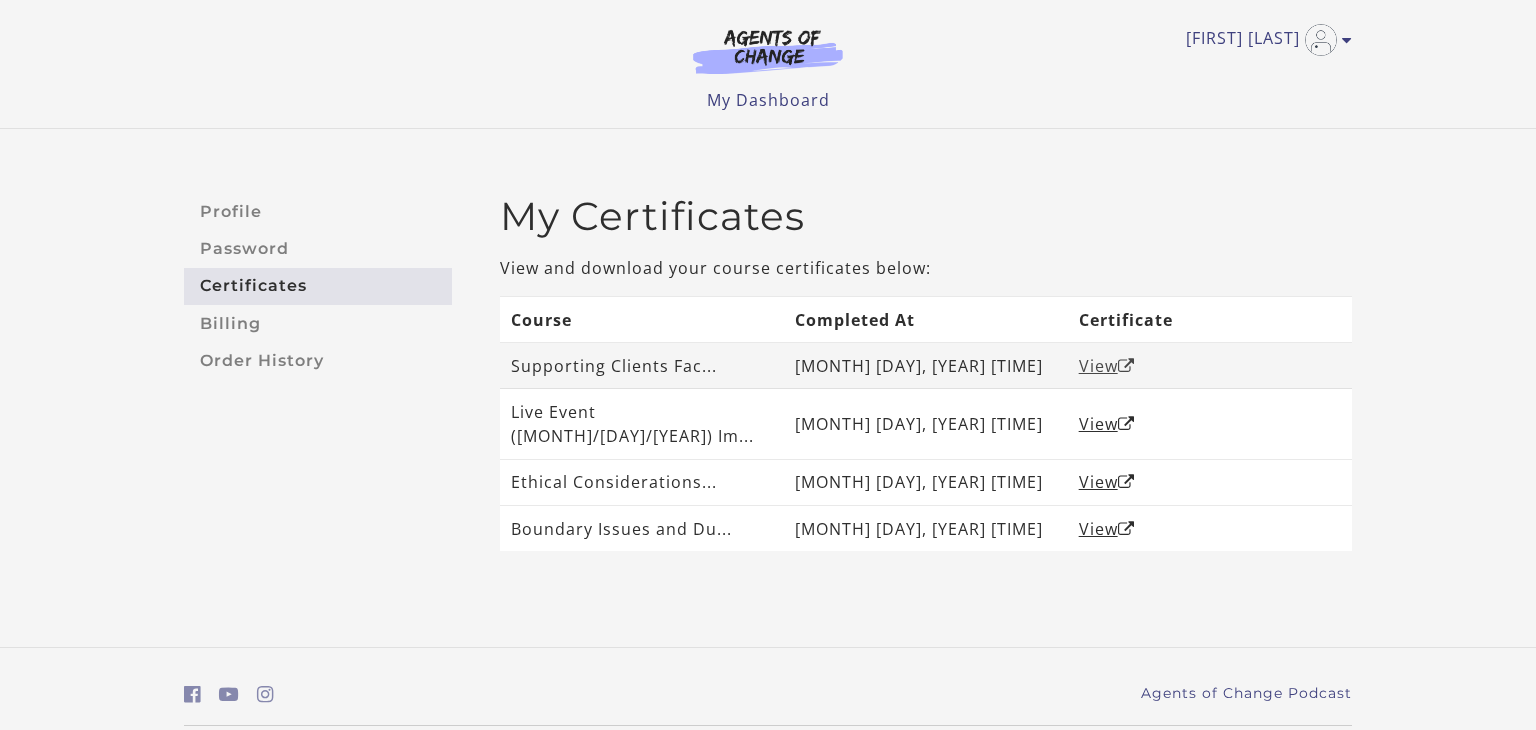 click on "View" at bounding box center [1107, 366] 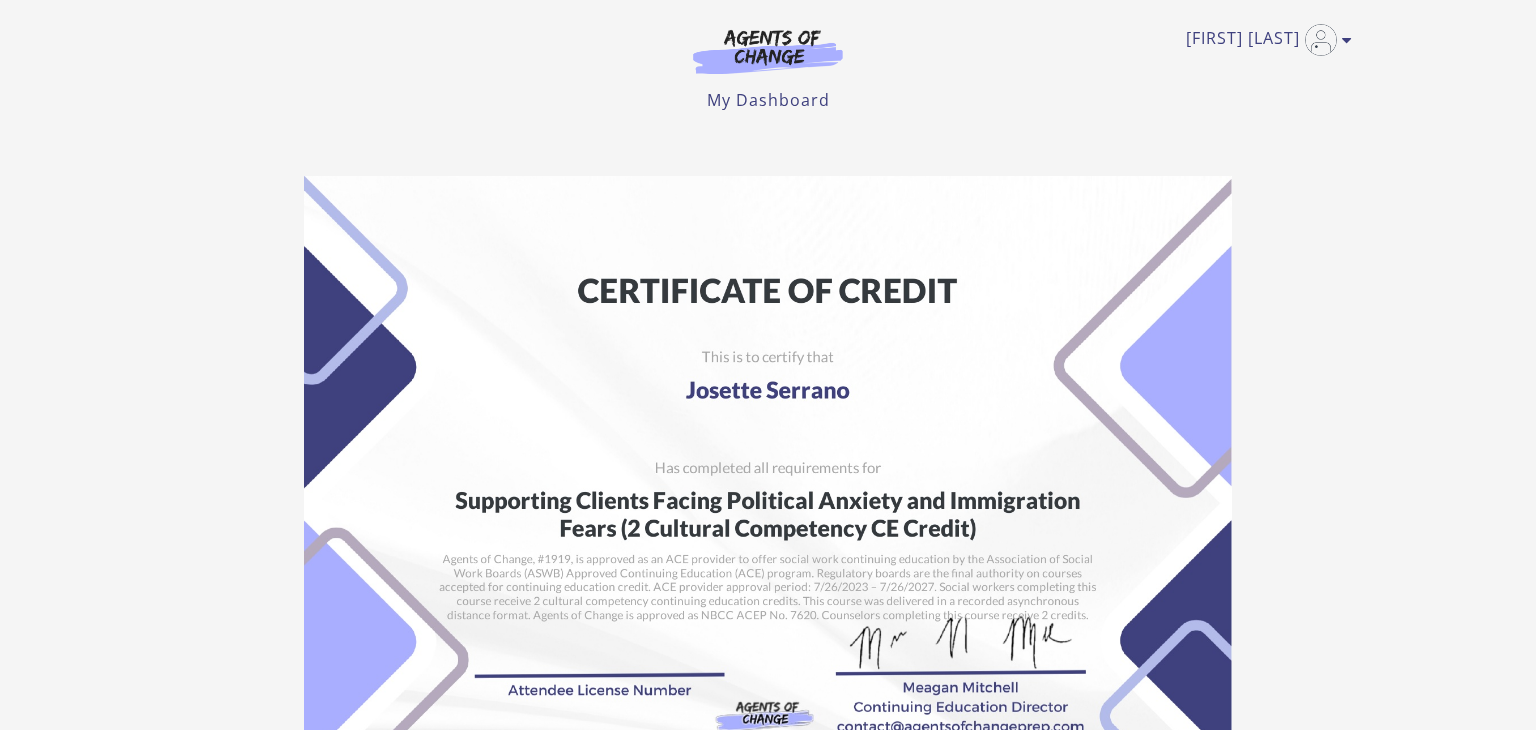 scroll, scrollTop: 0, scrollLeft: 0, axis: both 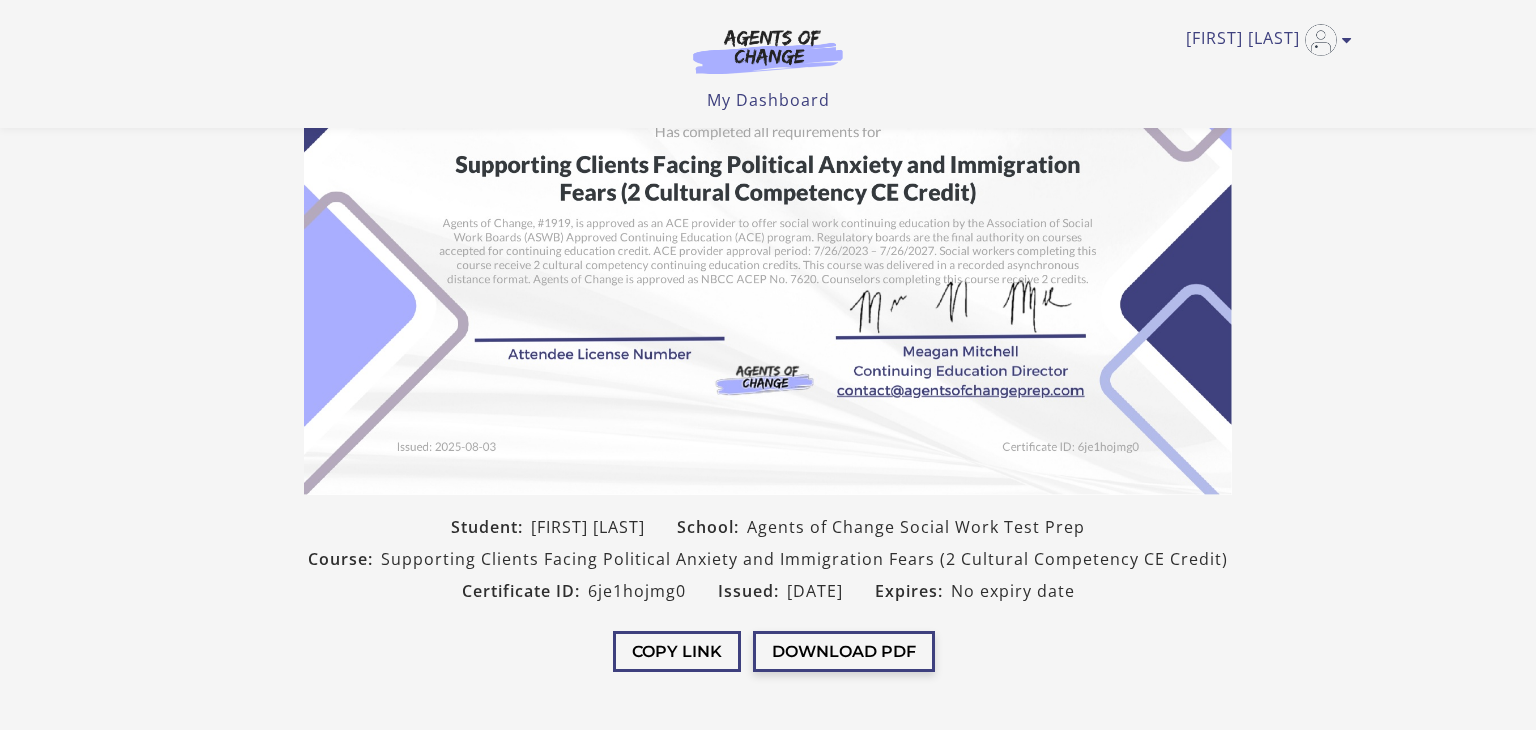 click on "Download PDF" at bounding box center [844, 651] 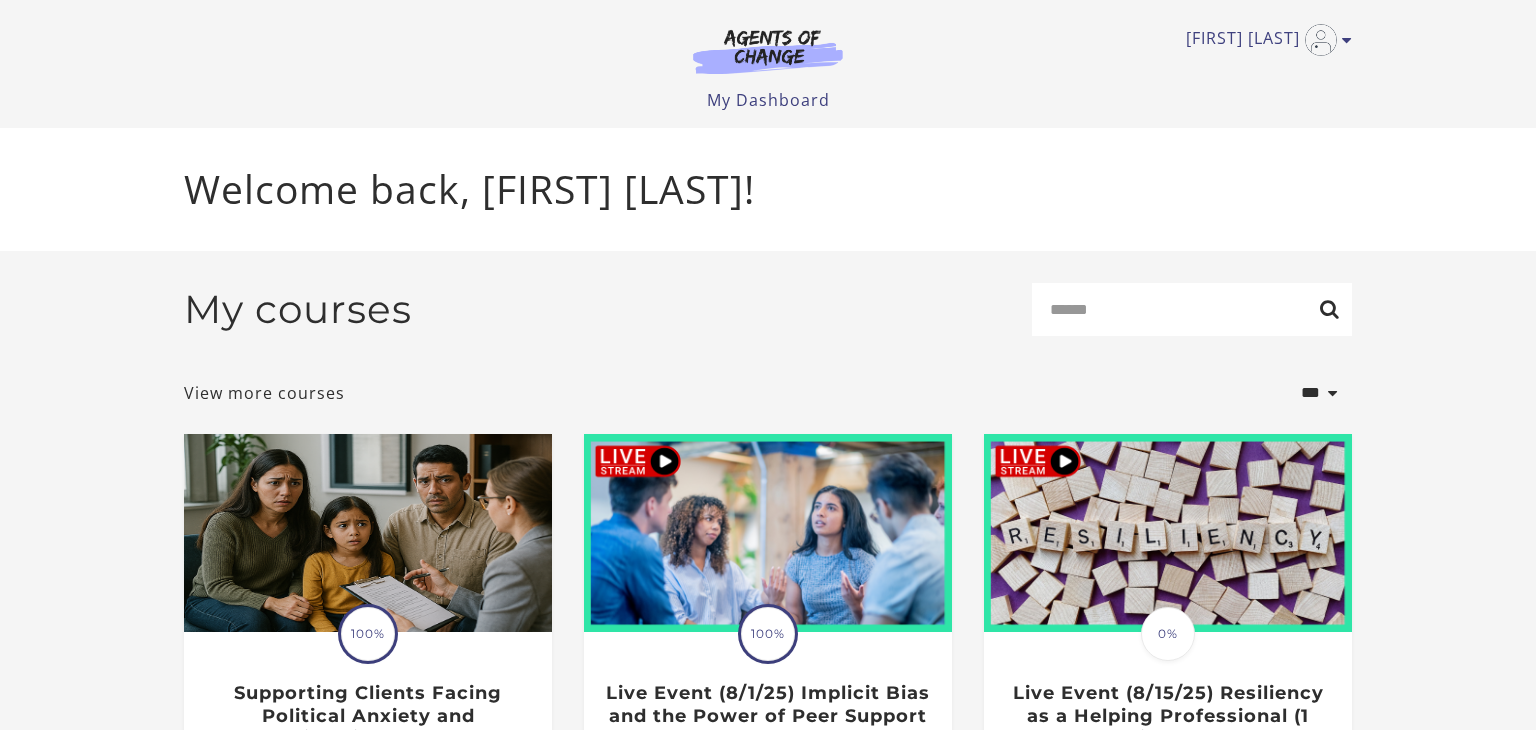 scroll, scrollTop: 0, scrollLeft: 0, axis: both 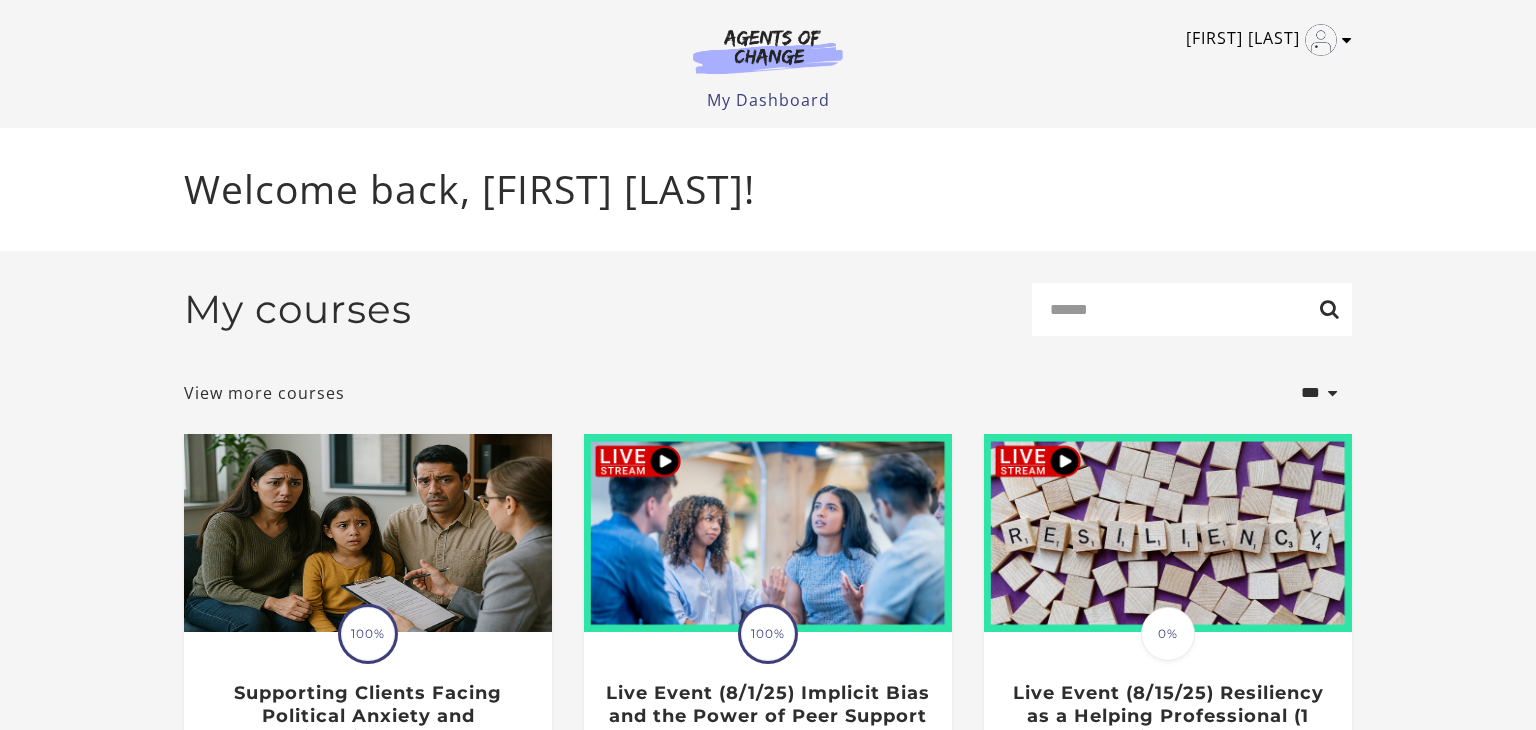click at bounding box center (1347, 40) 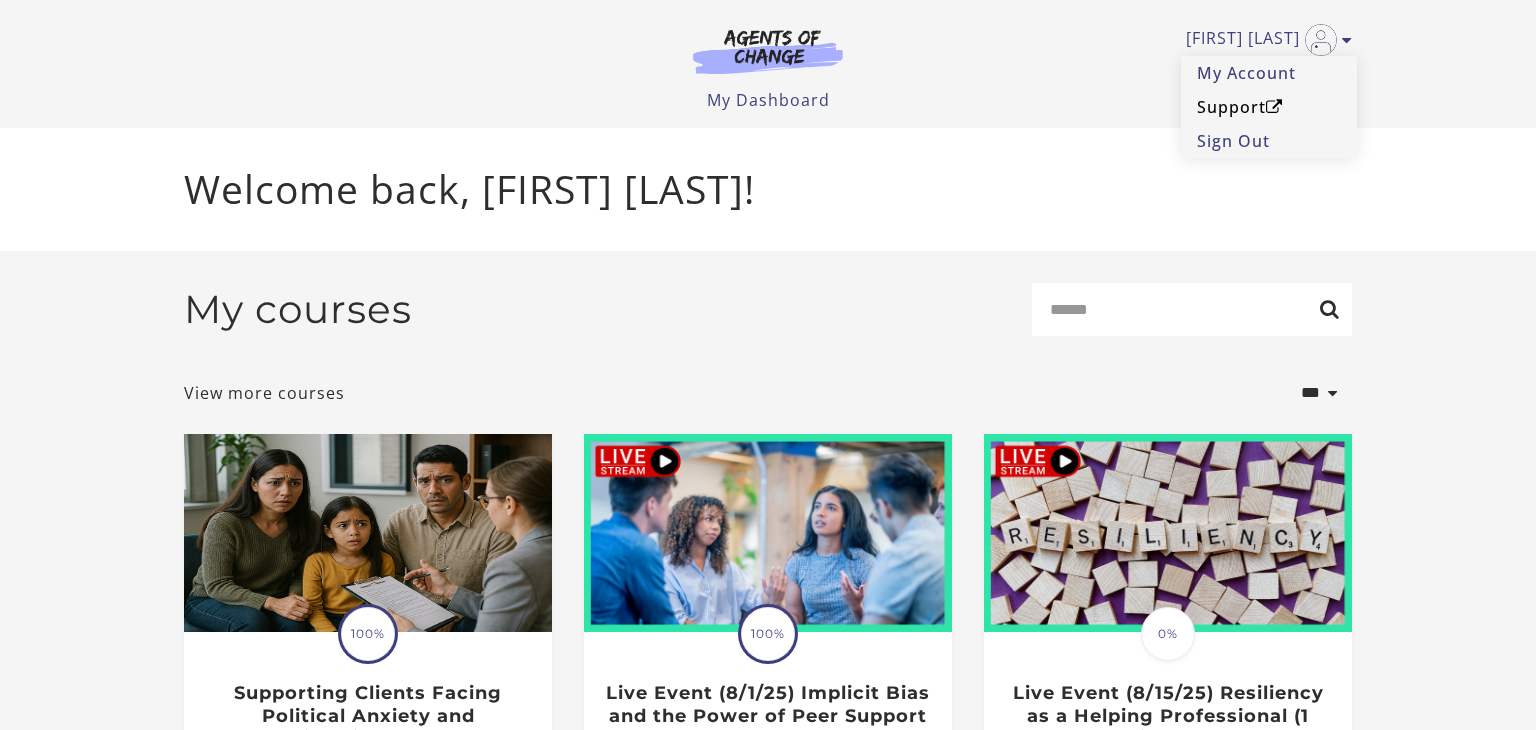 click on "Support" at bounding box center [1269, 107] 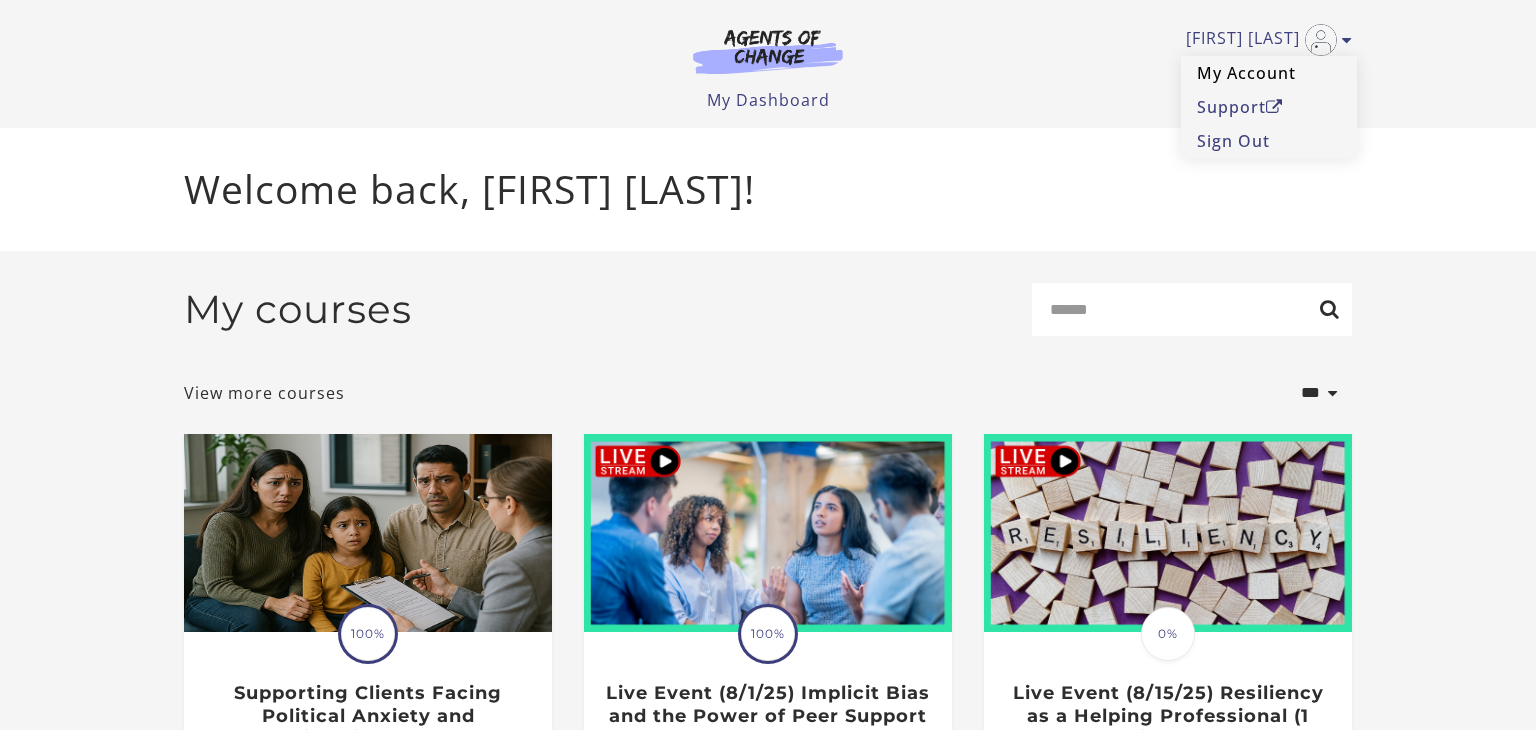 click on "My Account" at bounding box center (1269, 73) 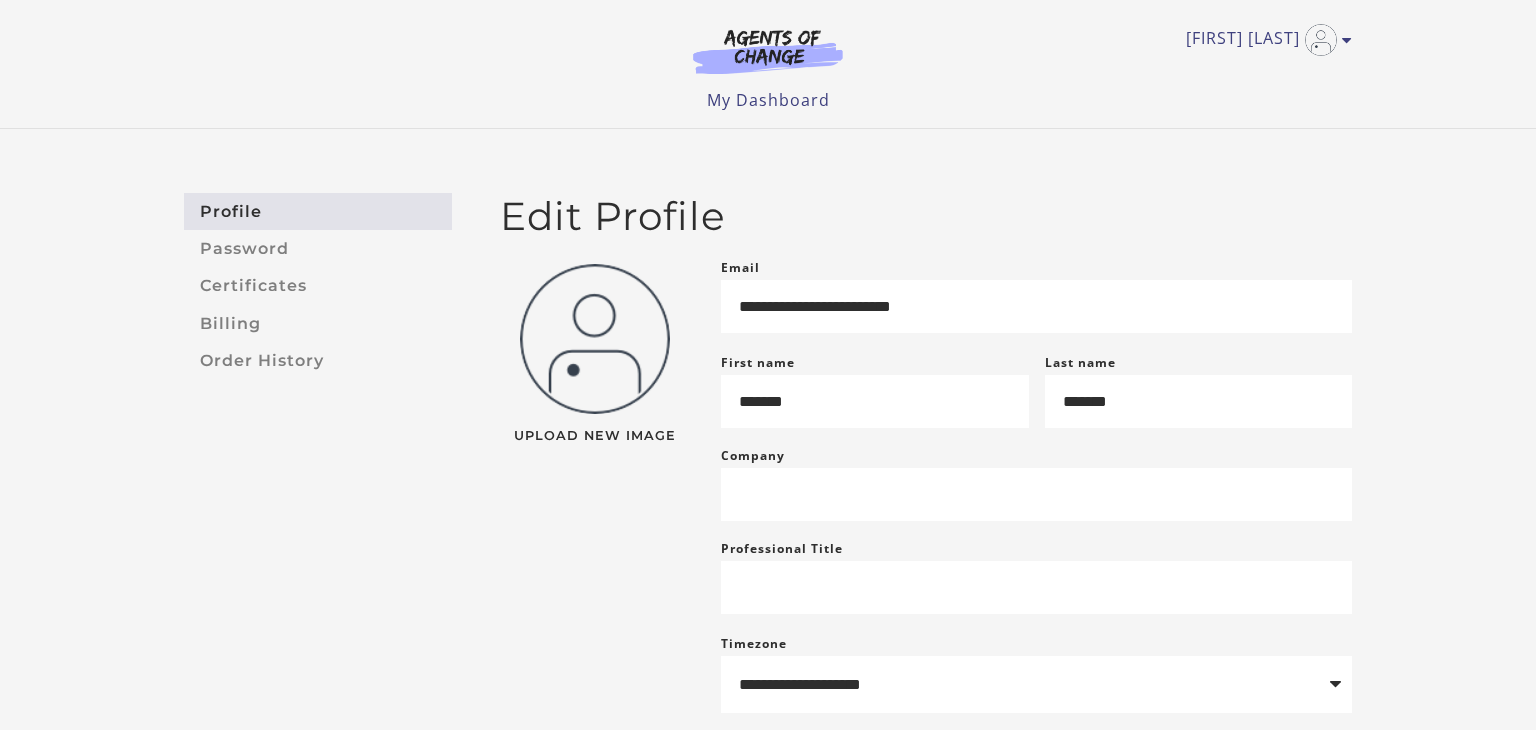 scroll, scrollTop: 0, scrollLeft: 0, axis: both 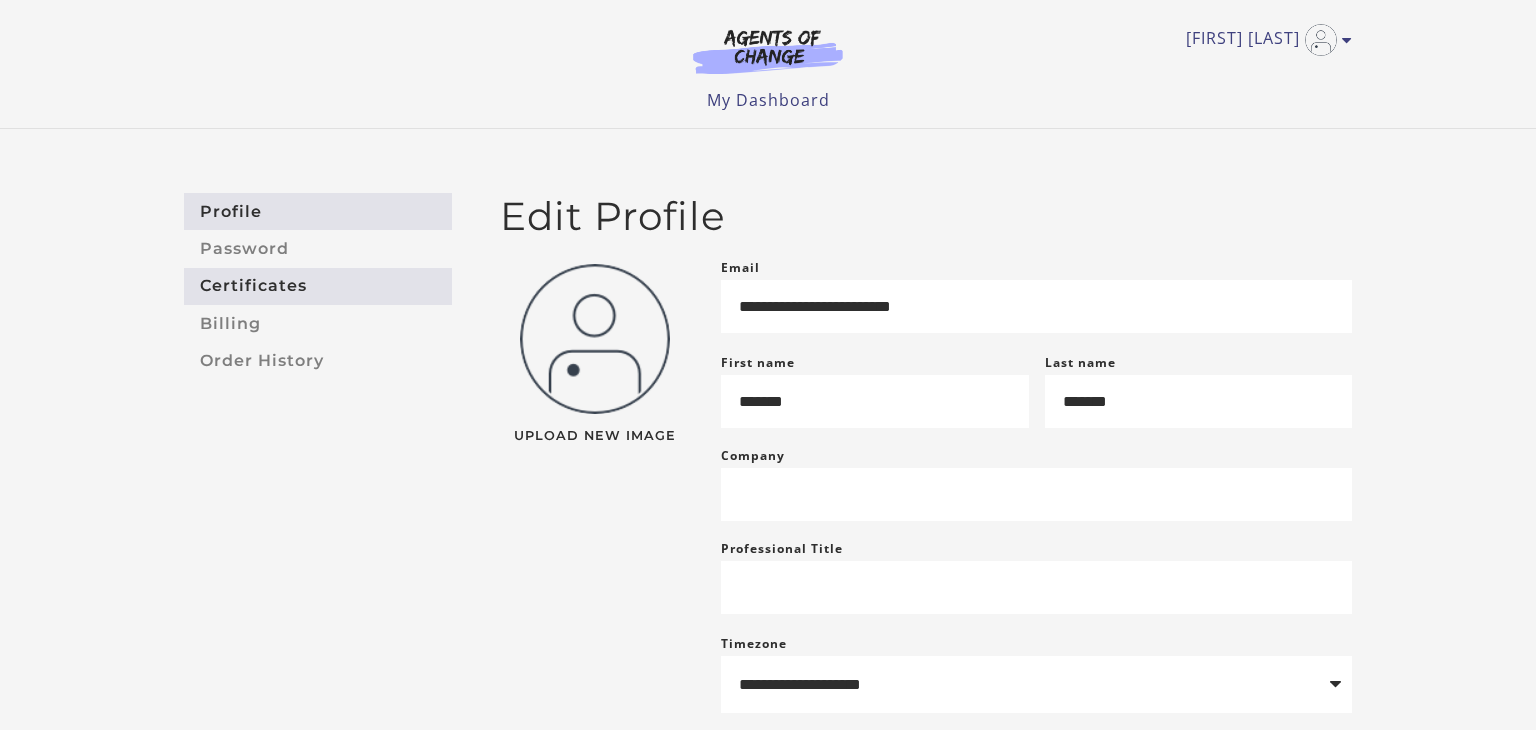 click on "Certificates" at bounding box center [318, 286] 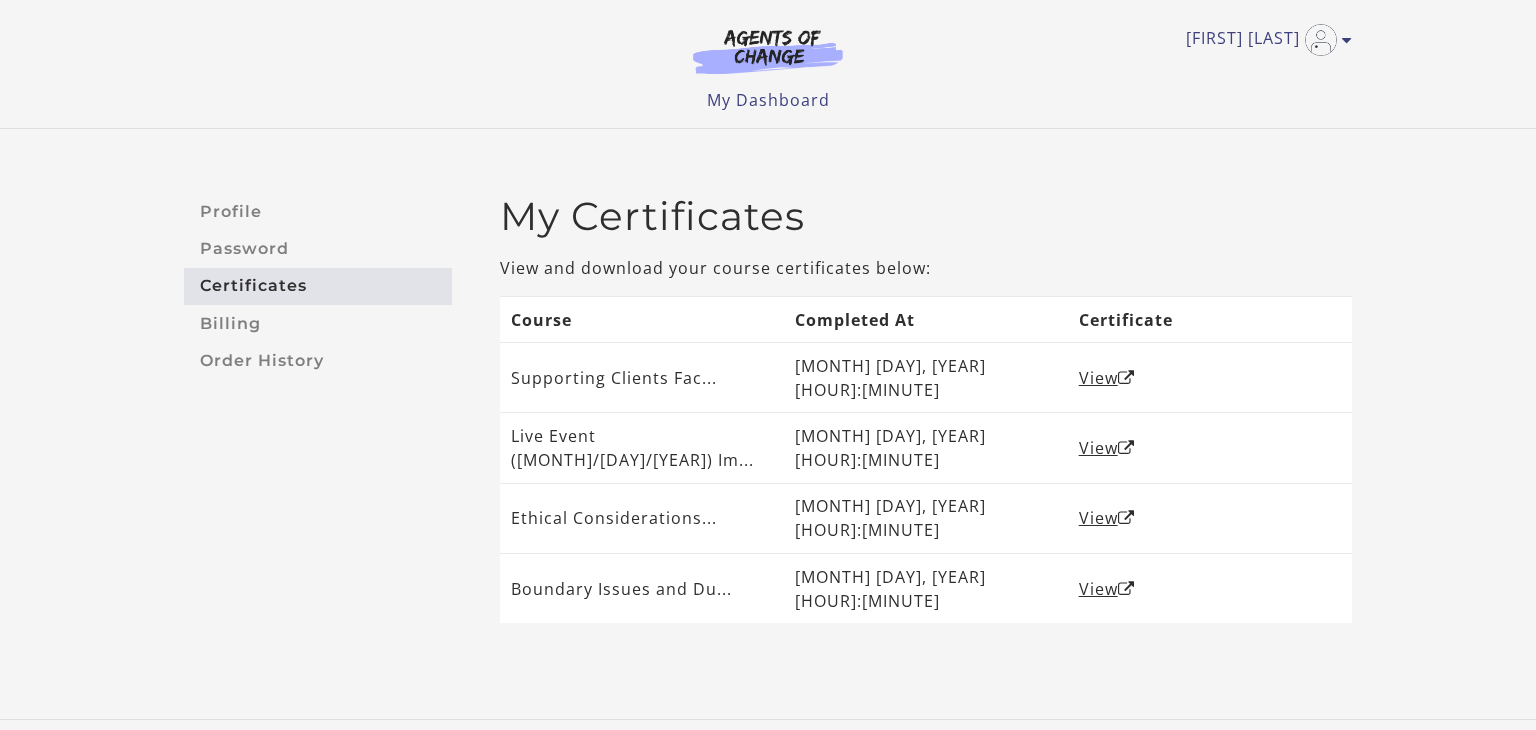 scroll, scrollTop: 0, scrollLeft: 0, axis: both 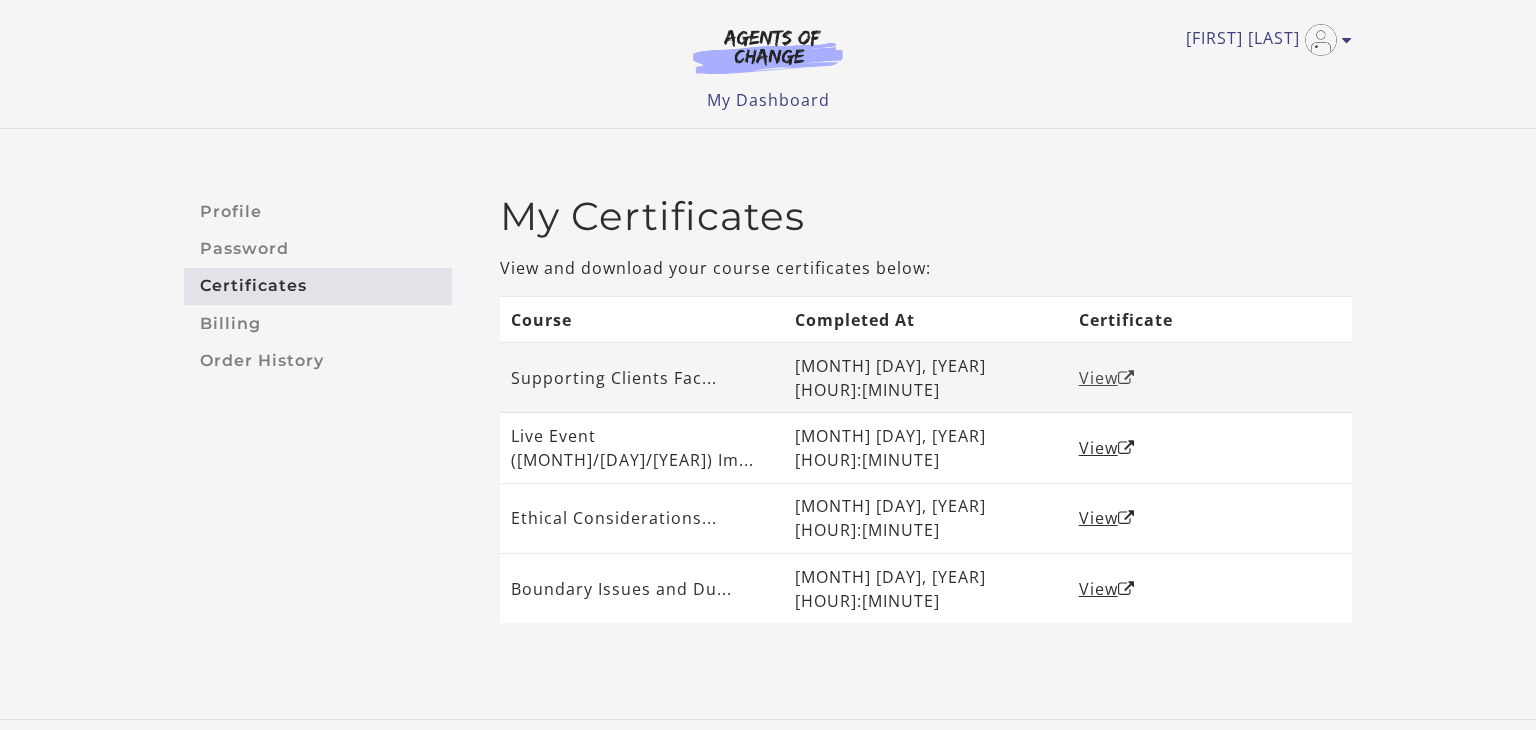 click on "View" at bounding box center [1107, 378] 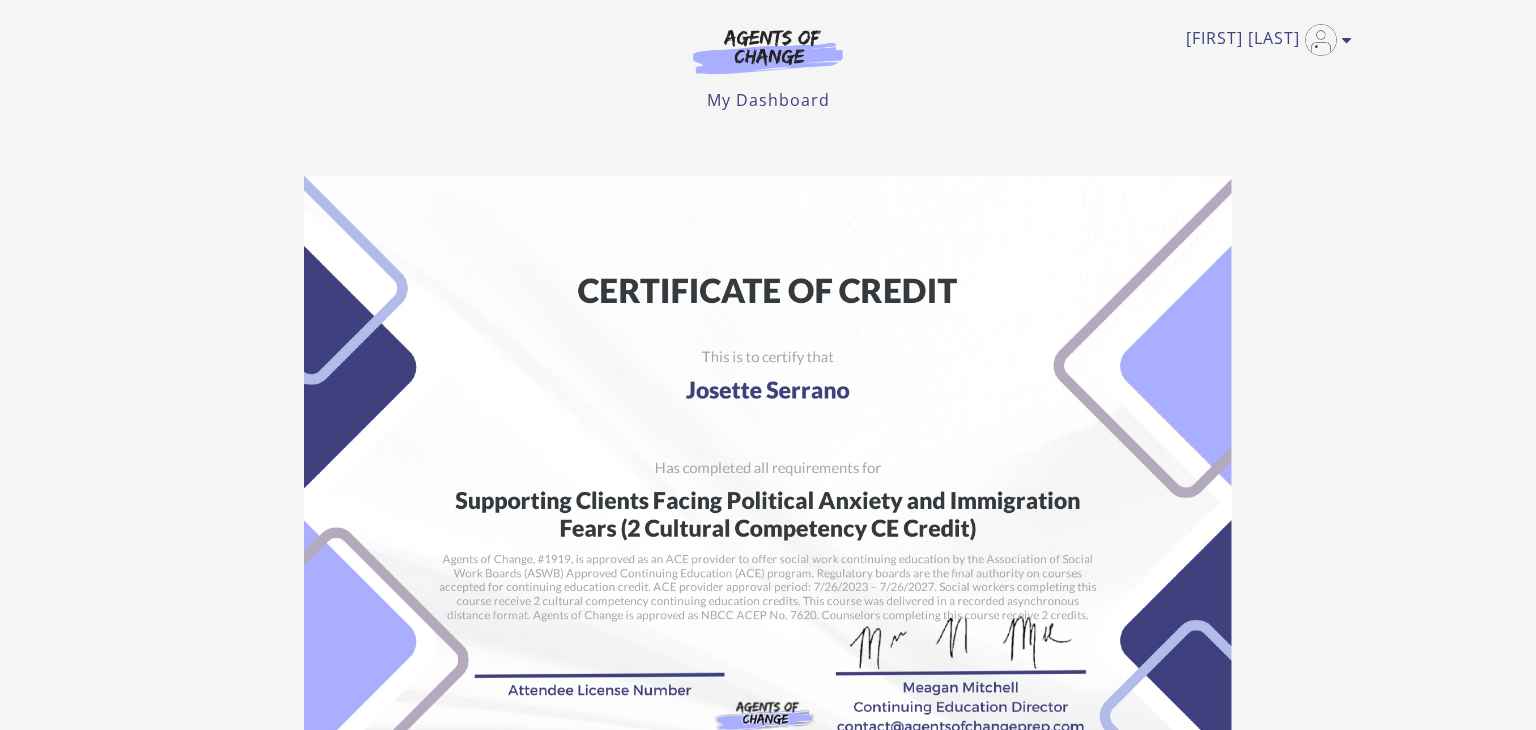 scroll, scrollTop: 0, scrollLeft: 0, axis: both 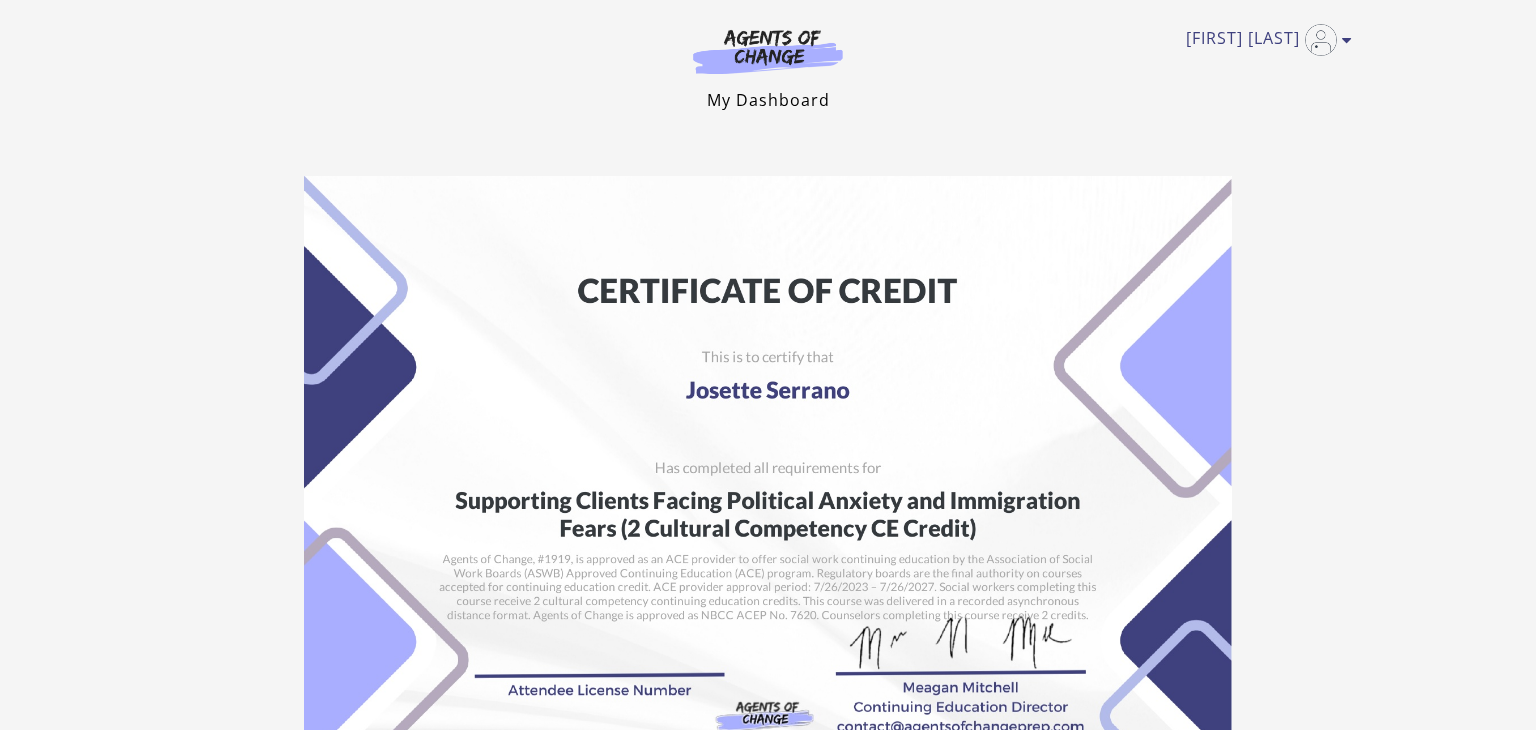 click on "My Dashboard" at bounding box center (768, 100) 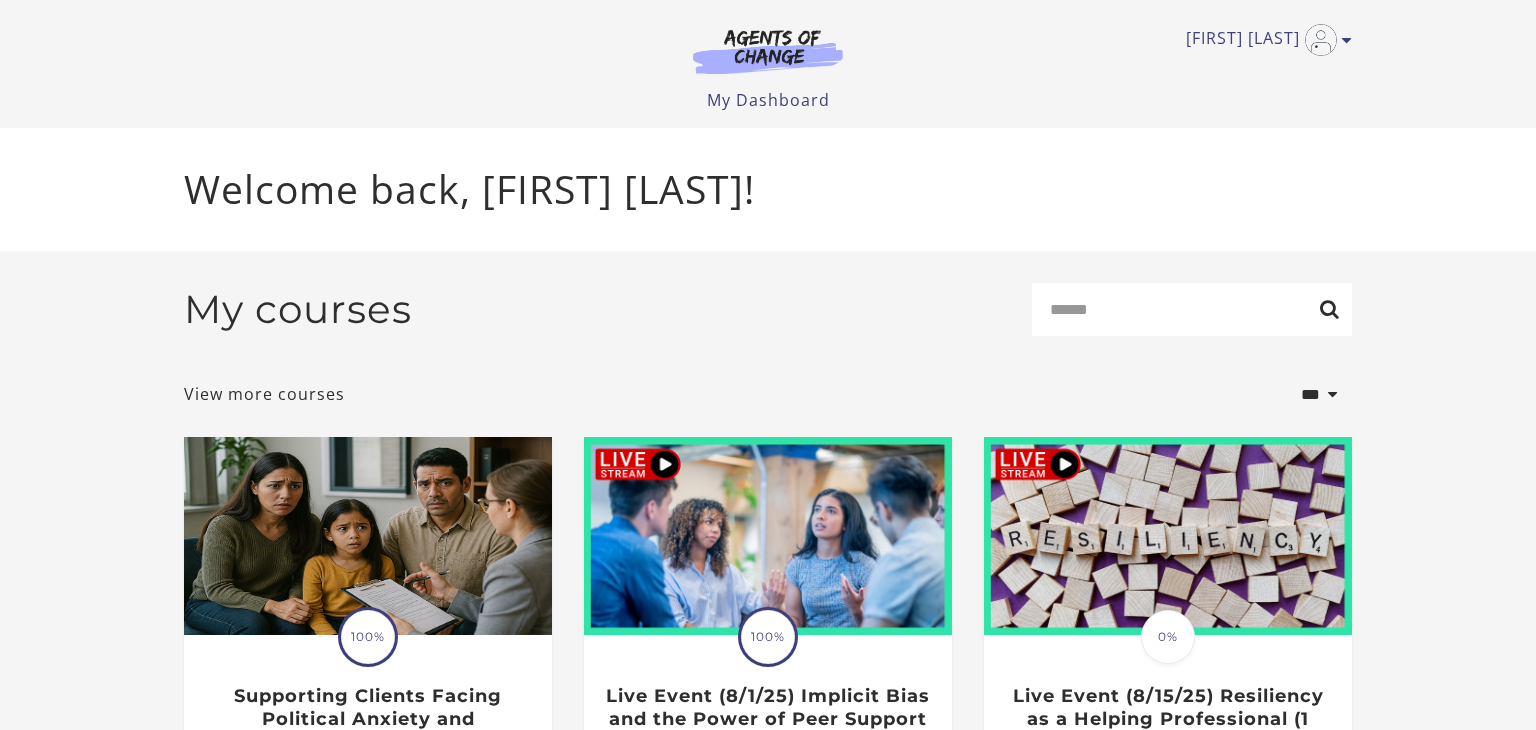 scroll, scrollTop: 0, scrollLeft: 0, axis: both 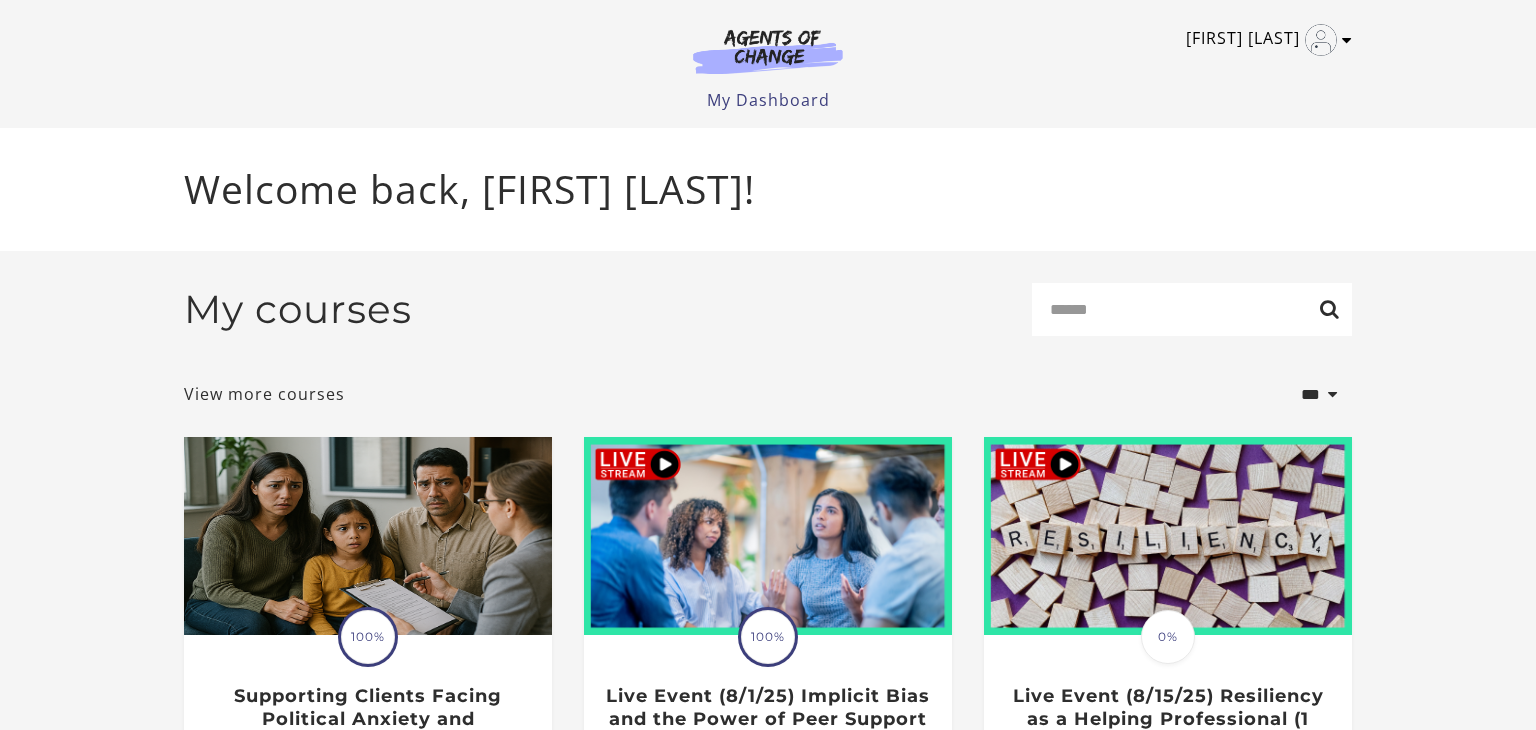 click on "[FIRST] [LAST]" at bounding box center (1264, 40) 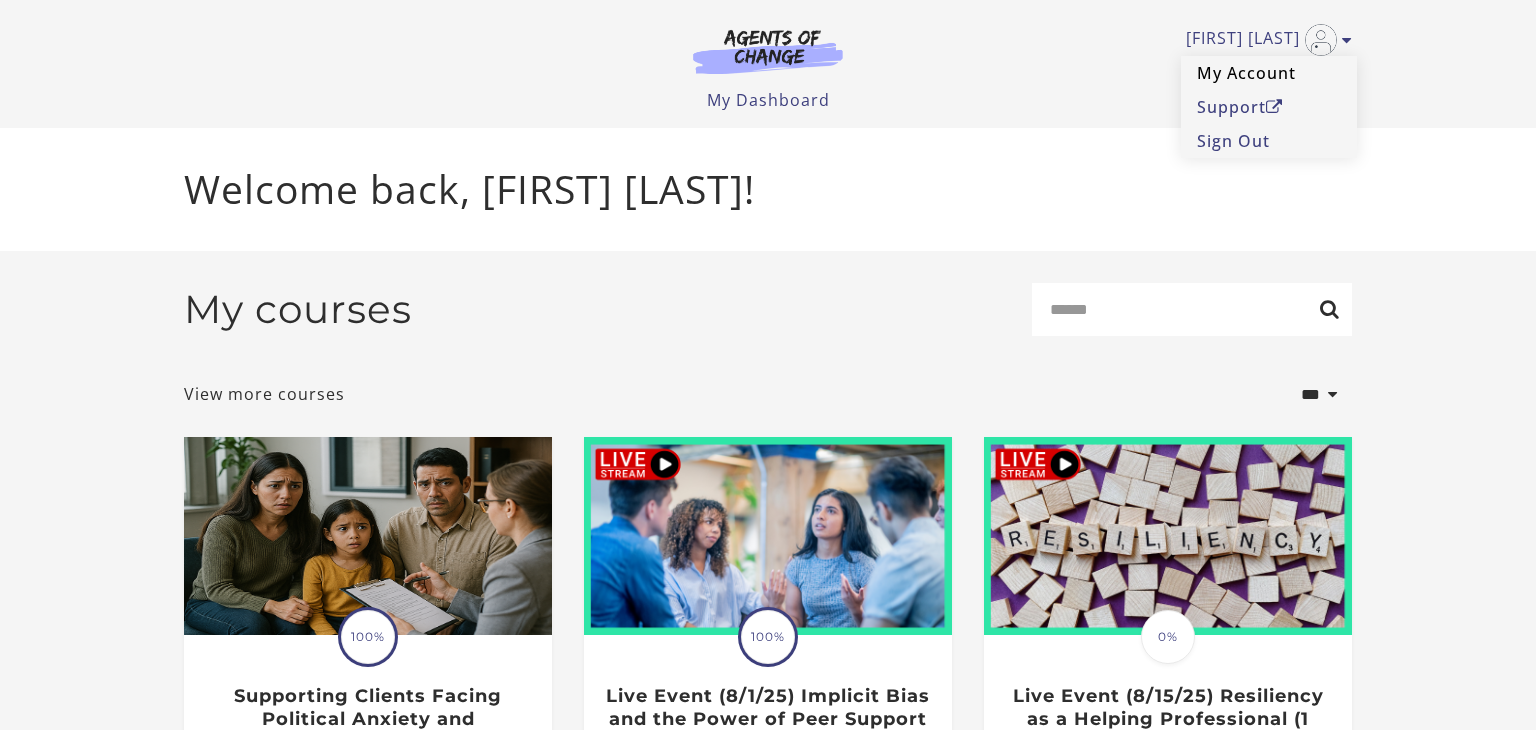 click on "My Account" at bounding box center [1269, 73] 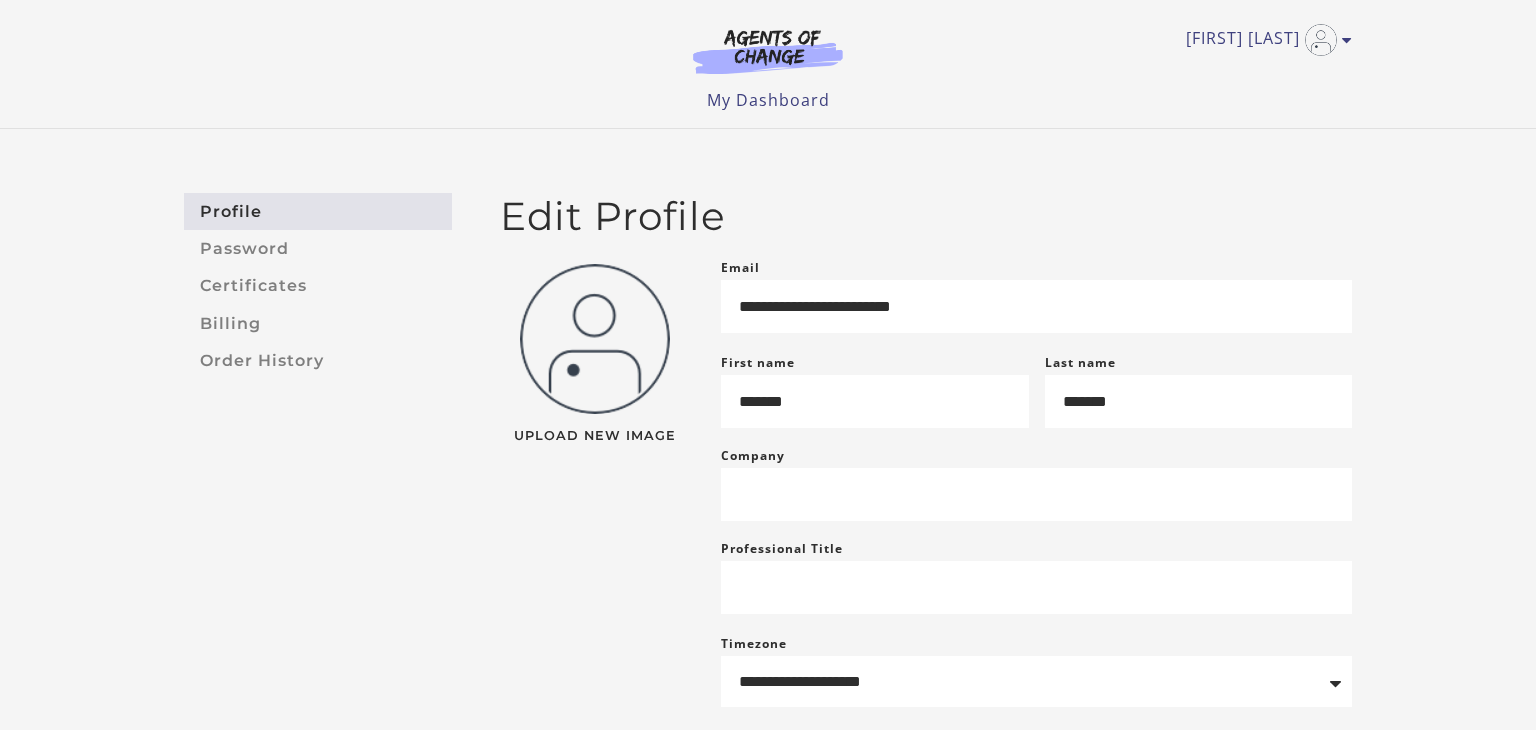 scroll, scrollTop: 0, scrollLeft: 0, axis: both 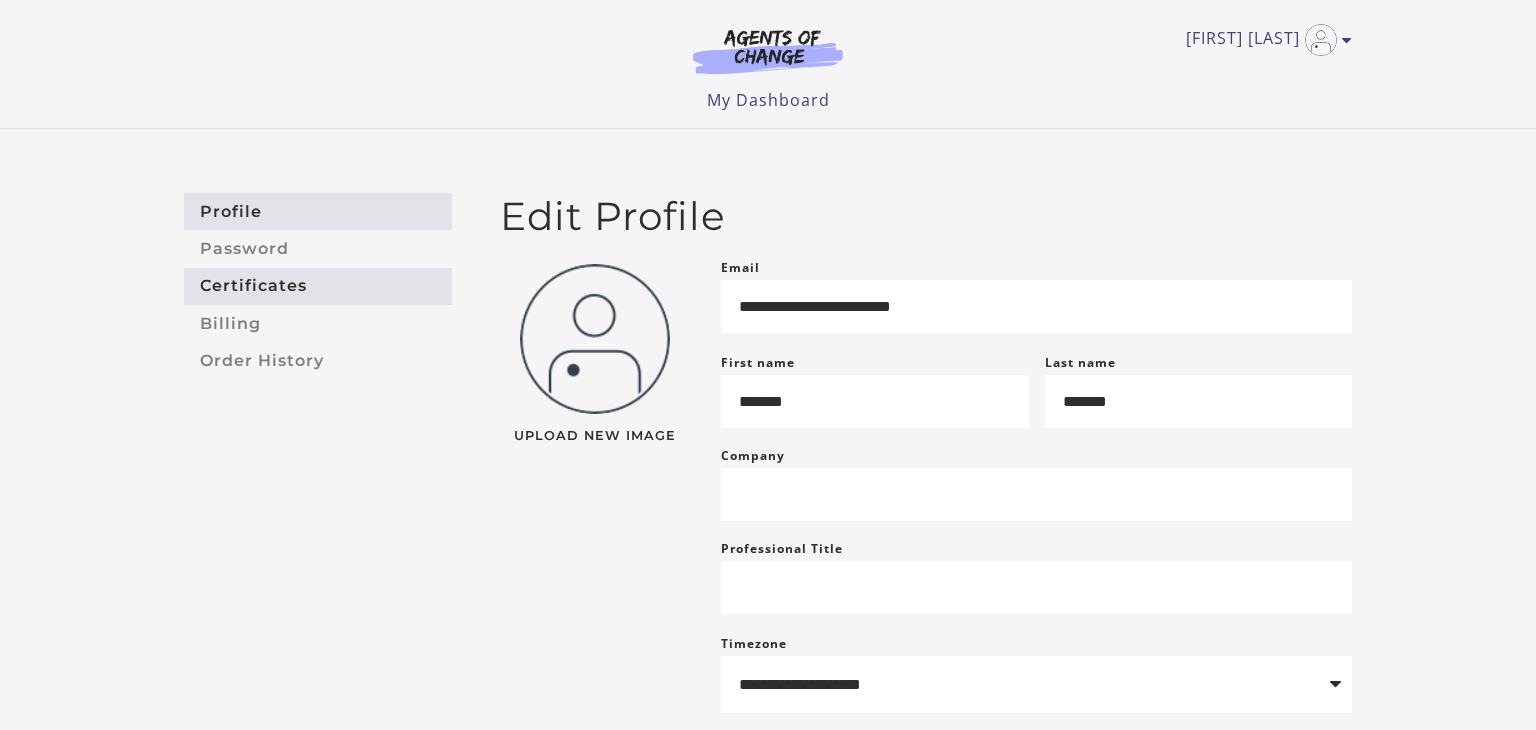click on "Certificates" at bounding box center [318, 286] 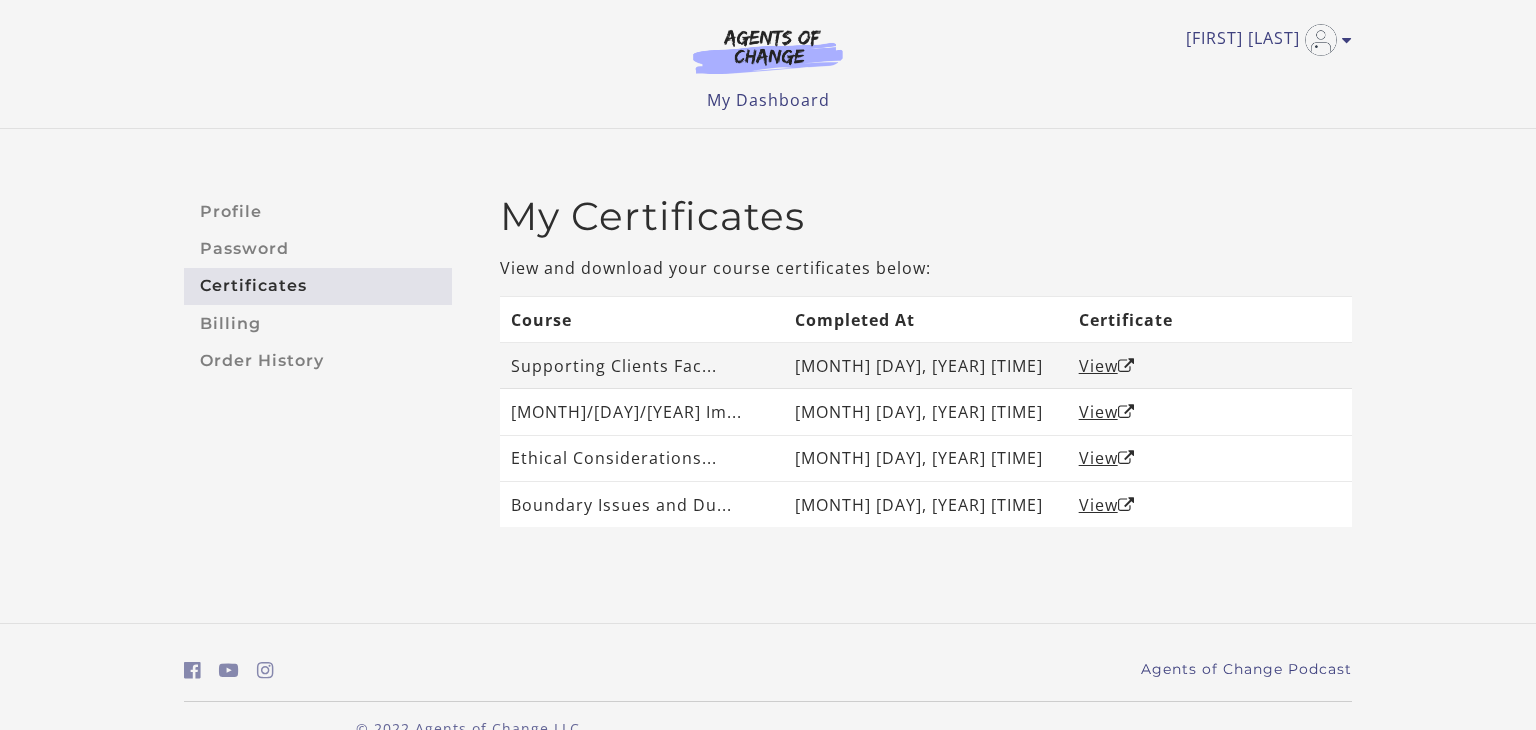 scroll, scrollTop: 0, scrollLeft: 0, axis: both 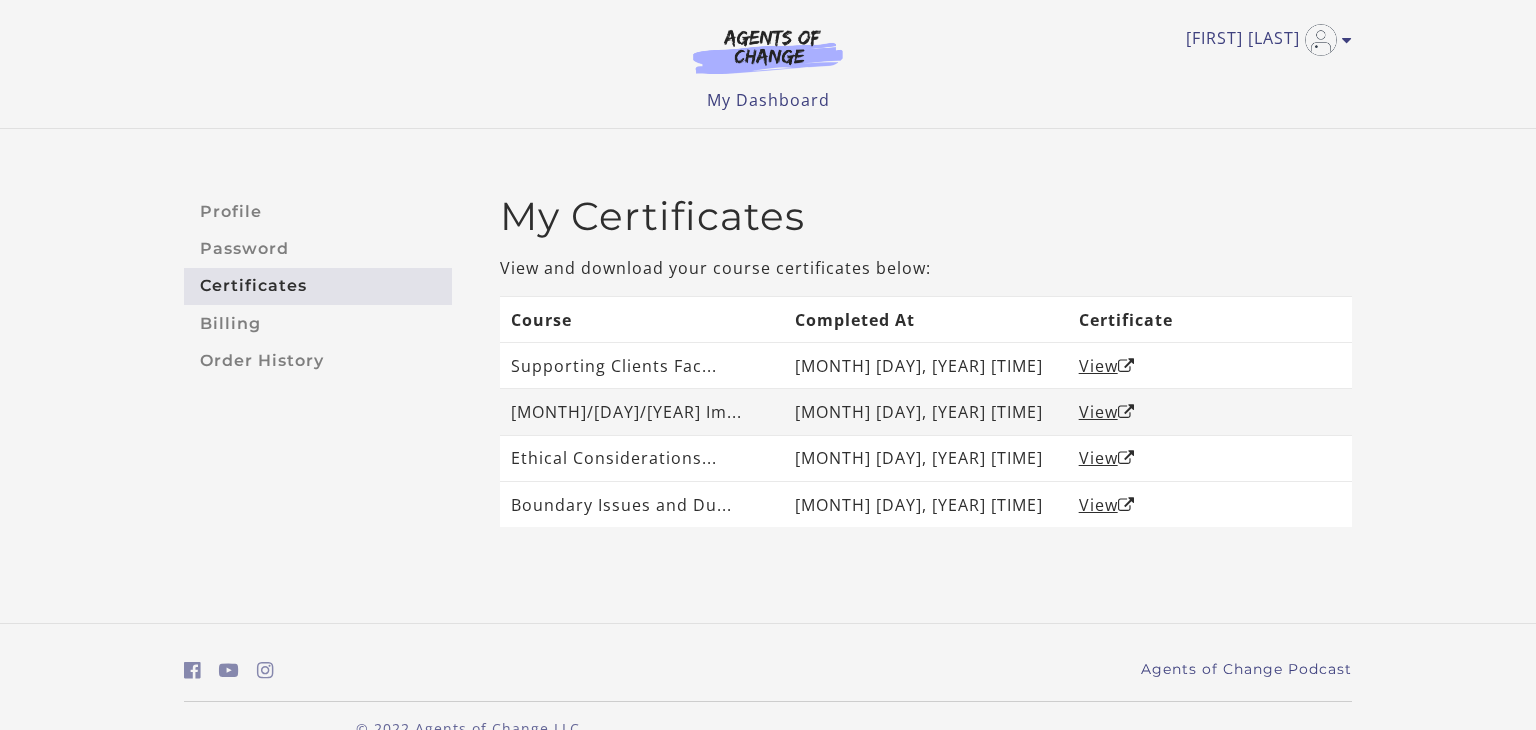click on "August 02, 2025 21:03" at bounding box center [926, 412] 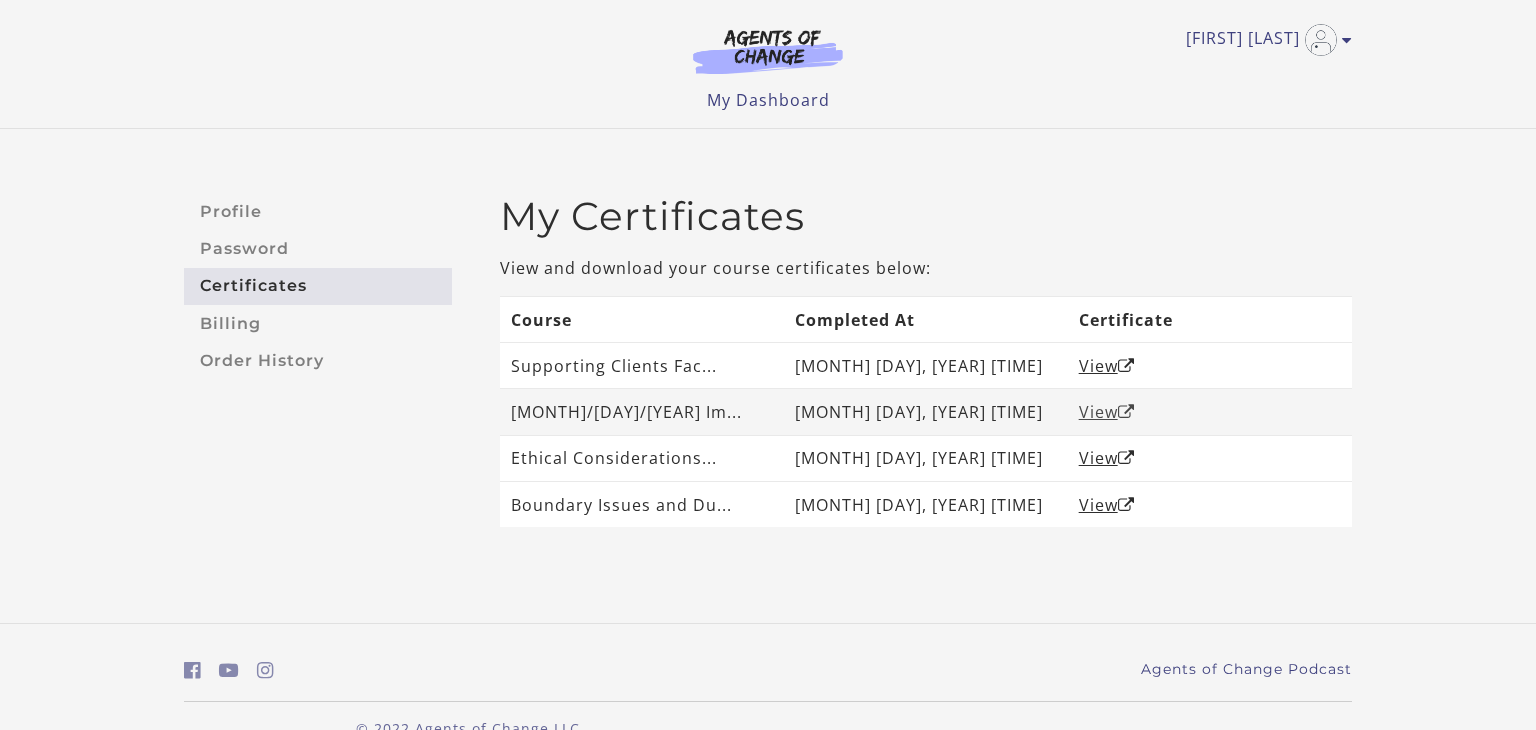 click on "View" at bounding box center [1107, 412] 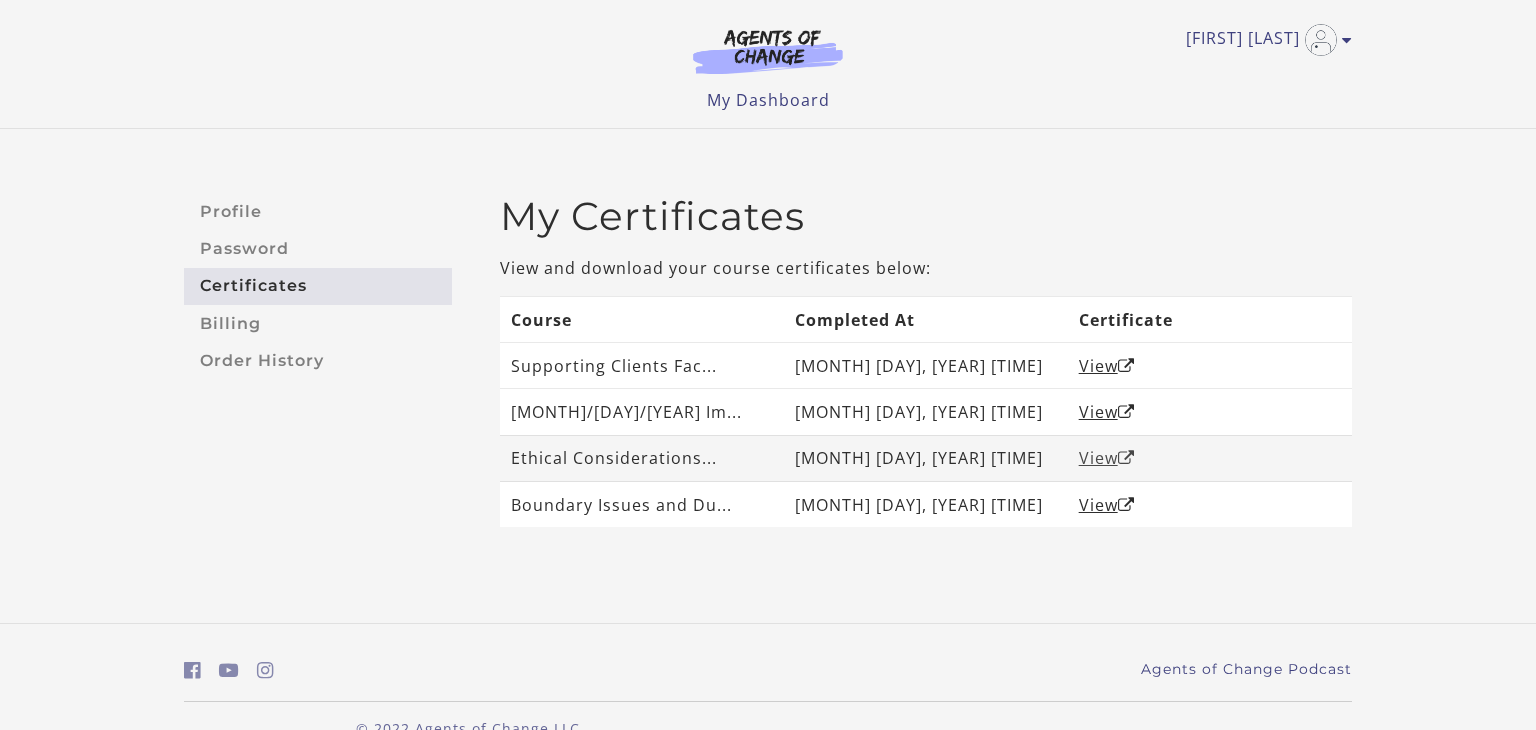 click on "View" at bounding box center [1107, 458] 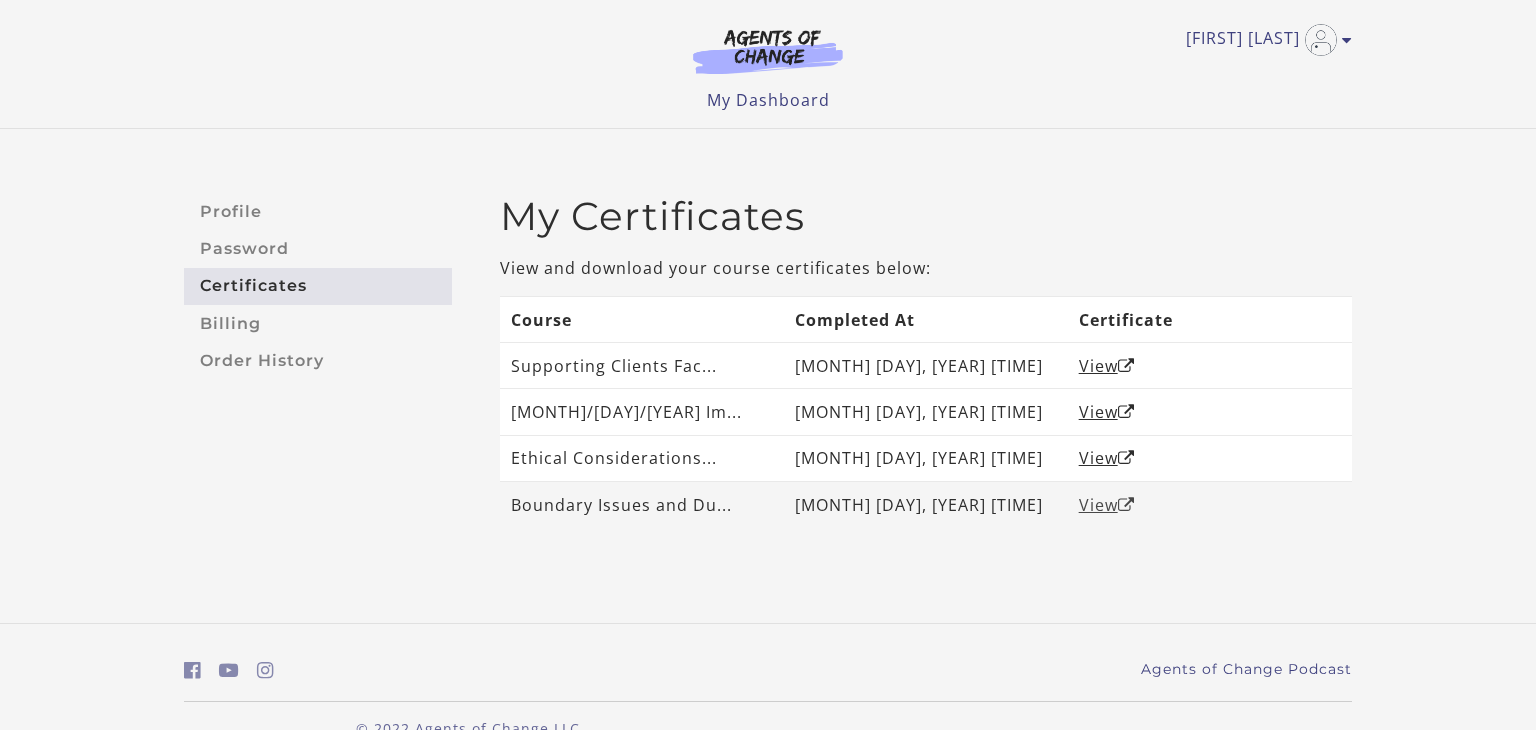 click on "View" at bounding box center (1107, 505) 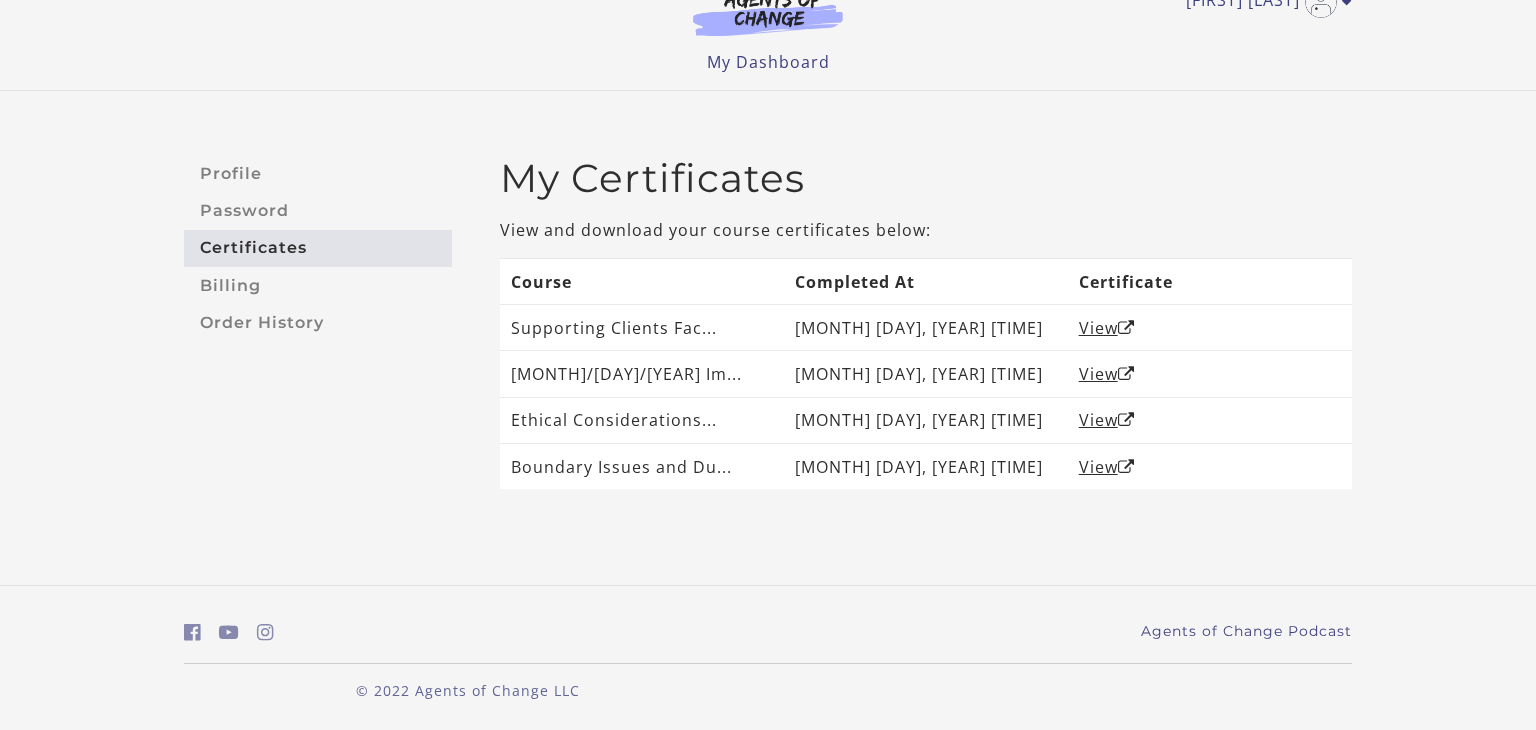 scroll, scrollTop: 29, scrollLeft: 0, axis: vertical 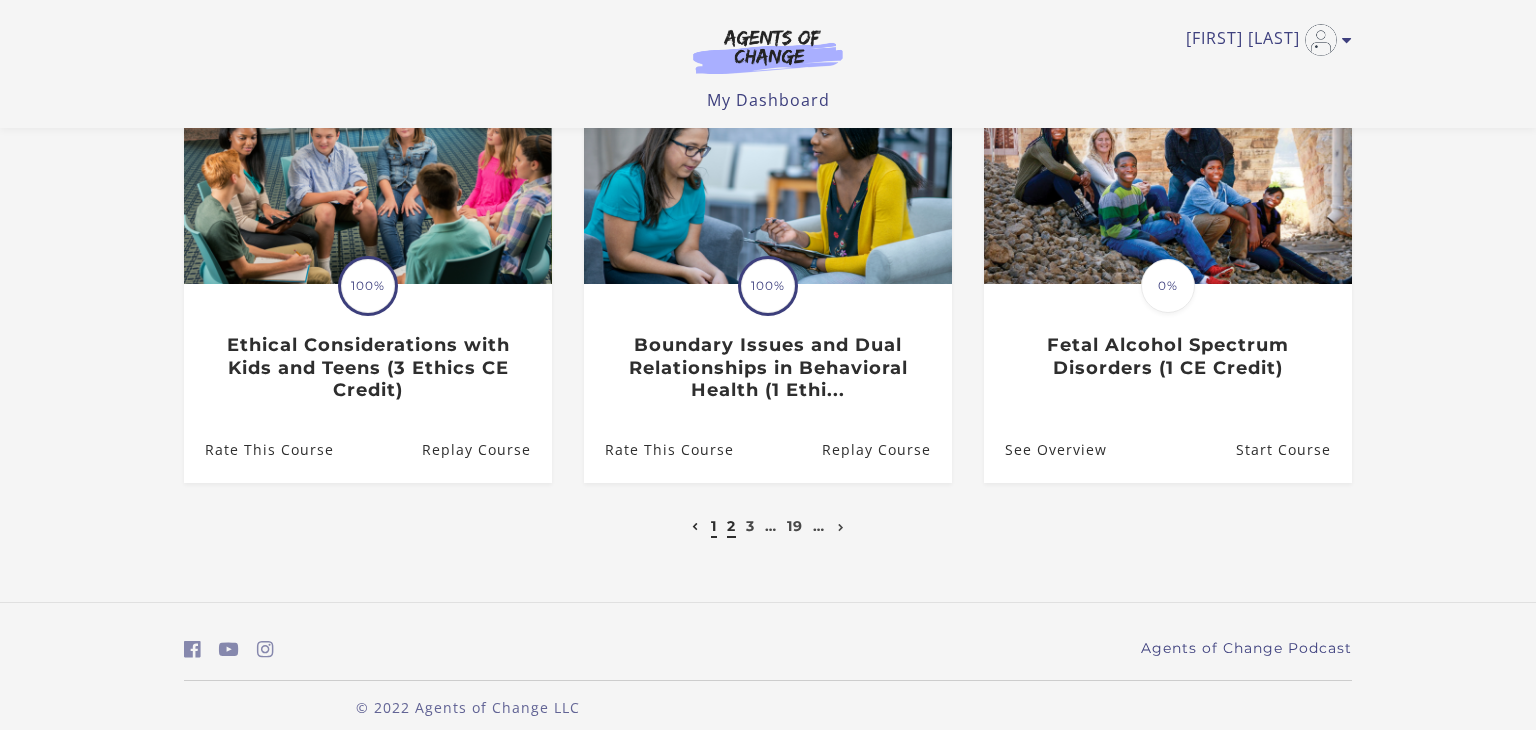 click on "2" at bounding box center (731, 526) 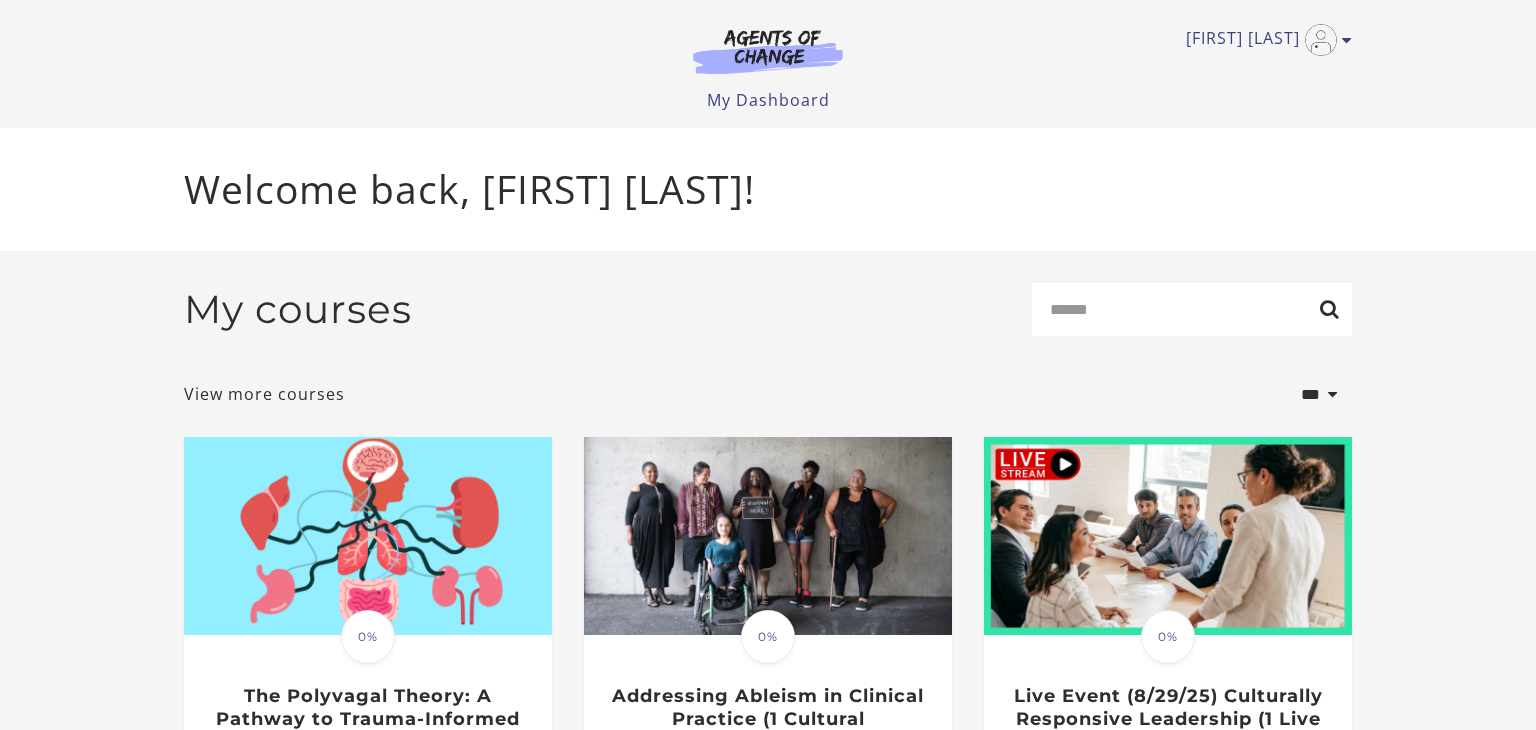scroll, scrollTop: 0, scrollLeft: 0, axis: both 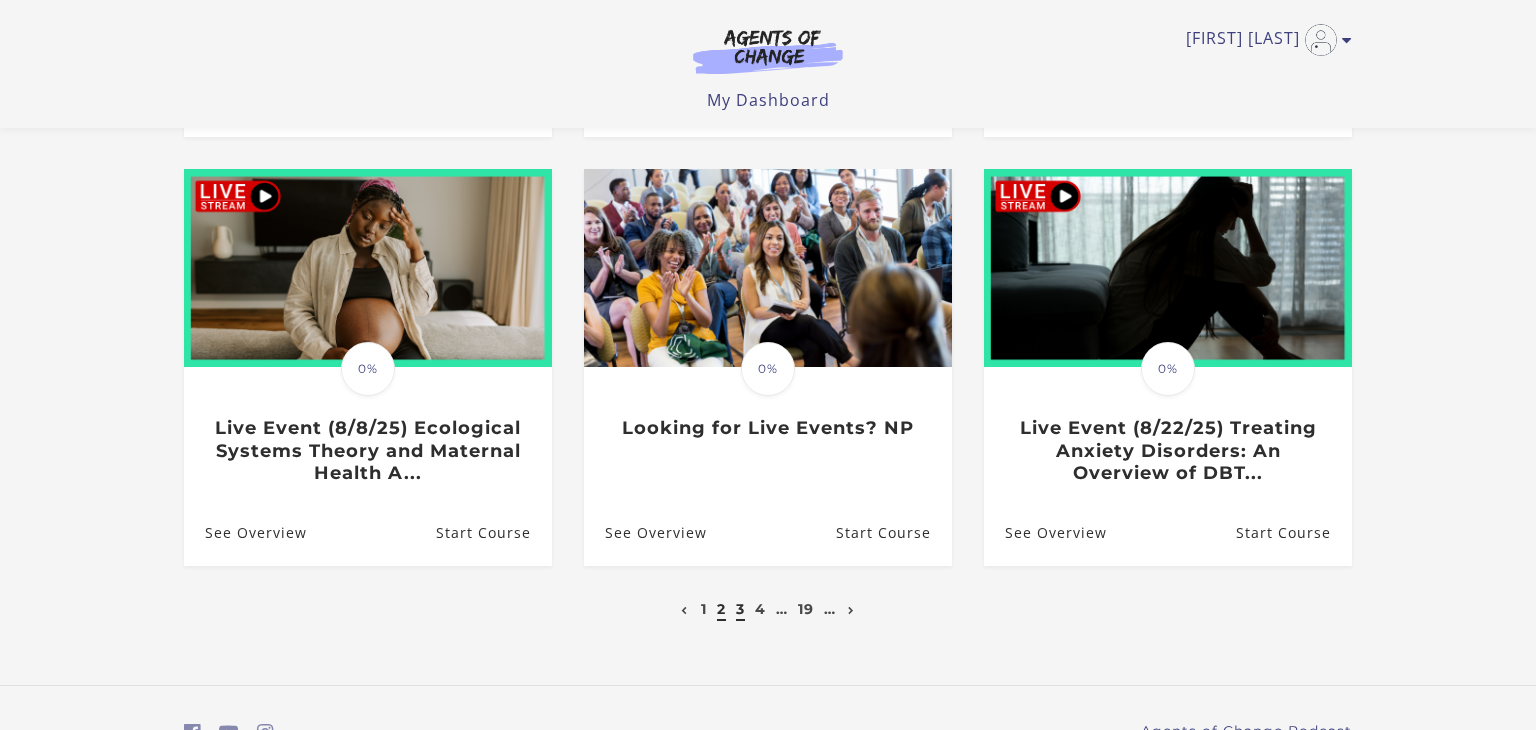 click on "3" at bounding box center (740, 609) 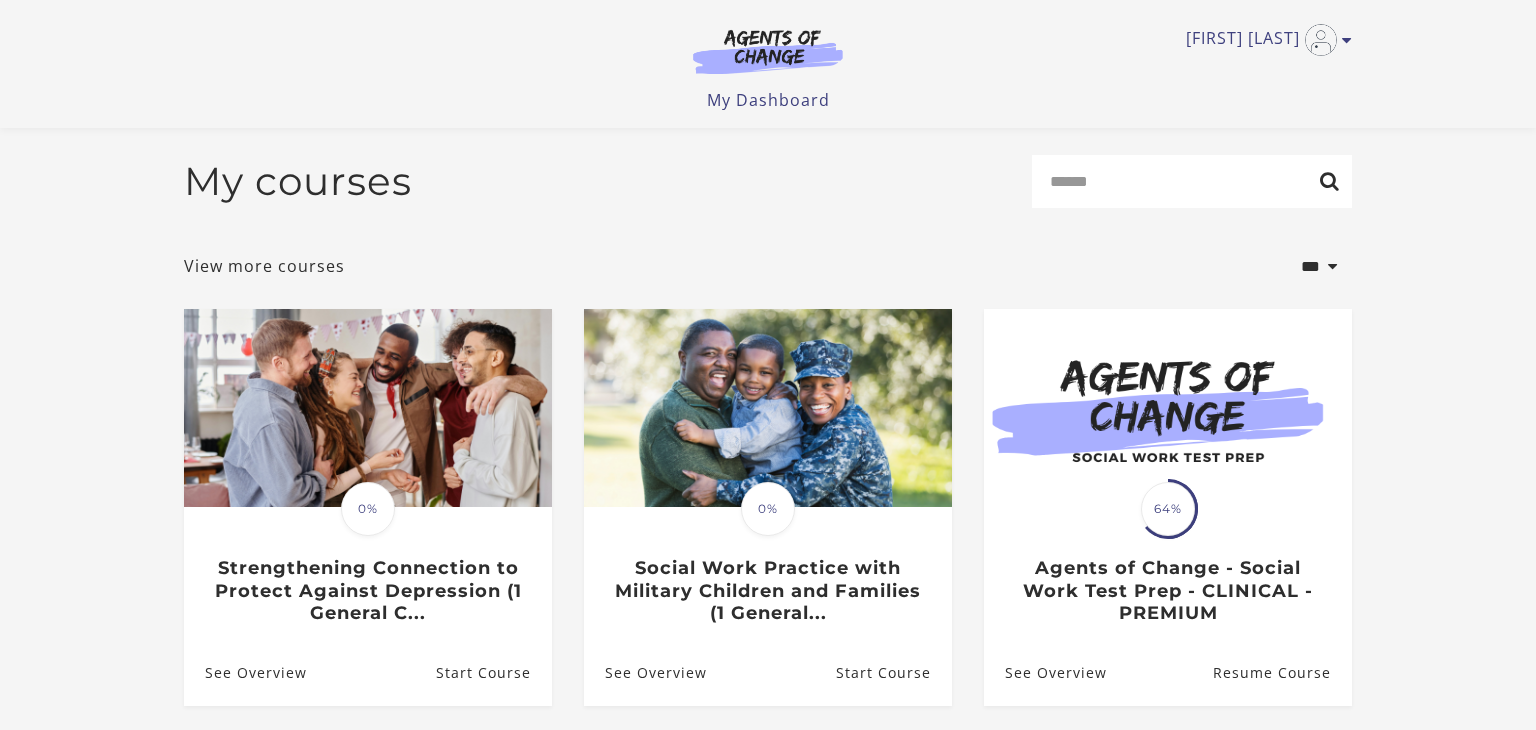 scroll, scrollTop: 97, scrollLeft: 0, axis: vertical 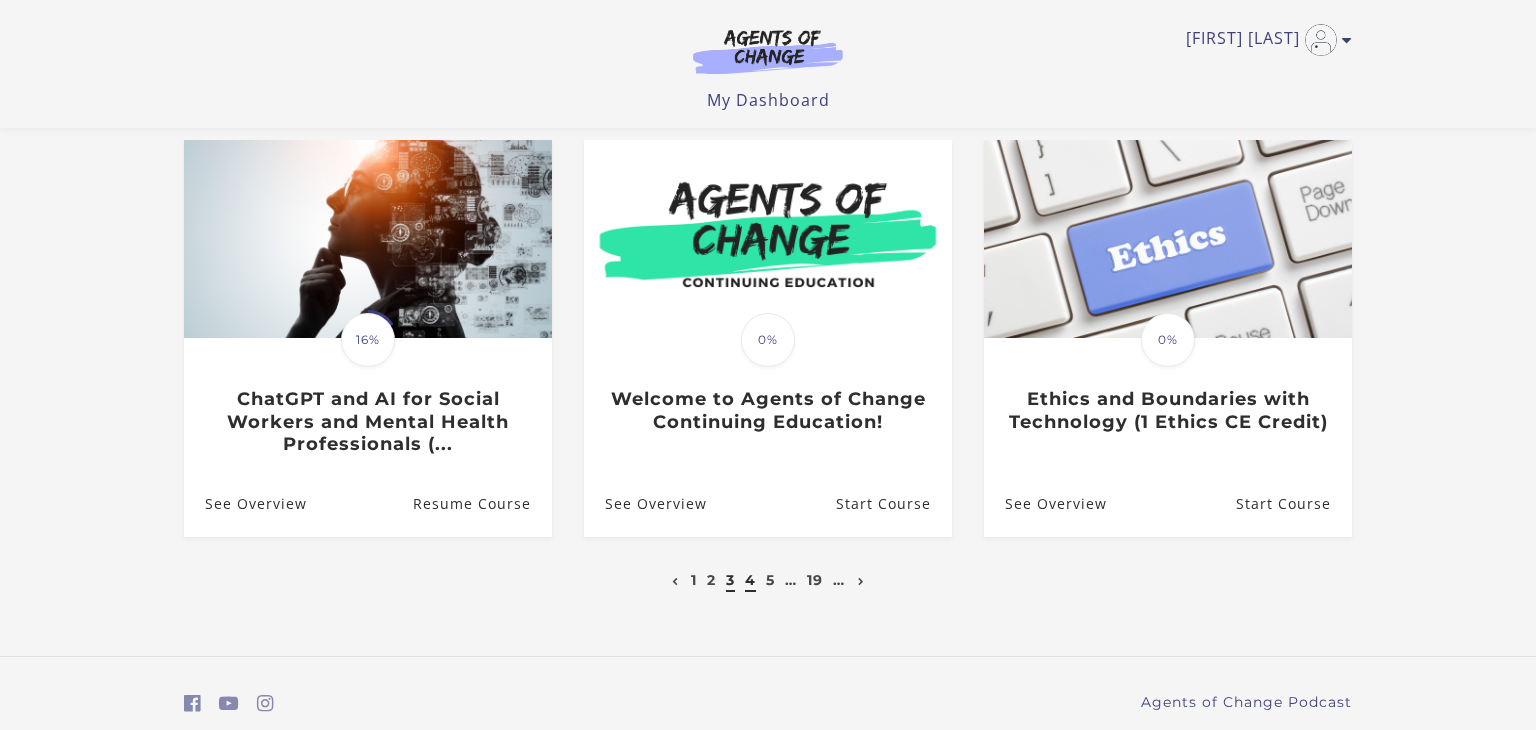 click on "4" at bounding box center (750, 580) 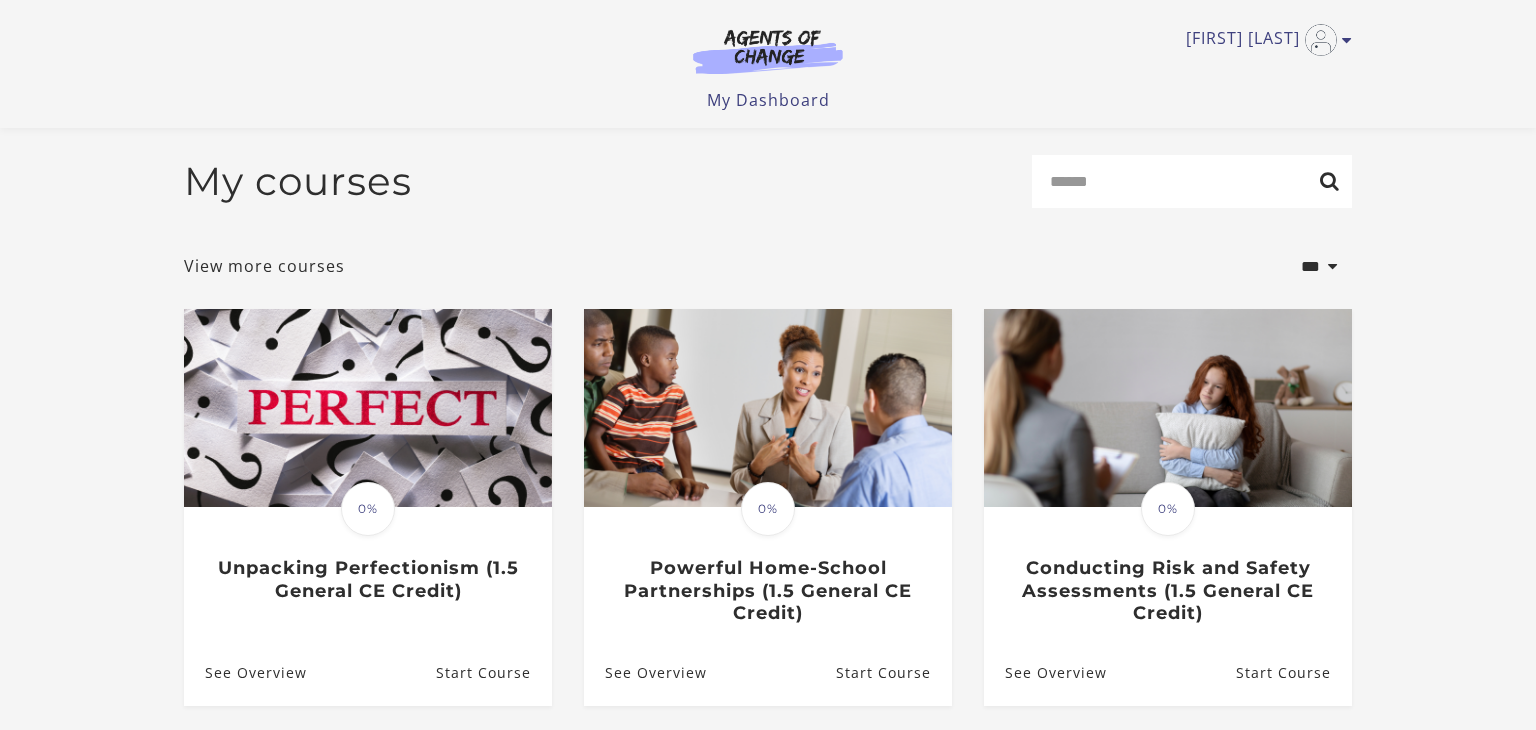 scroll, scrollTop: 88, scrollLeft: 0, axis: vertical 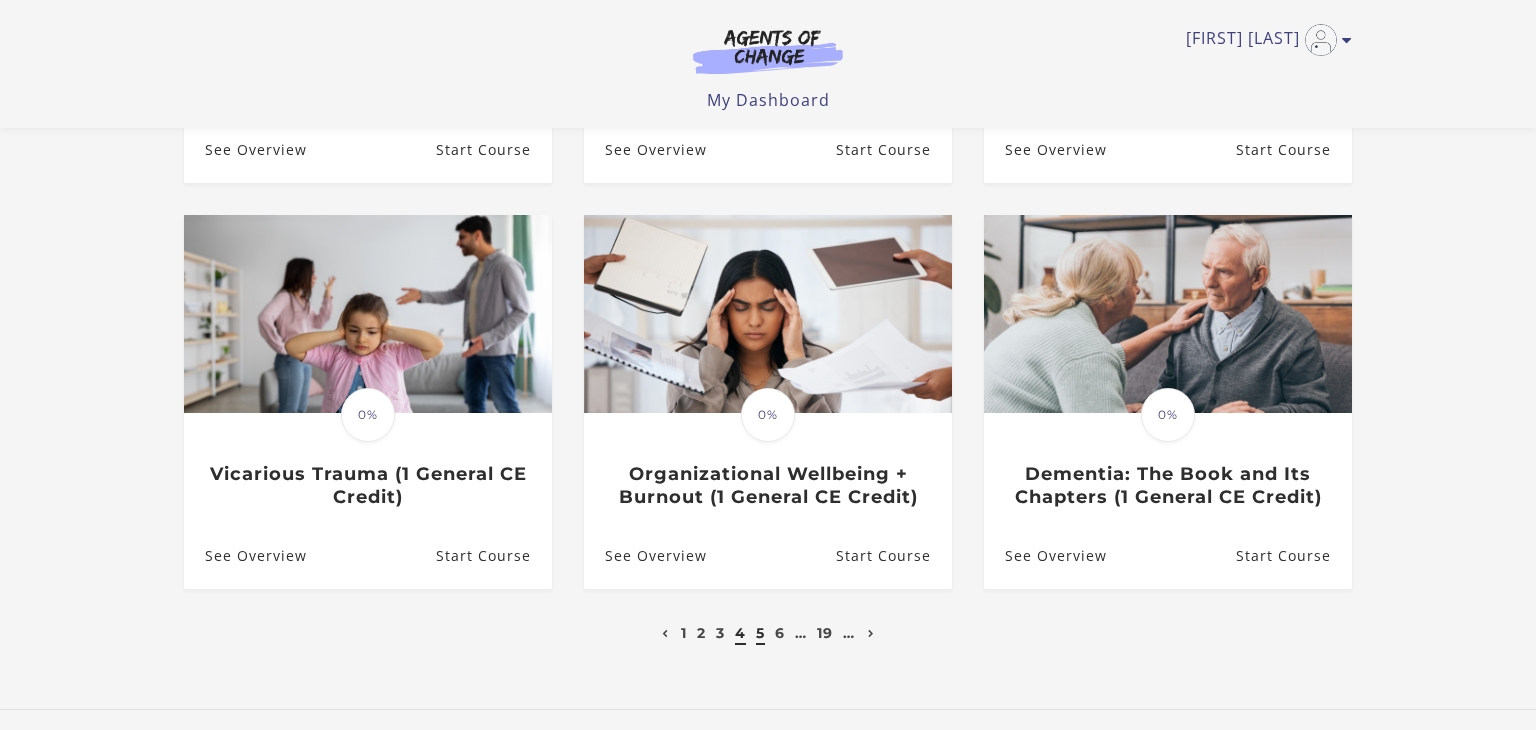 click on "5" at bounding box center [760, 633] 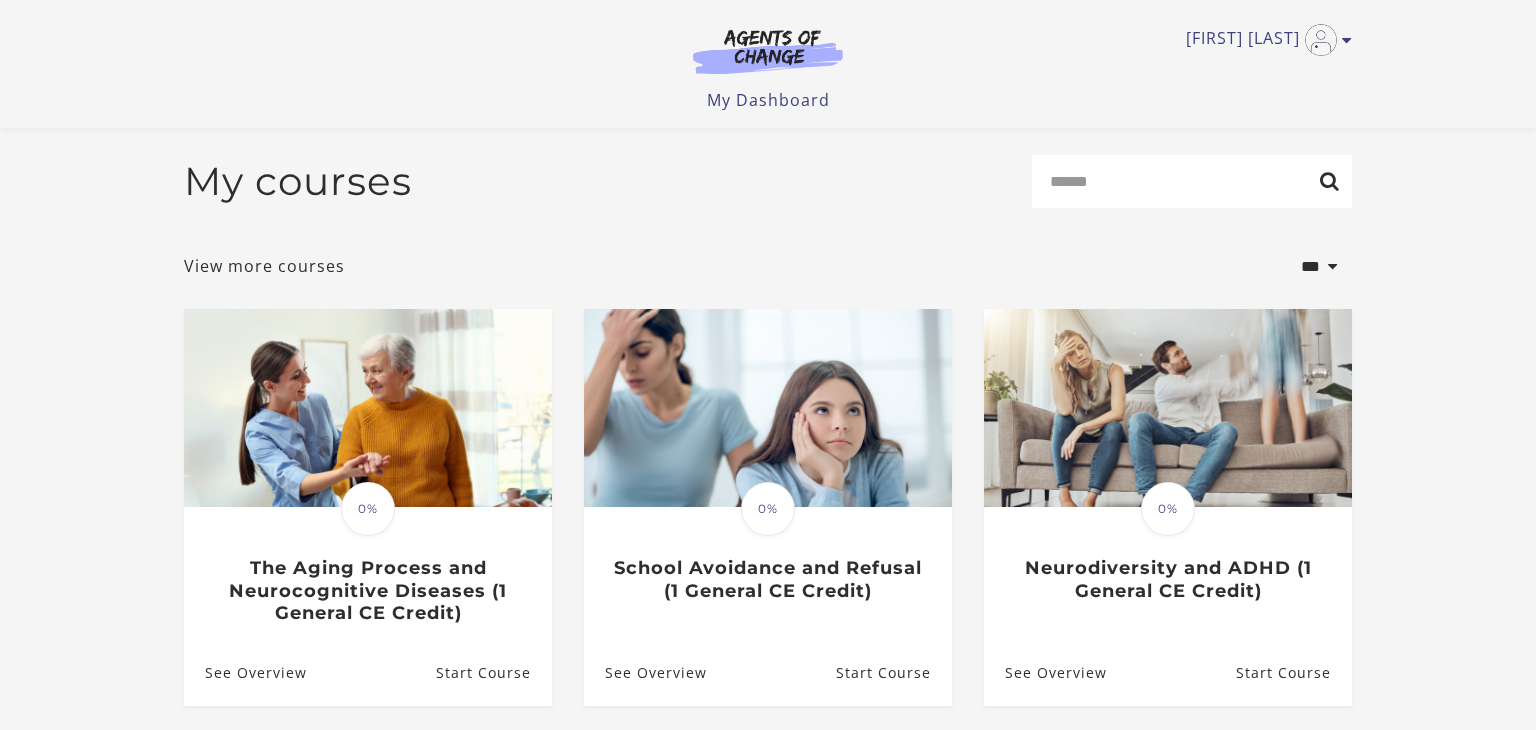 scroll, scrollTop: 78, scrollLeft: 0, axis: vertical 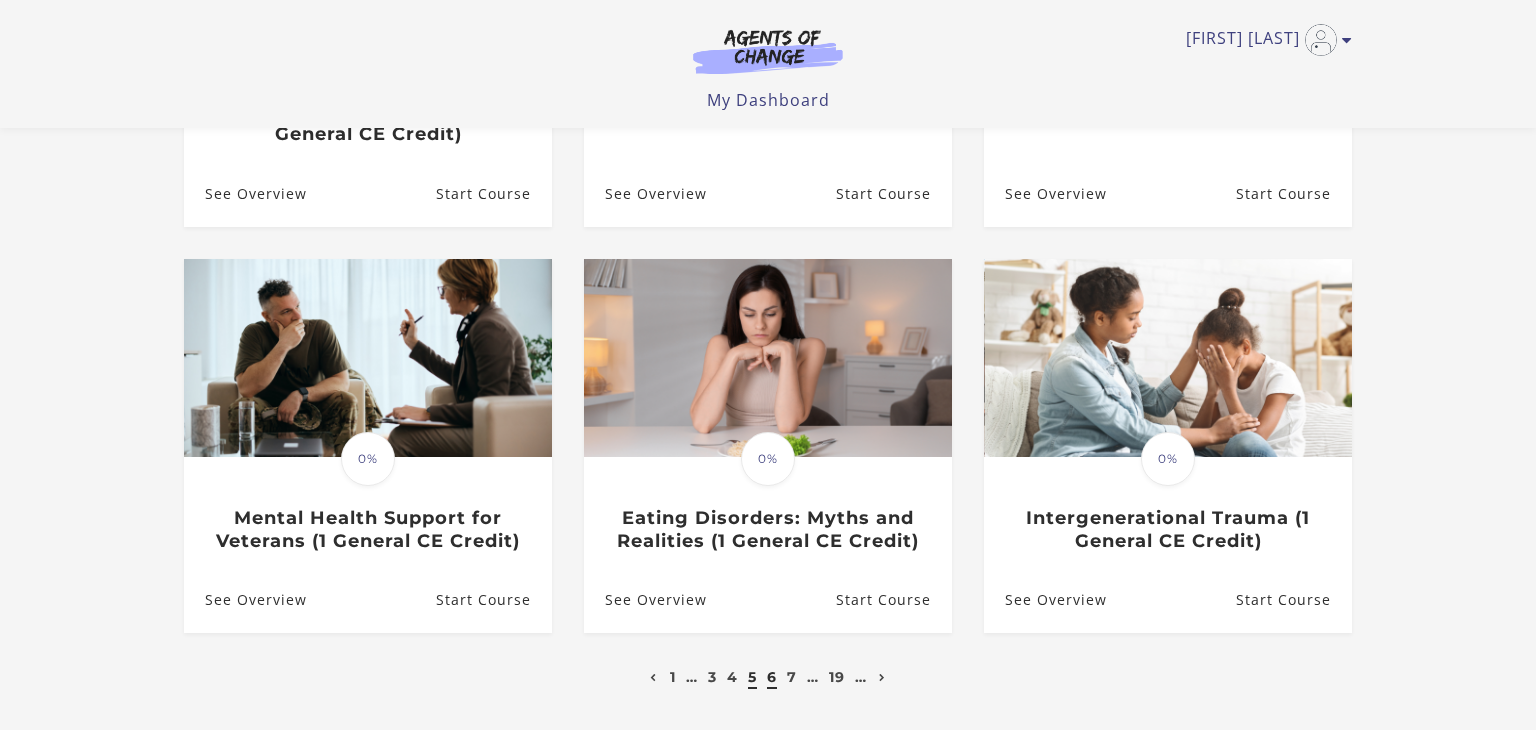 click on "6" at bounding box center (772, 677) 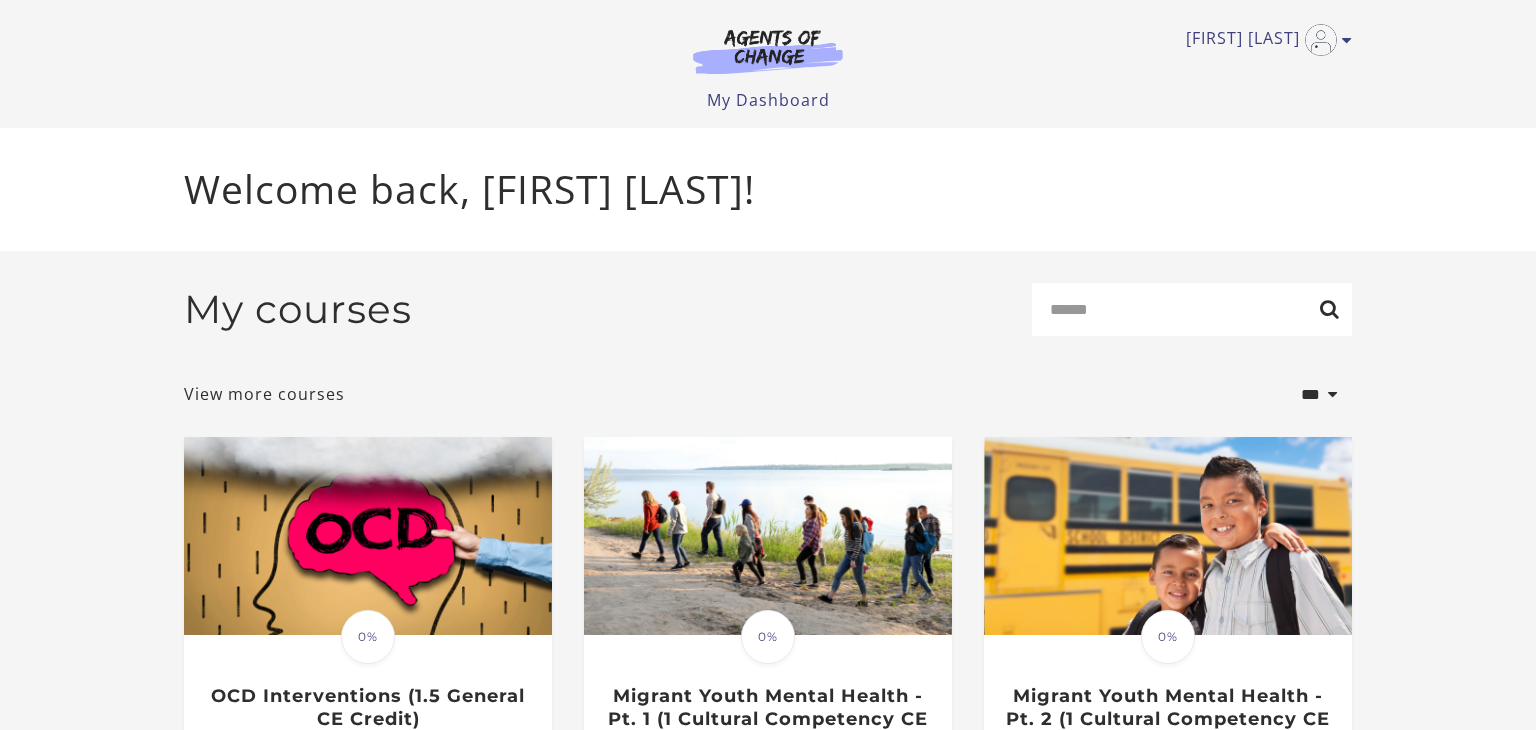 scroll, scrollTop: 28, scrollLeft: 0, axis: vertical 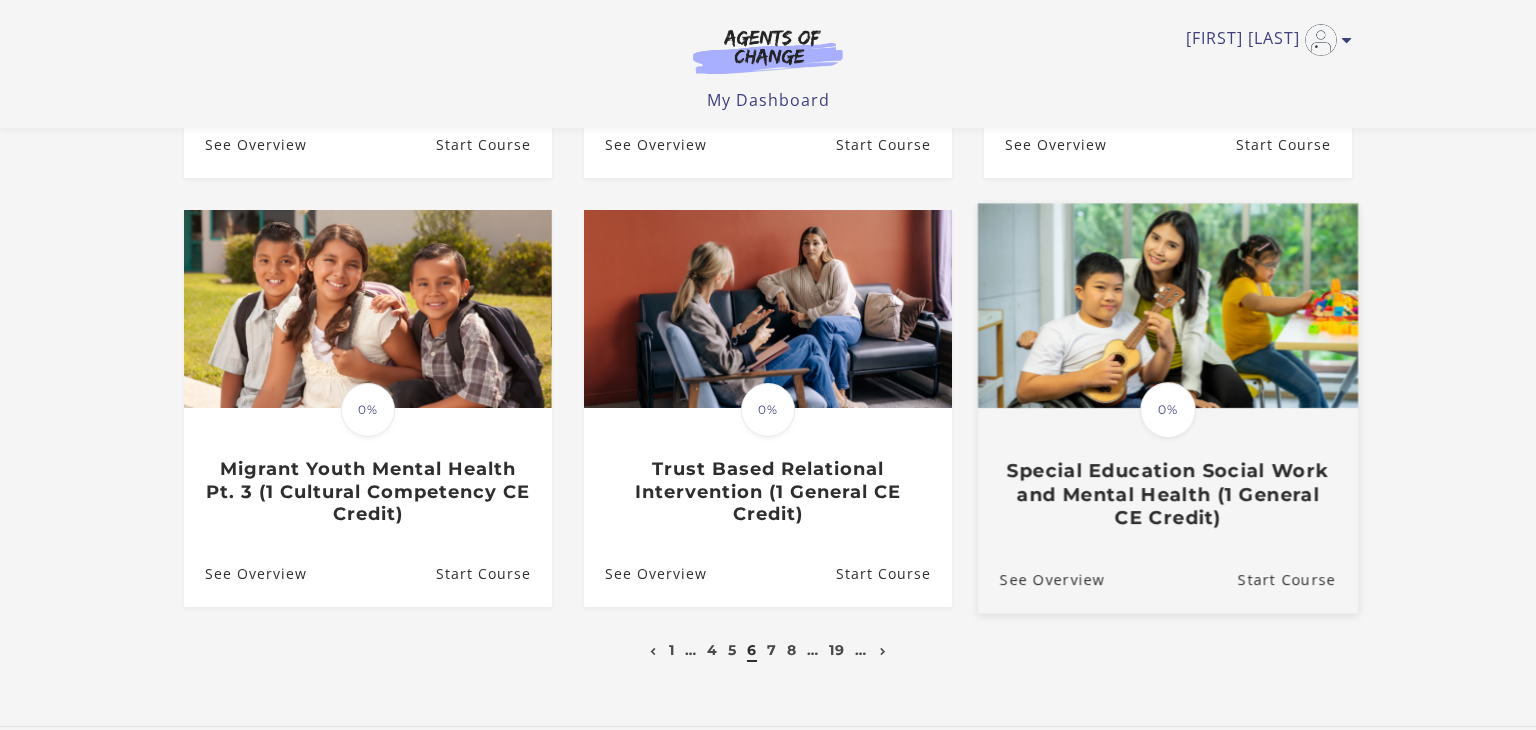 click on "Special Education Social Work and Mental Health (1 General CE Credit)" at bounding box center [1168, 494] 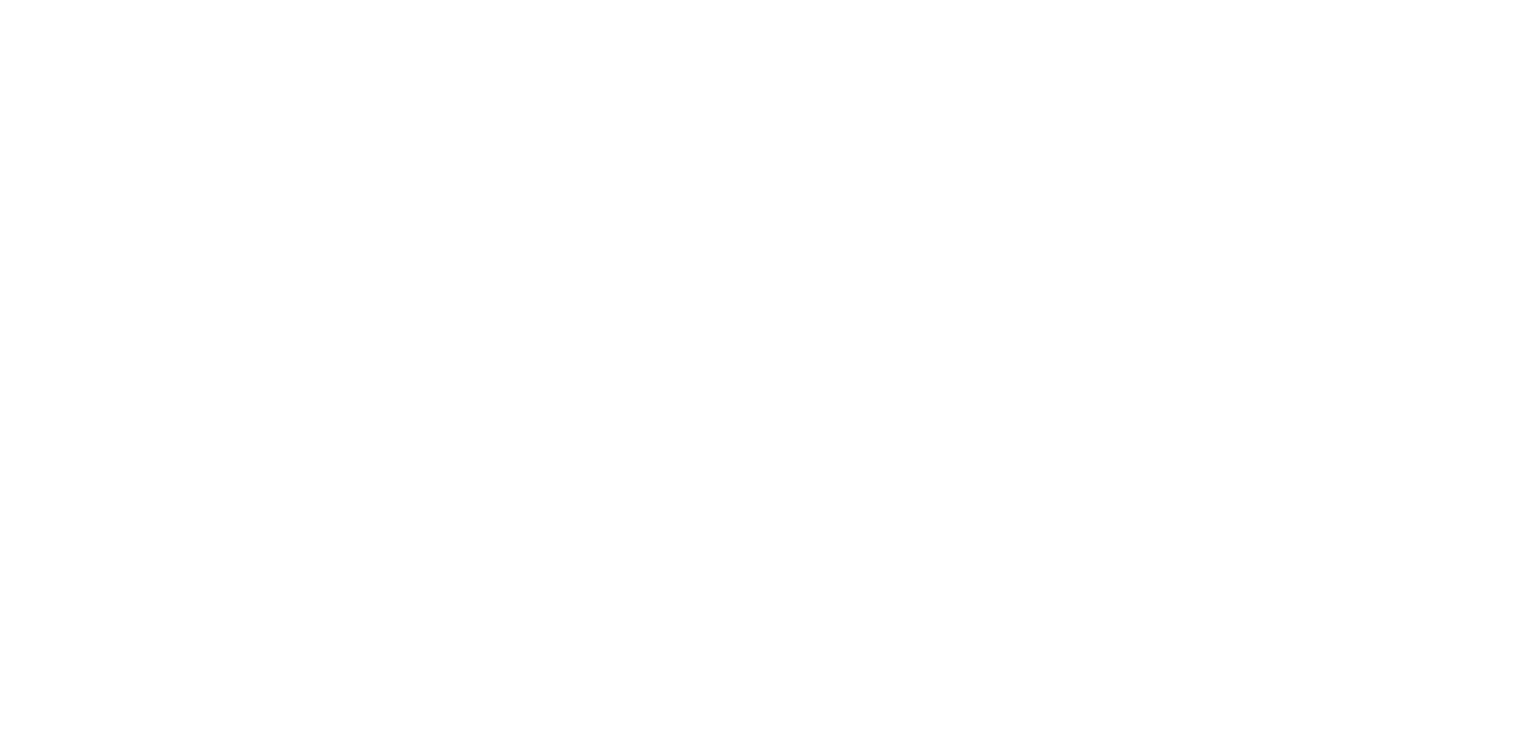 scroll, scrollTop: 0, scrollLeft: 0, axis: both 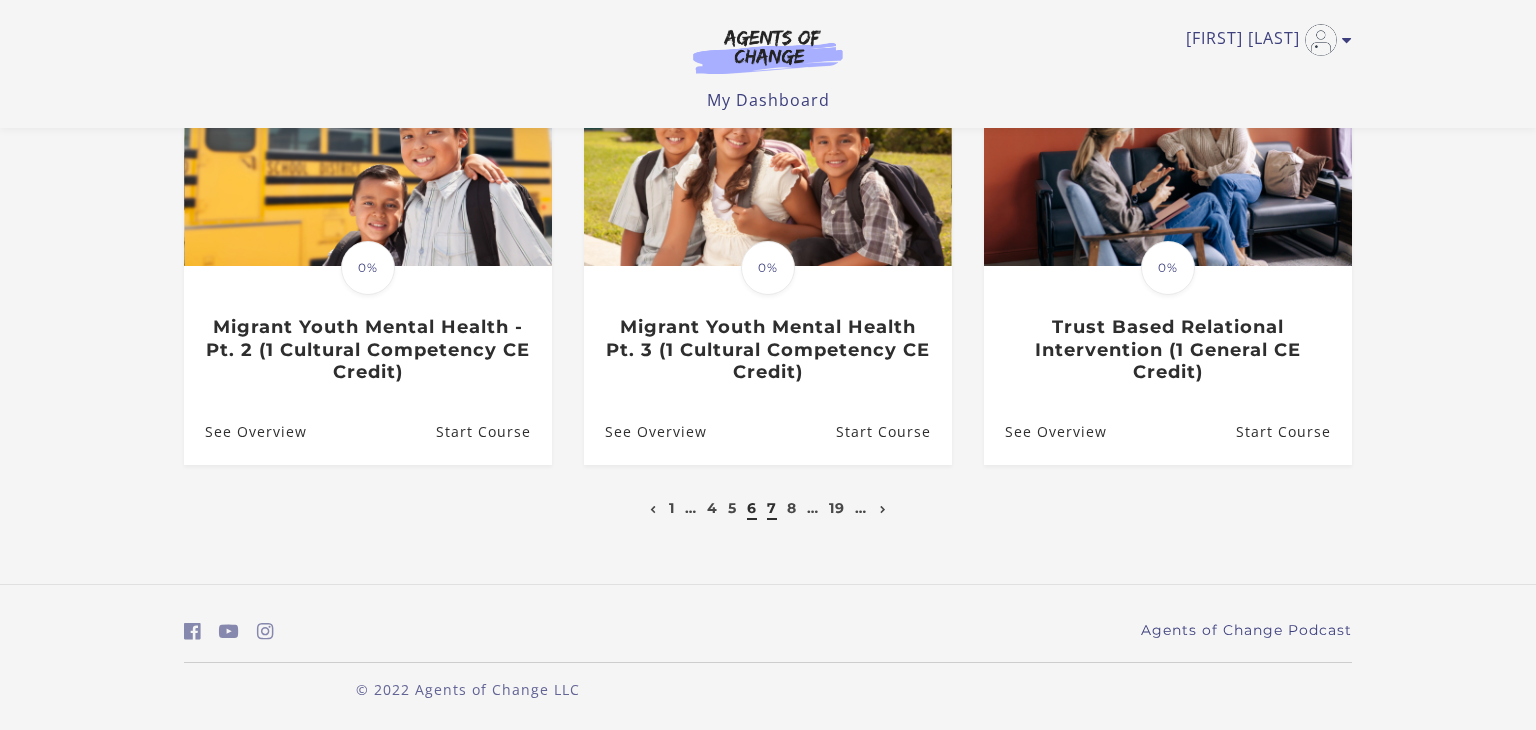 click on "7" at bounding box center (772, 508) 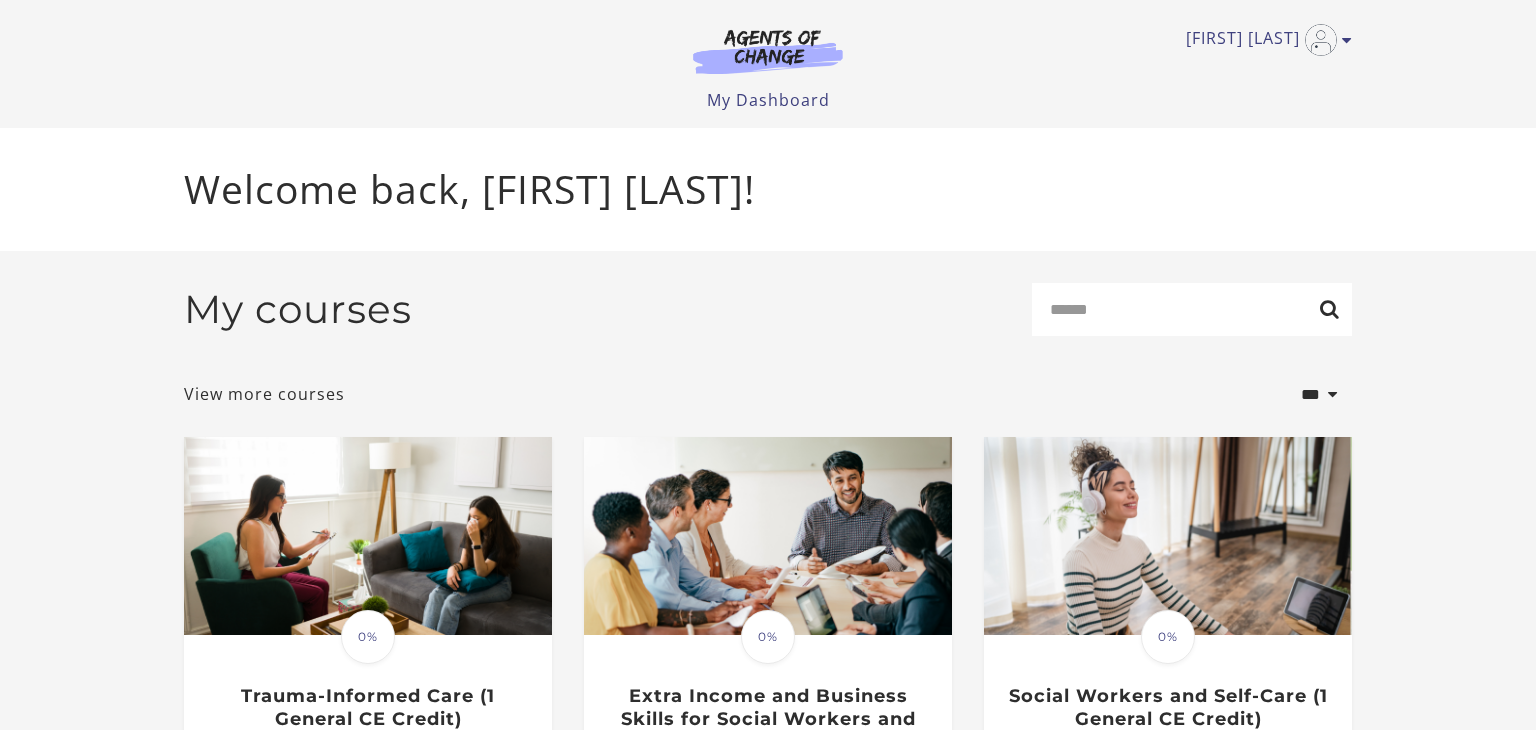scroll, scrollTop: 0, scrollLeft: 0, axis: both 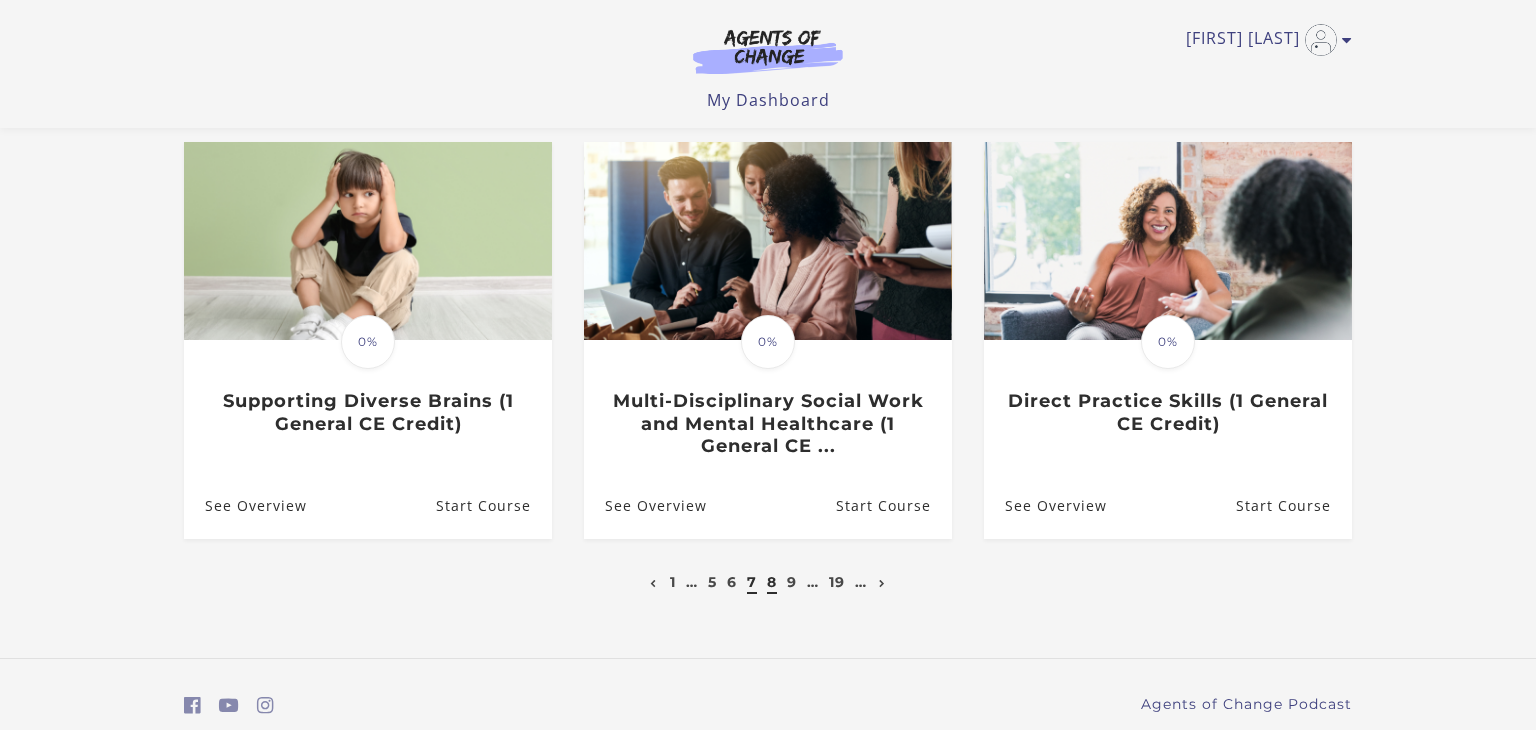 click on "8" at bounding box center [772, 582] 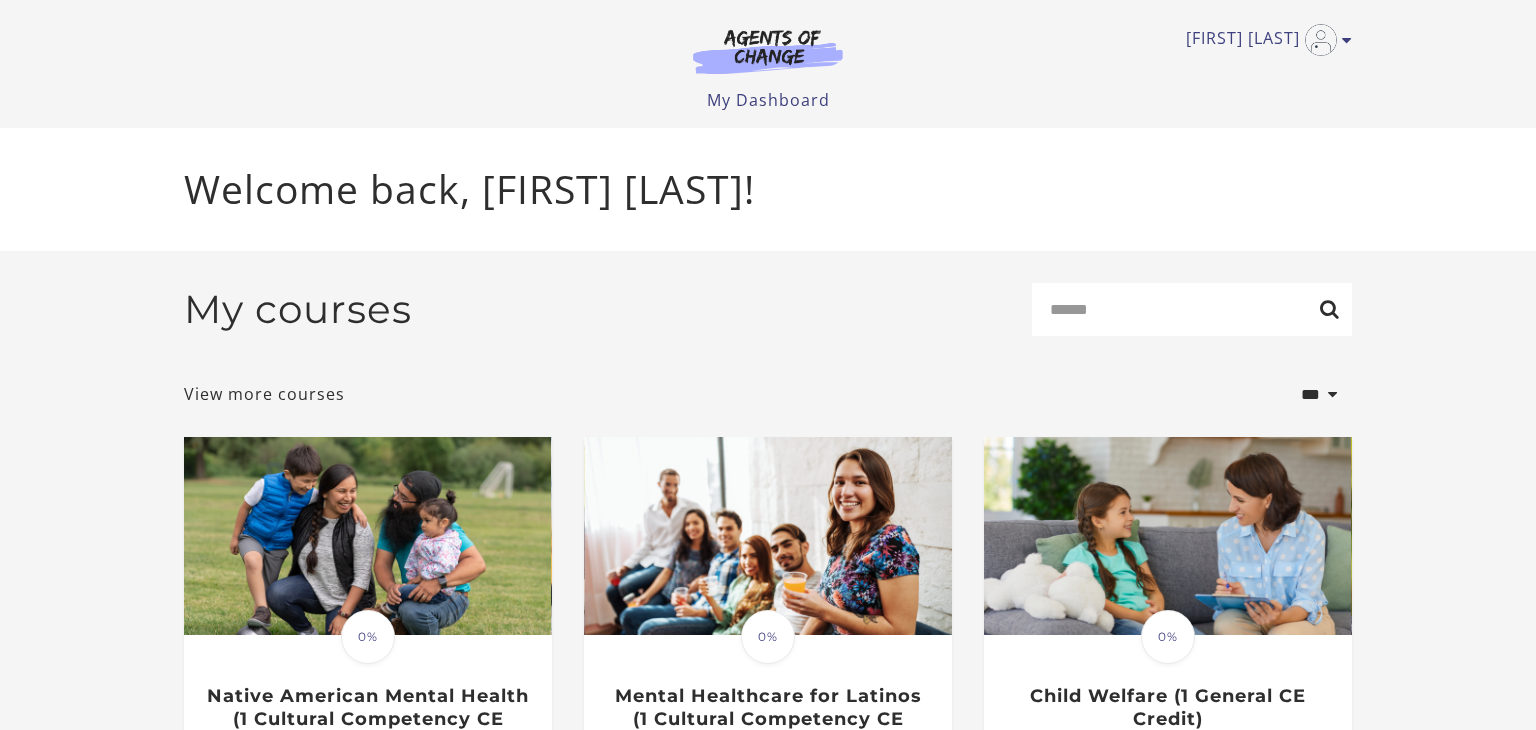 scroll, scrollTop: 74, scrollLeft: 0, axis: vertical 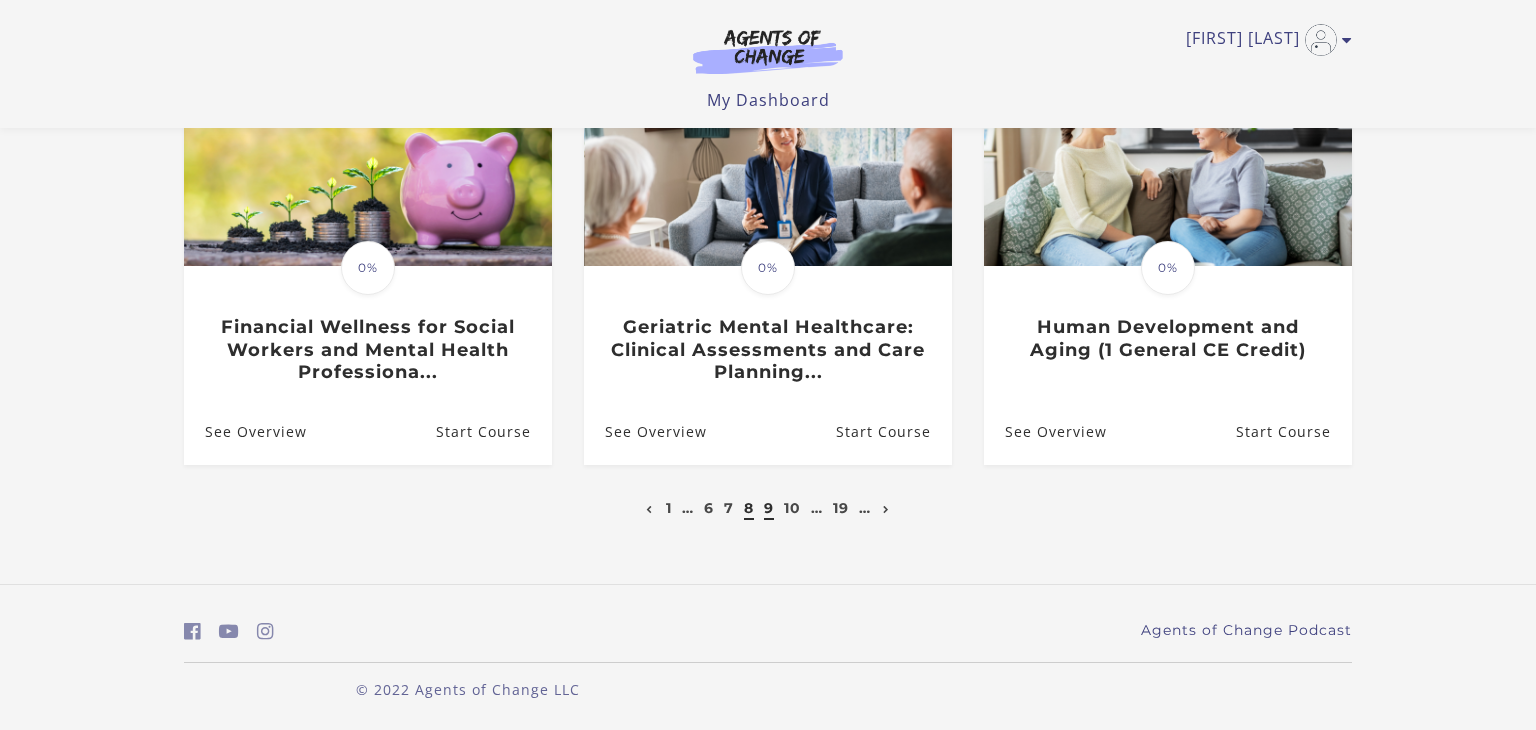 click on "9" at bounding box center (769, 508) 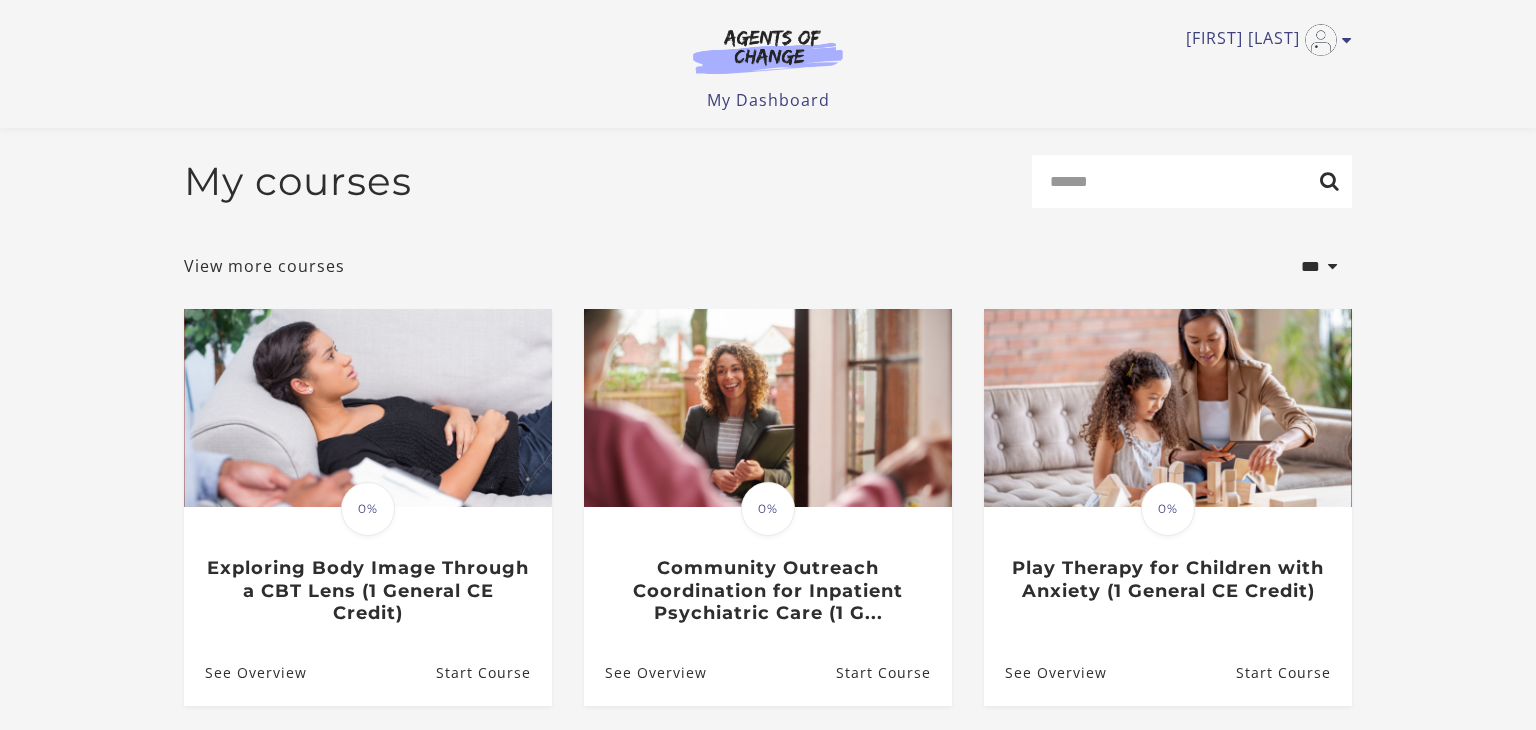 scroll, scrollTop: 75, scrollLeft: 0, axis: vertical 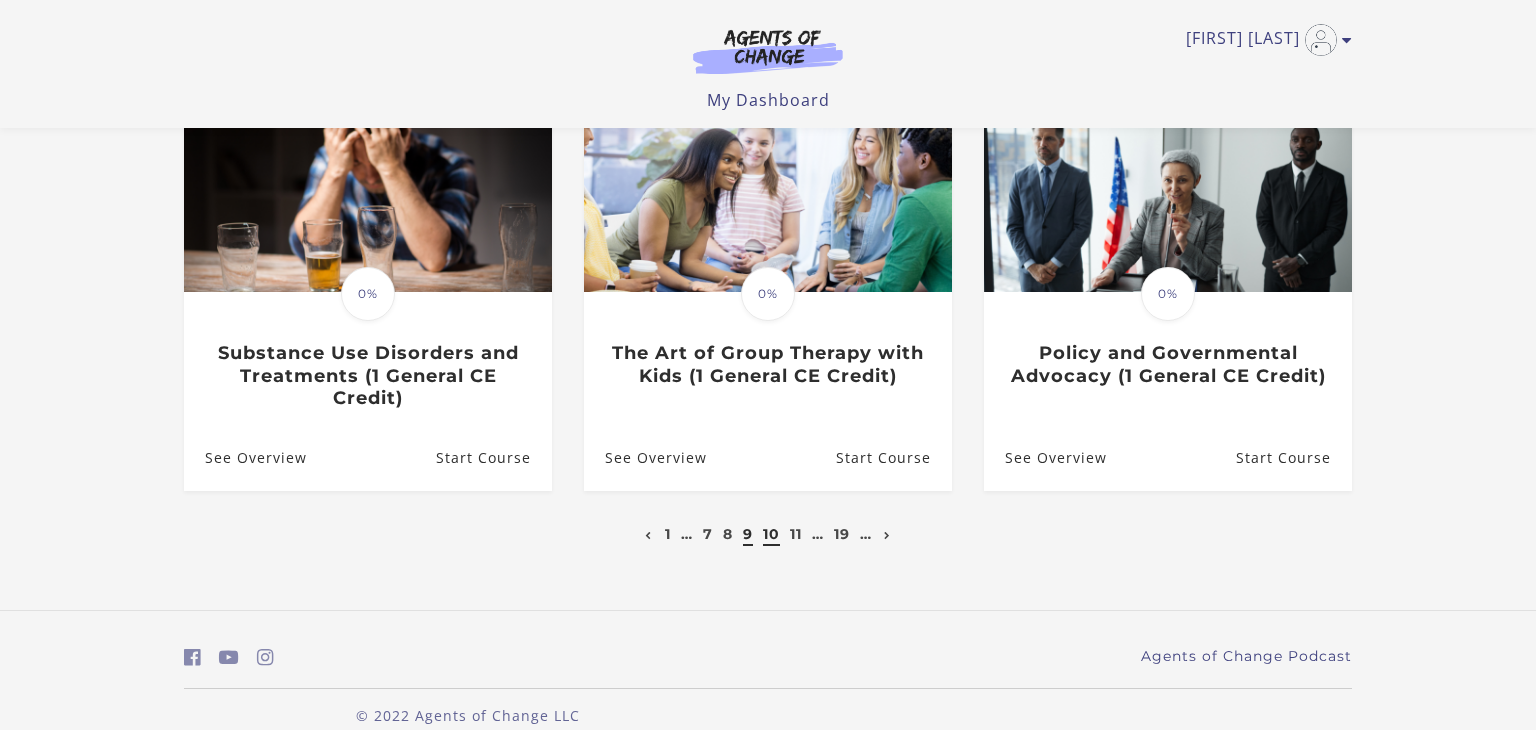 click on "10" at bounding box center [771, 534] 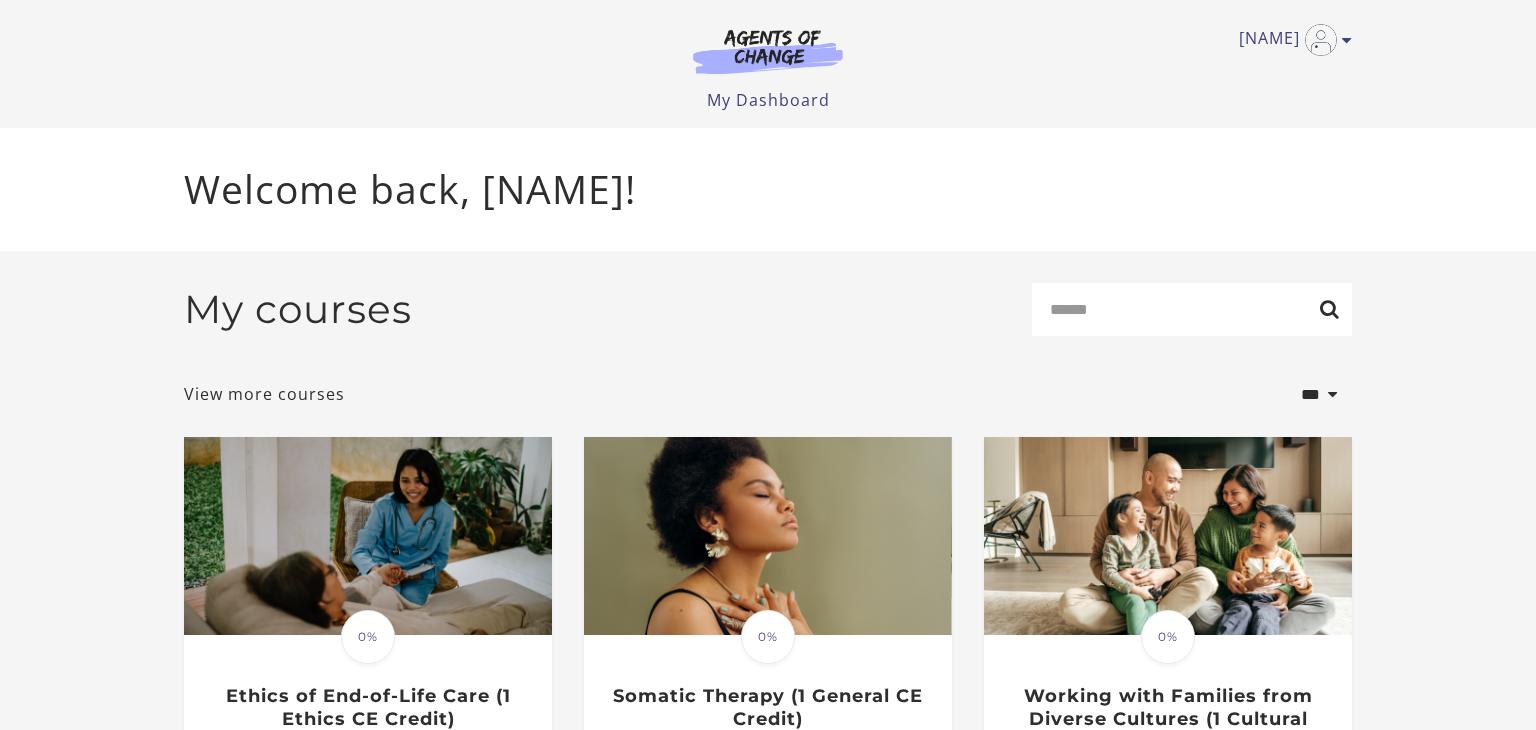scroll, scrollTop: 0, scrollLeft: 0, axis: both 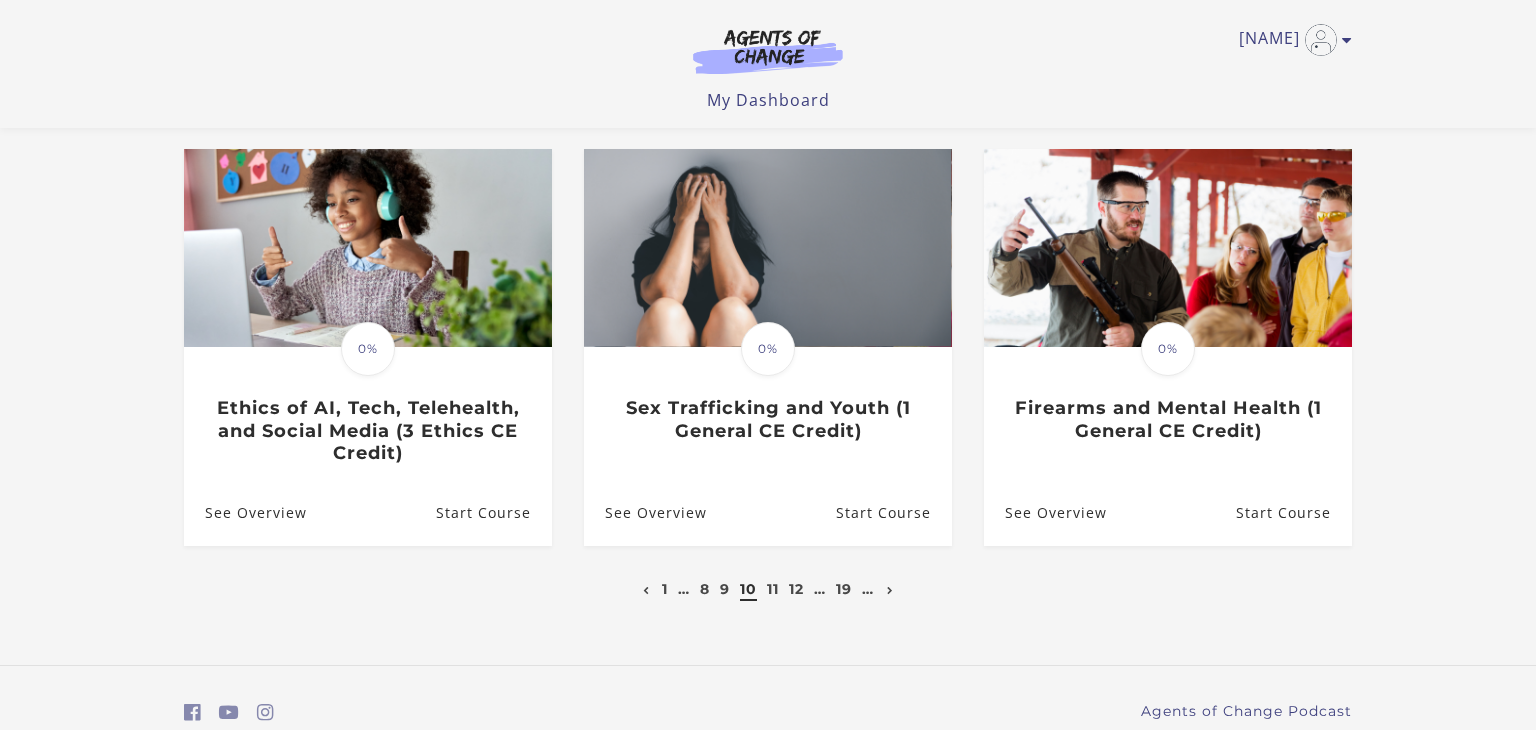 click on "1
…
8
9
10
11
12
…
19
…" at bounding box center (768, 589) 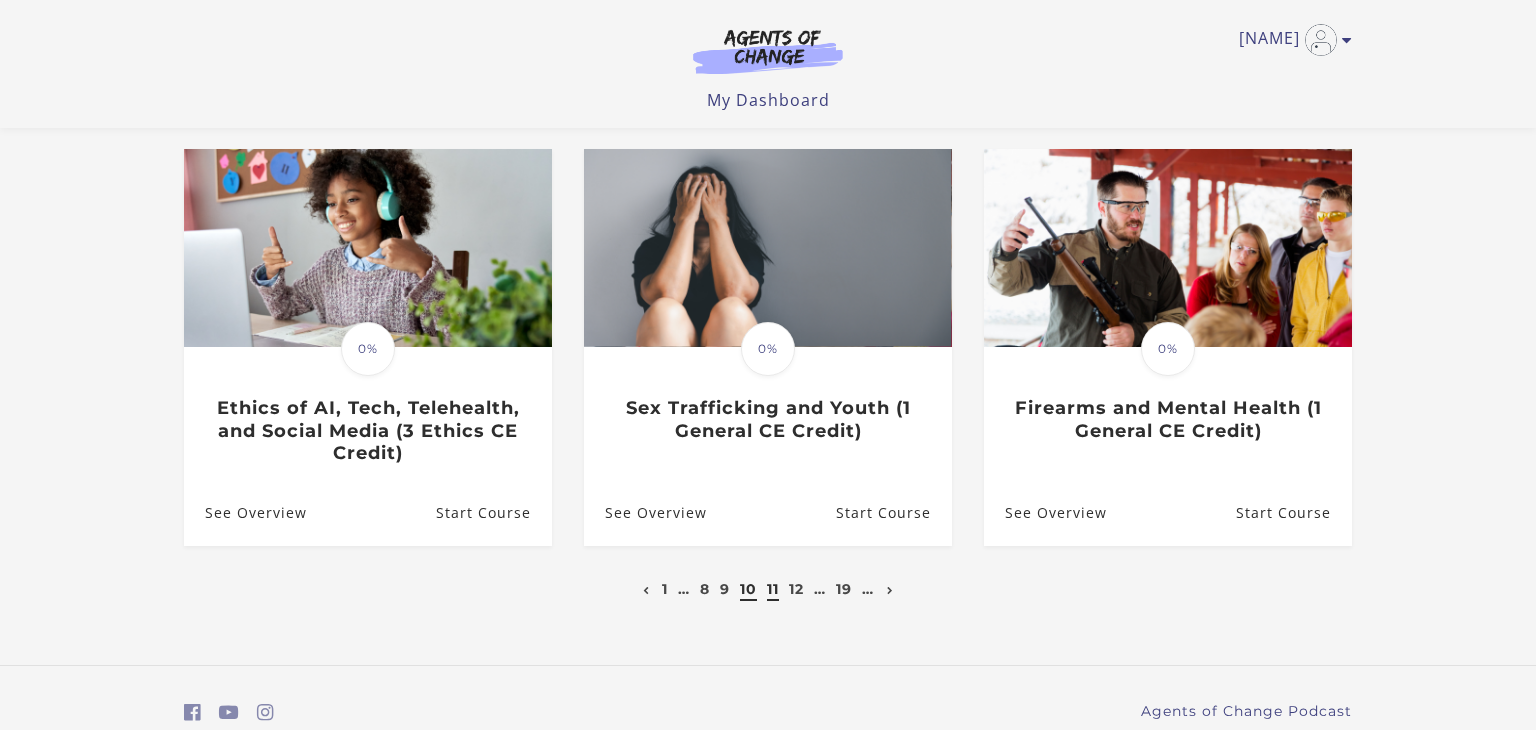 click on "11" at bounding box center [773, 589] 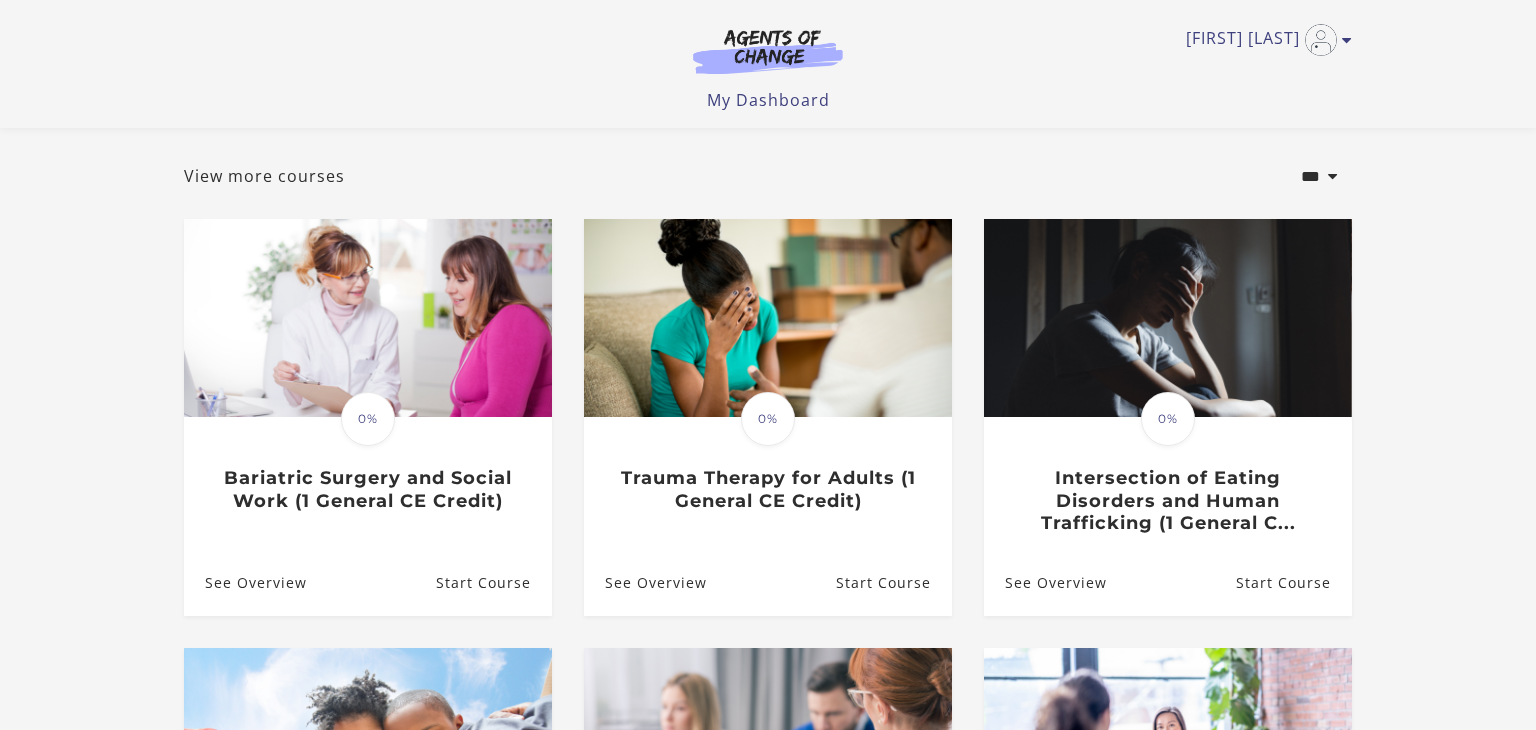 scroll, scrollTop: 0, scrollLeft: 0, axis: both 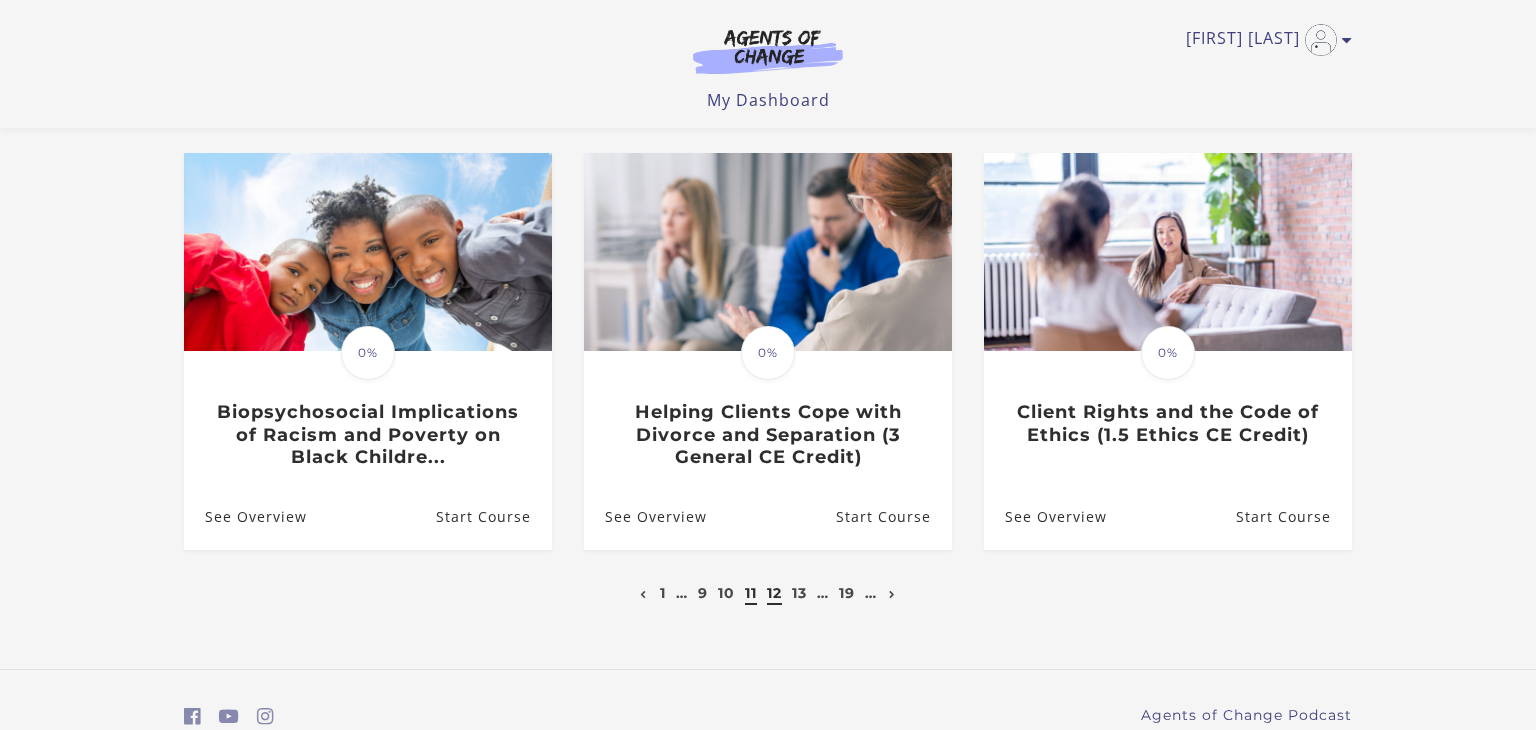 click on "12" at bounding box center [774, 593] 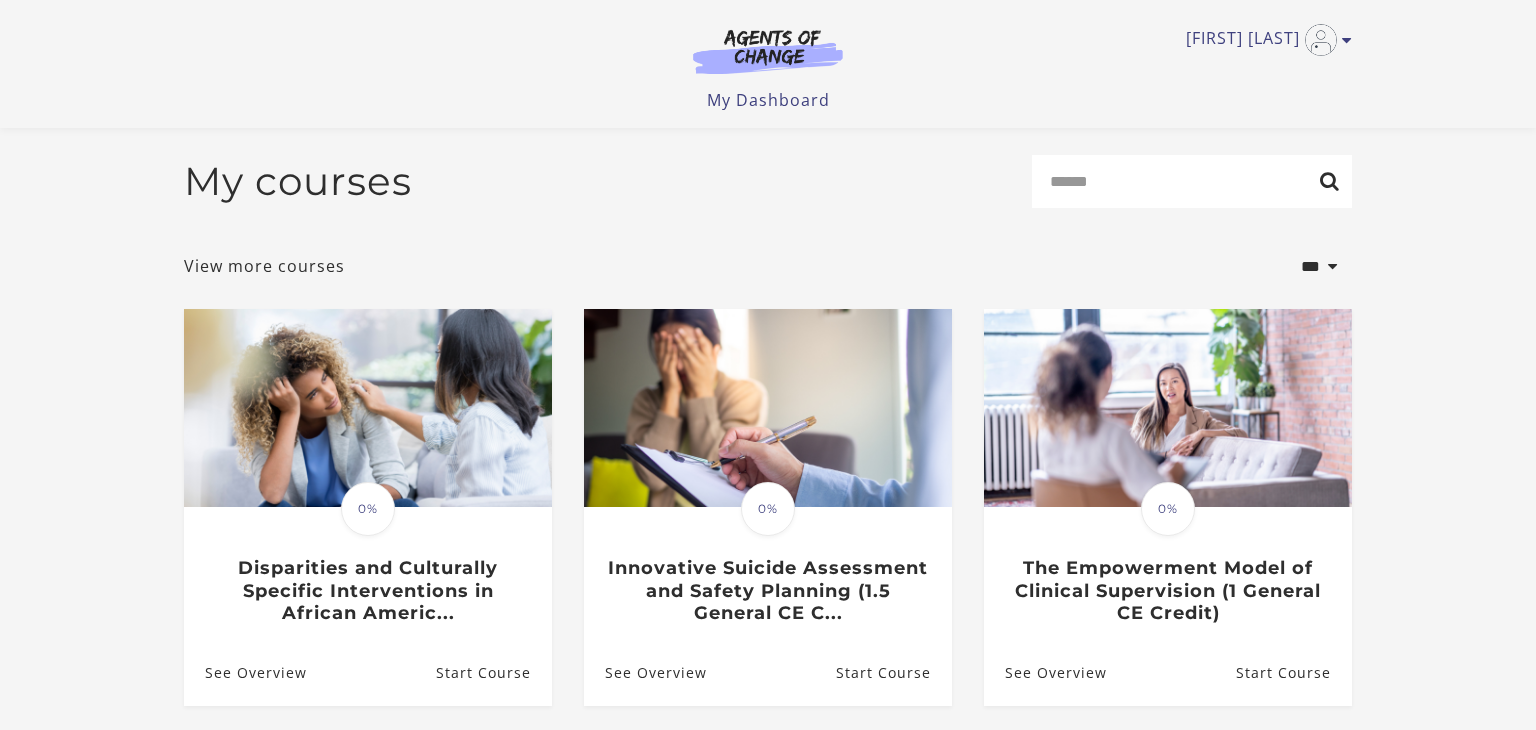 scroll, scrollTop: 71, scrollLeft: 0, axis: vertical 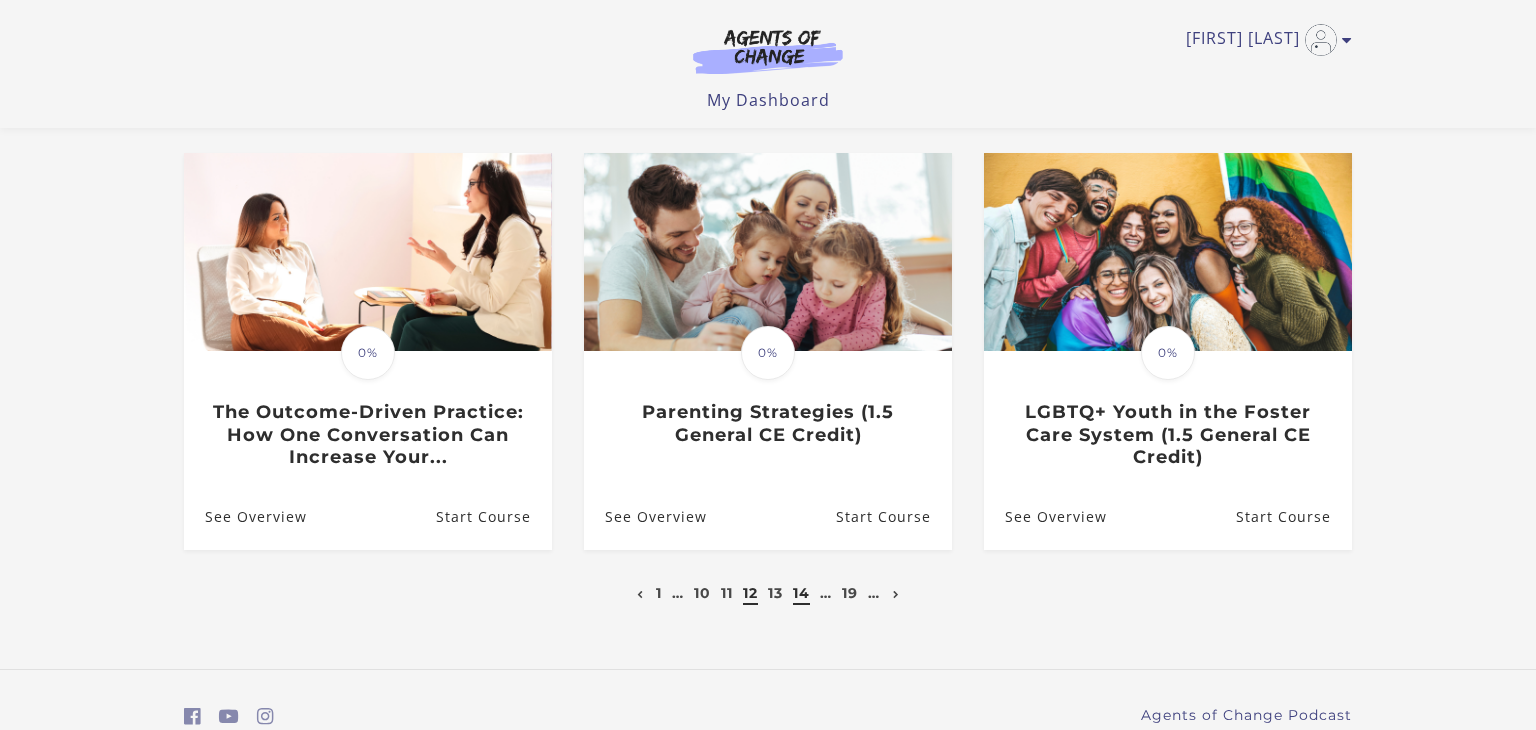 click on "14" at bounding box center [801, 593] 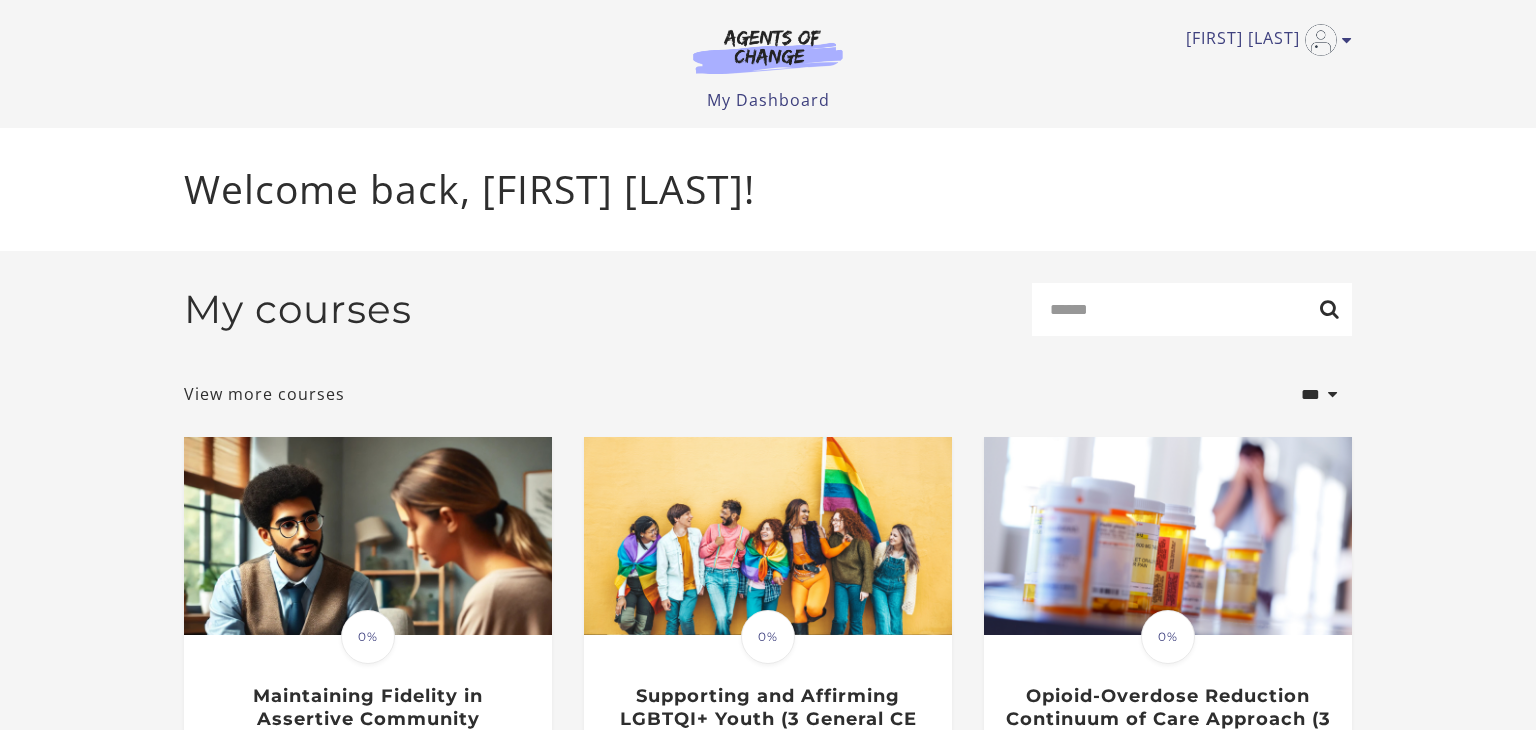 scroll, scrollTop: 0, scrollLeft: 0, axis: both 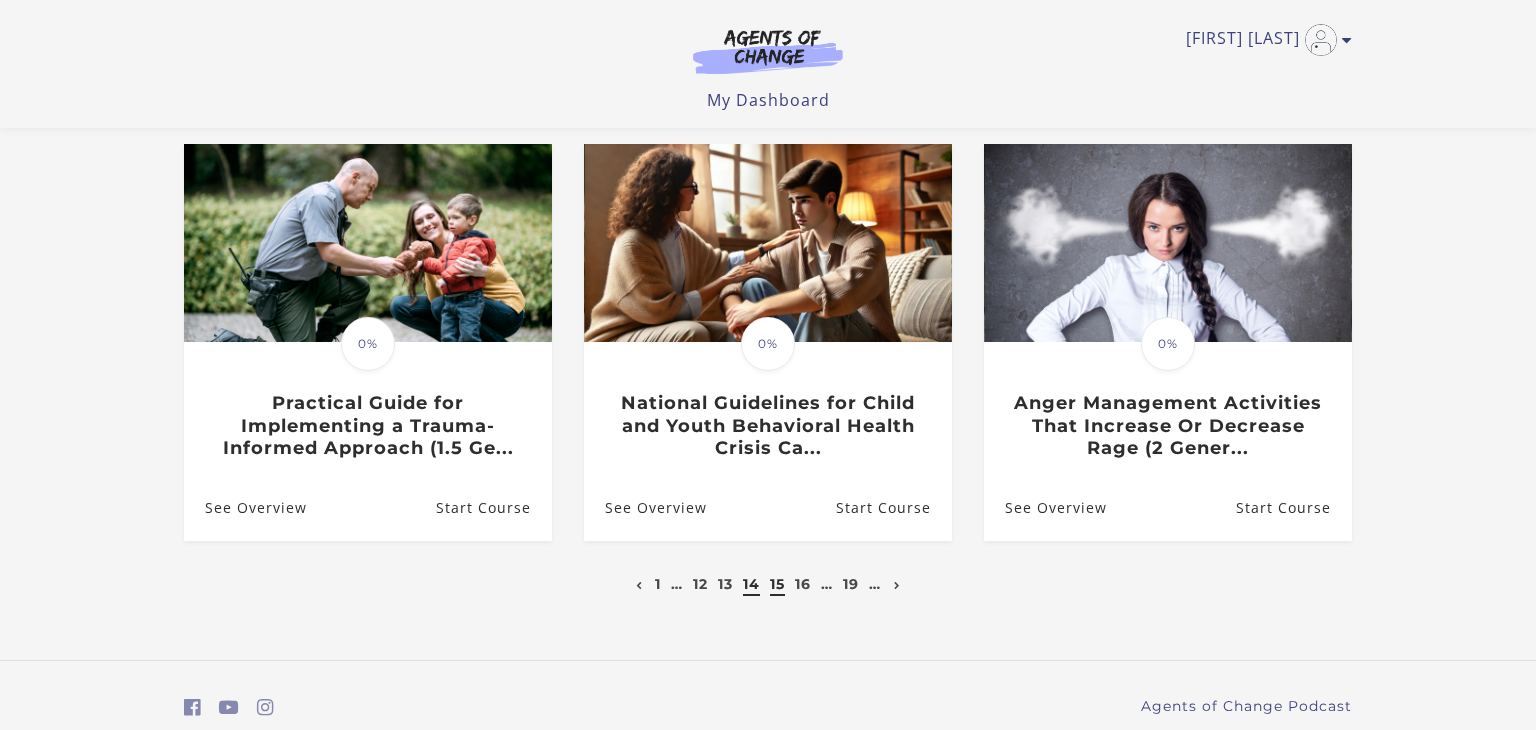 click on "15" at bounding box center (777, 584) 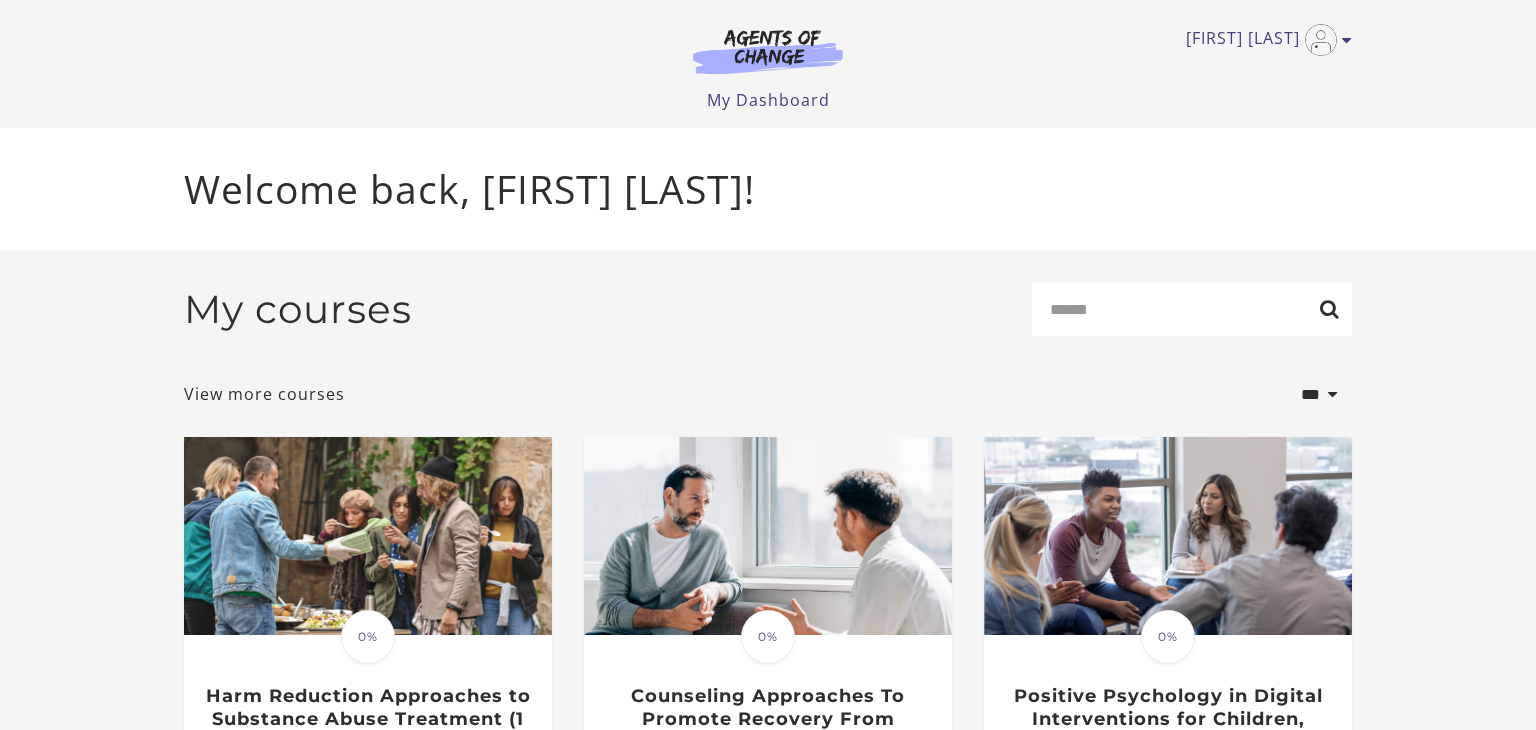 scroll, scrollTop: 37, scrollLeft: 0, axis: vertical 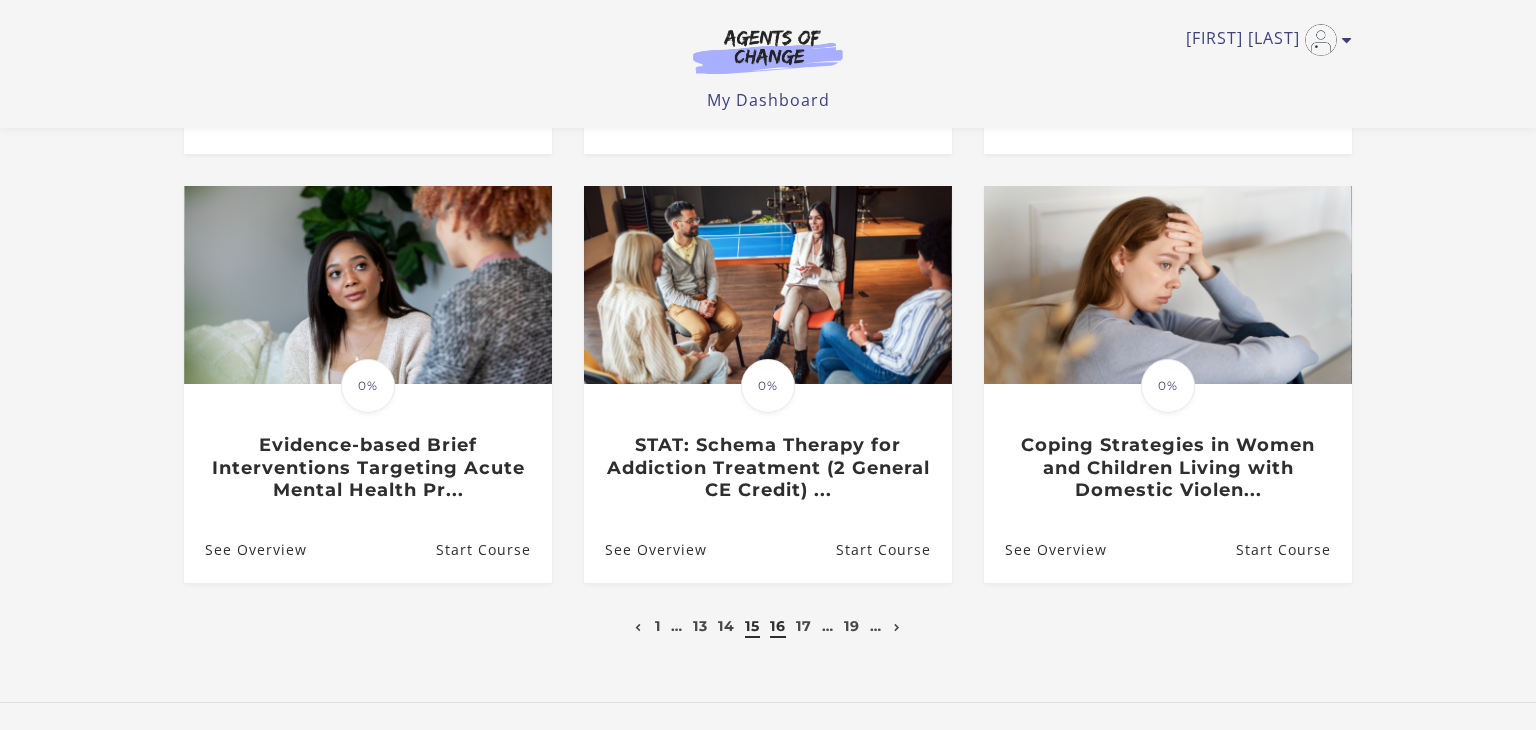 click on "16" at bounding box center (778, 626) 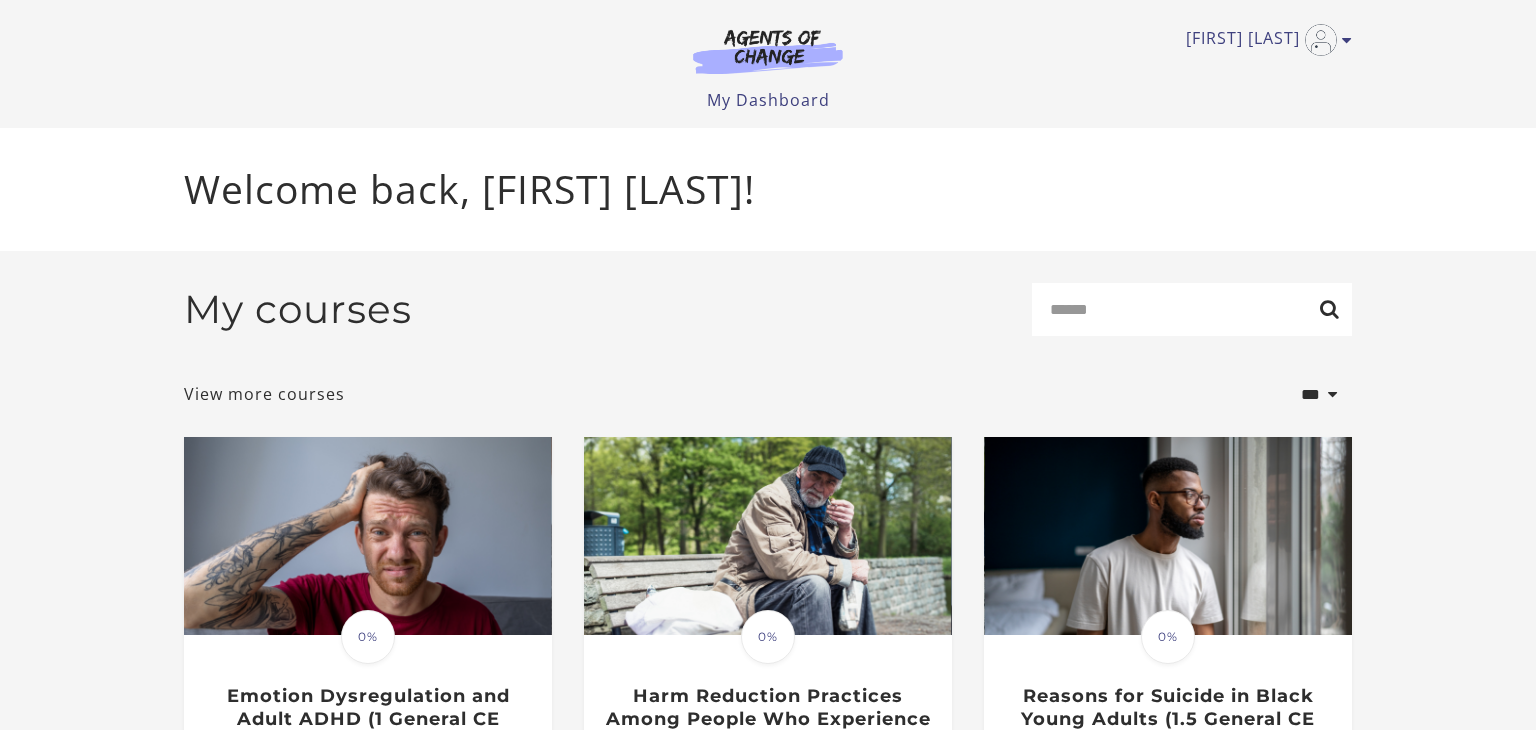 scroll, scrollTop: 0, scrollLeft: 0, axis: both 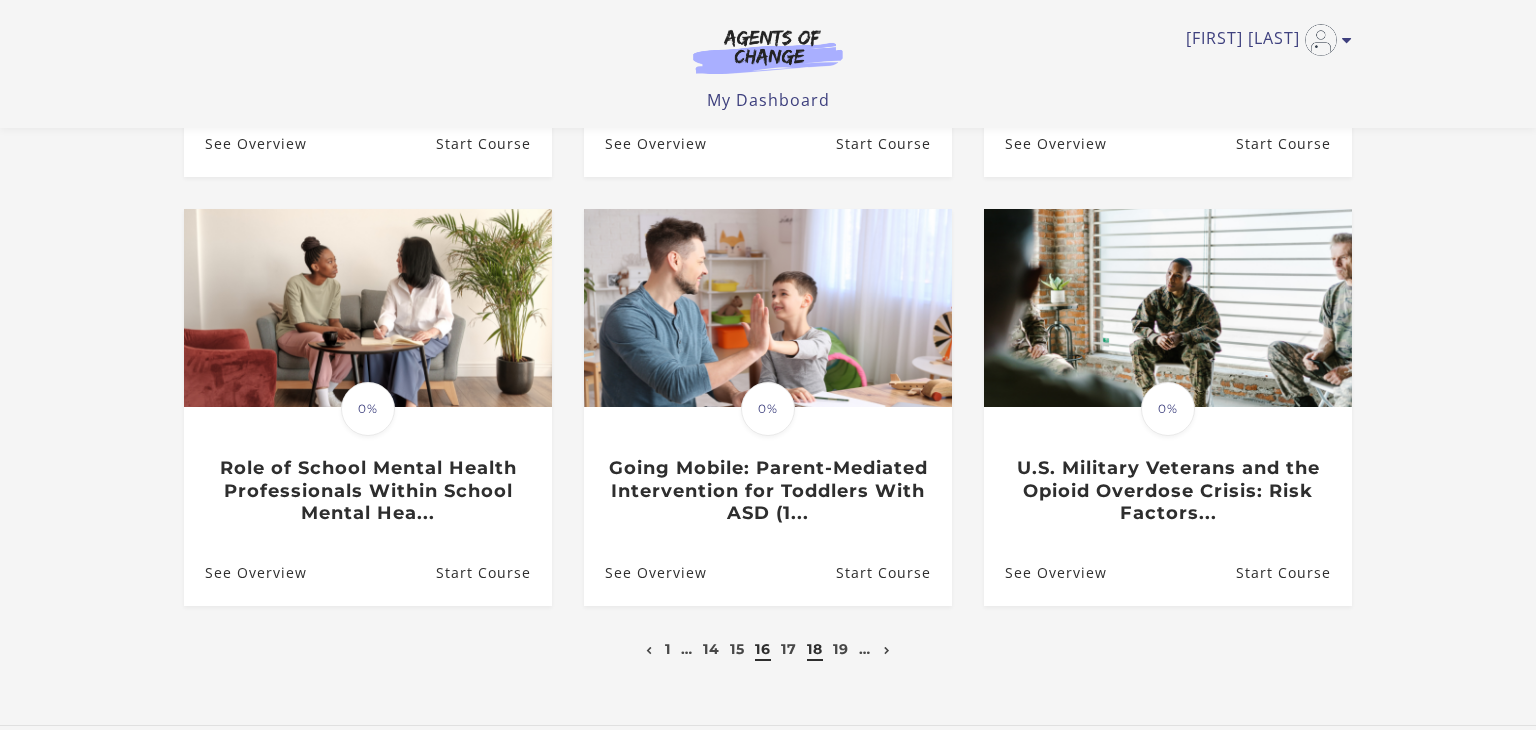 click on "18" at bounding box center [815, 649] 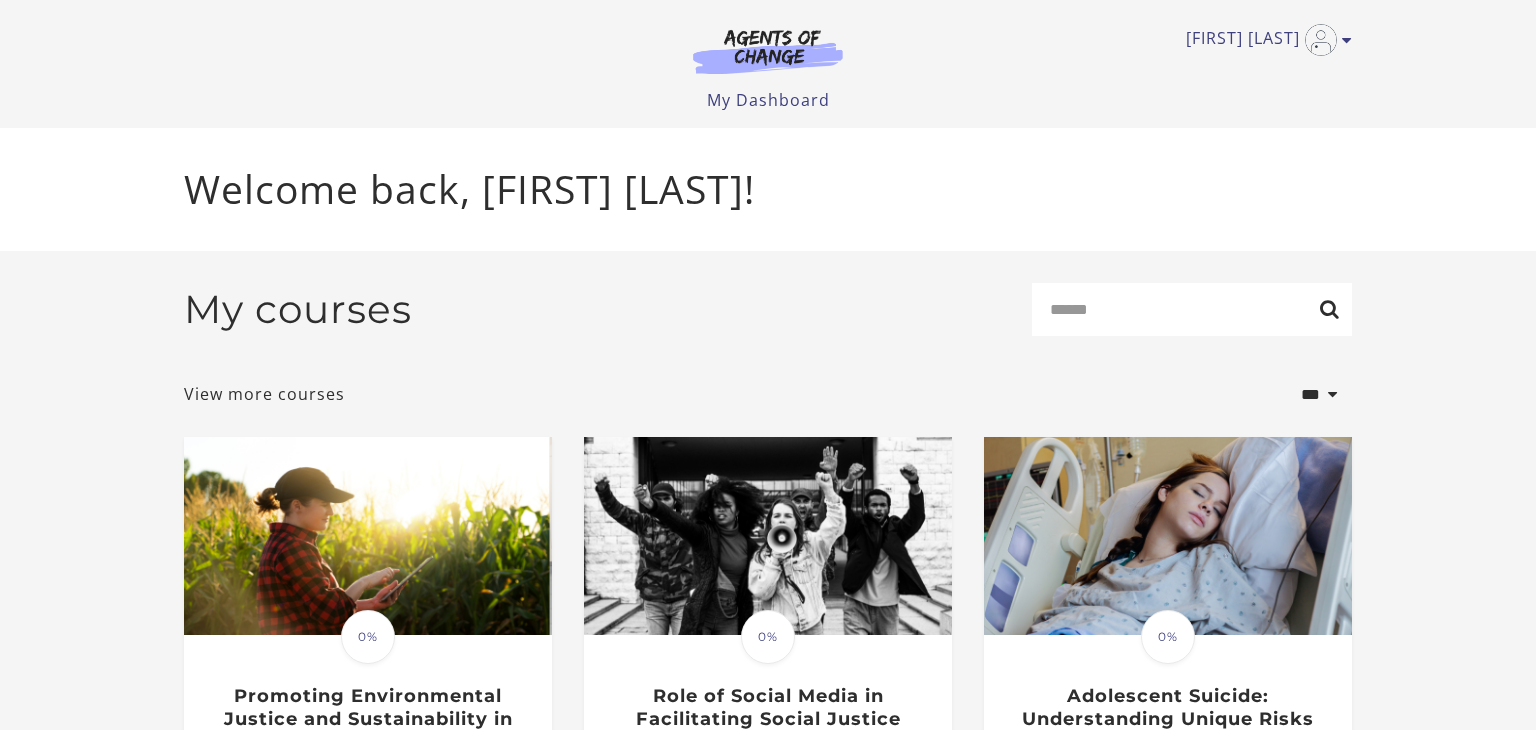 scroll, scrollTop: 40, scrollLeft: 0, axis: vertical 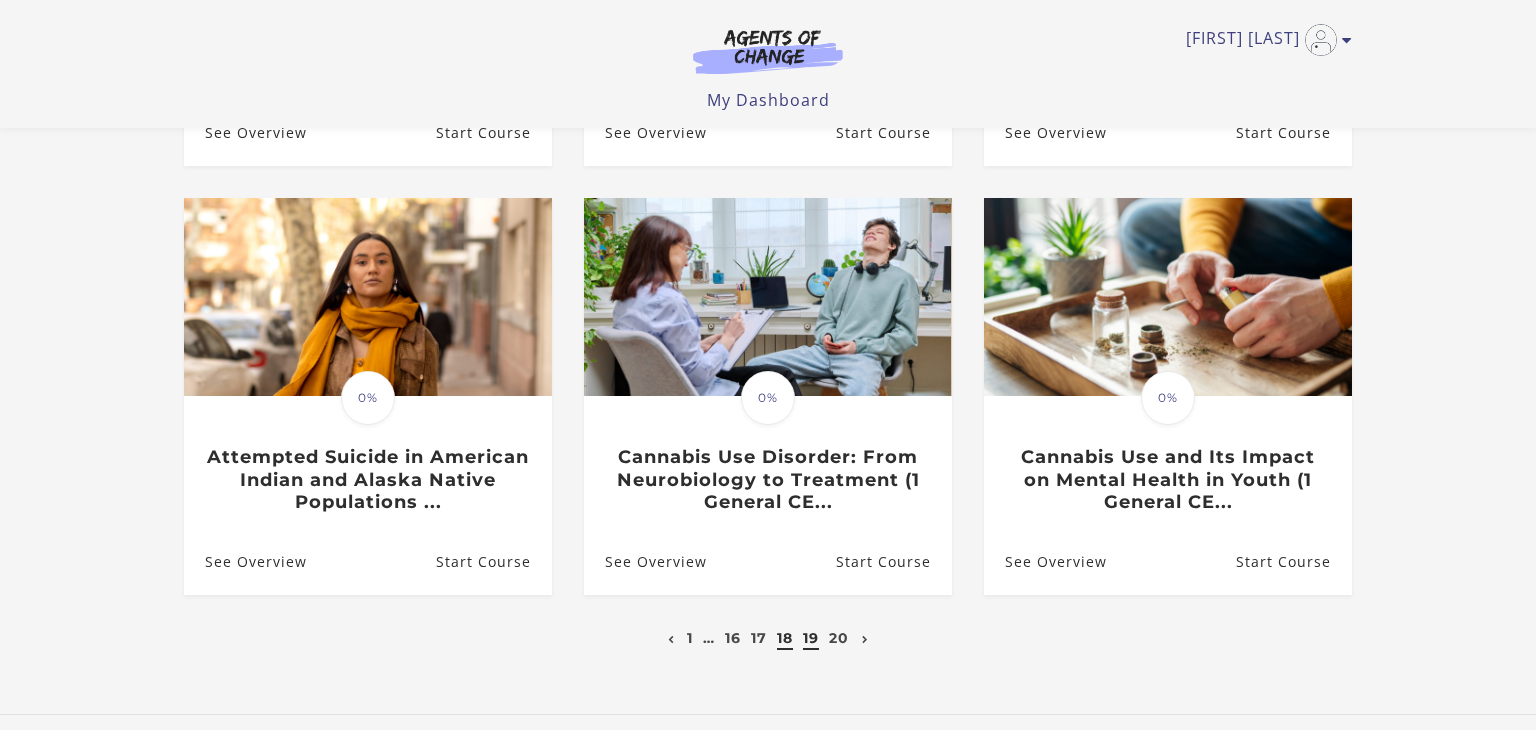 click on "19" at bounding box center (811, 638) 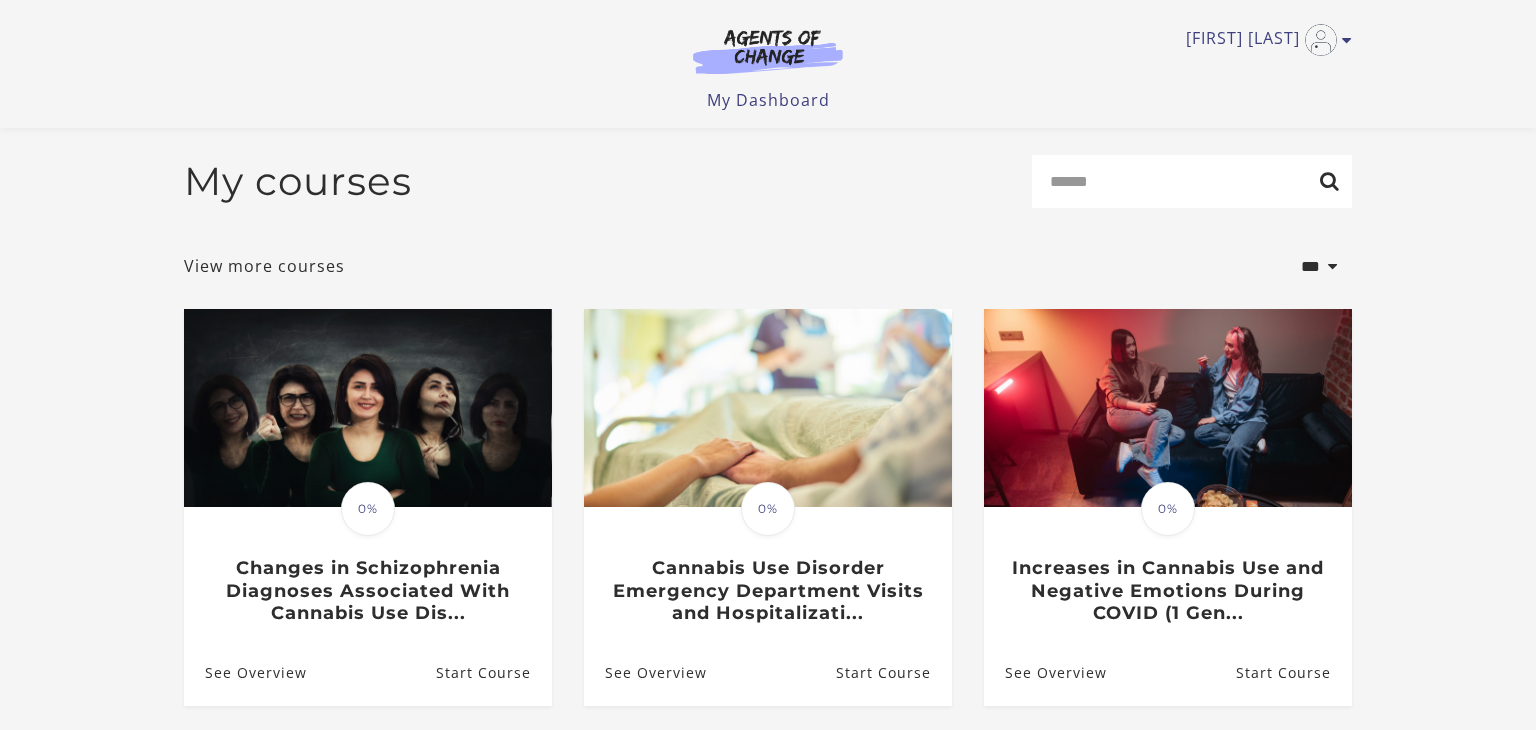 scroll, scrollTop: 75, scrollLeft: 0, axis: vertical 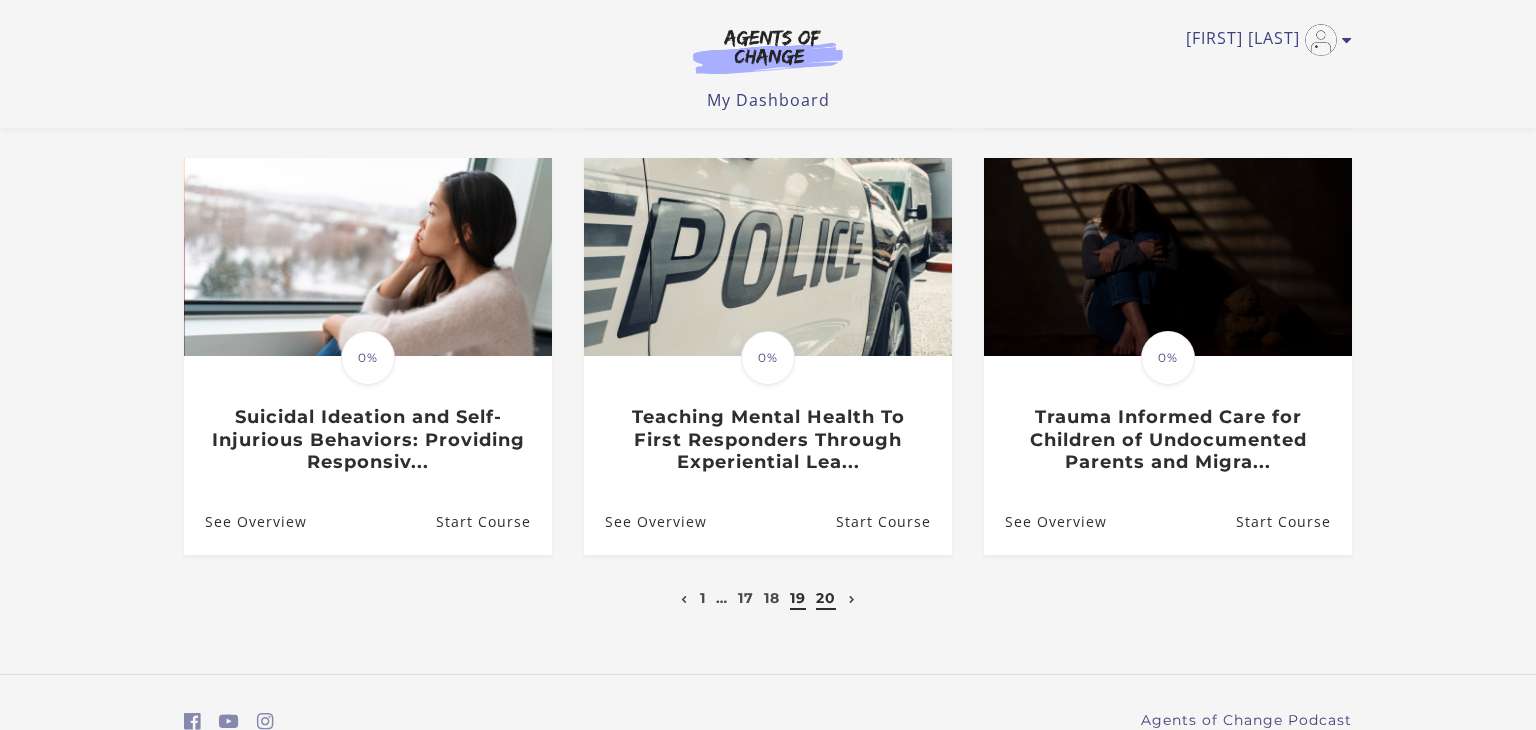 click on "20" at bounding box center [826, 598] 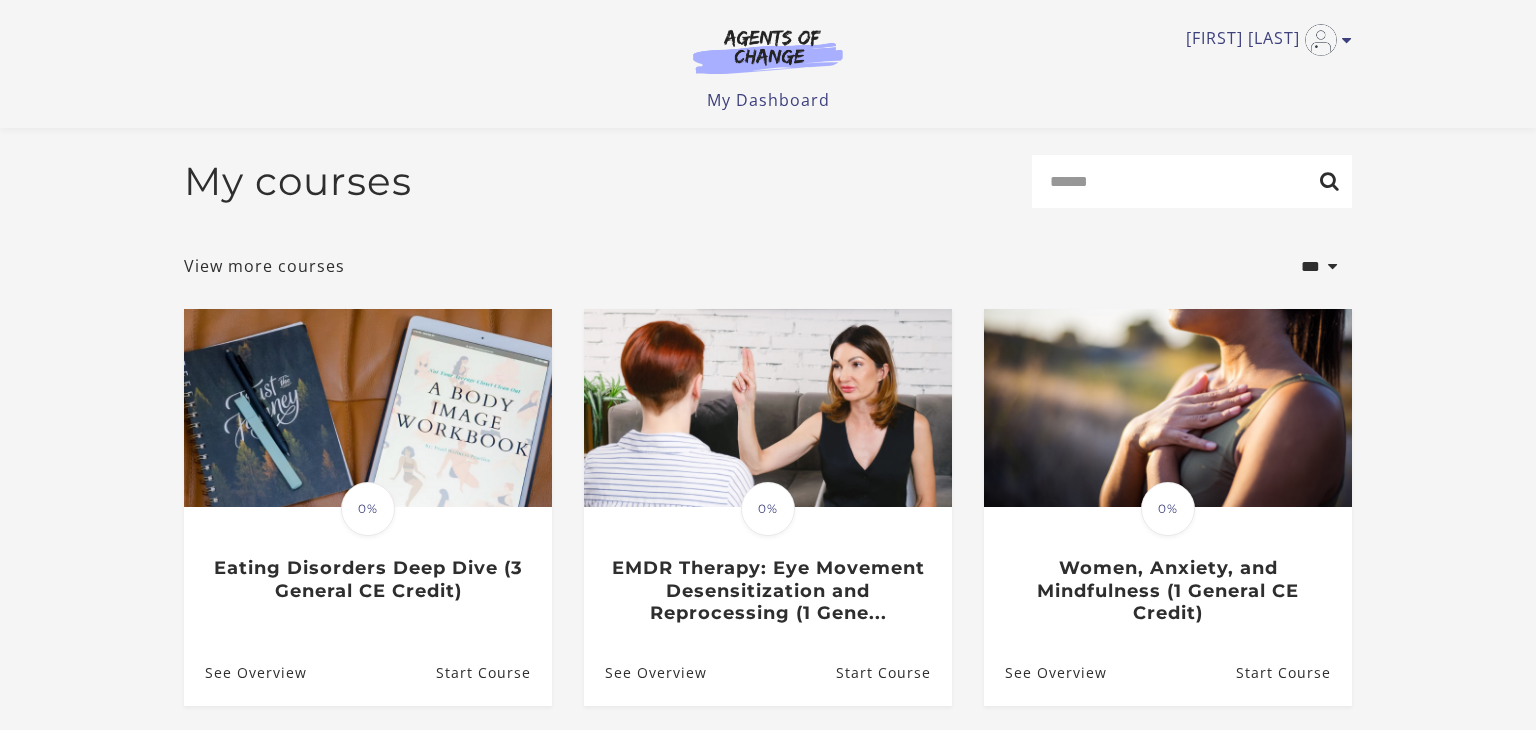 scroll, scrollTop: 87, scrollLeft: 0, axis: vertical 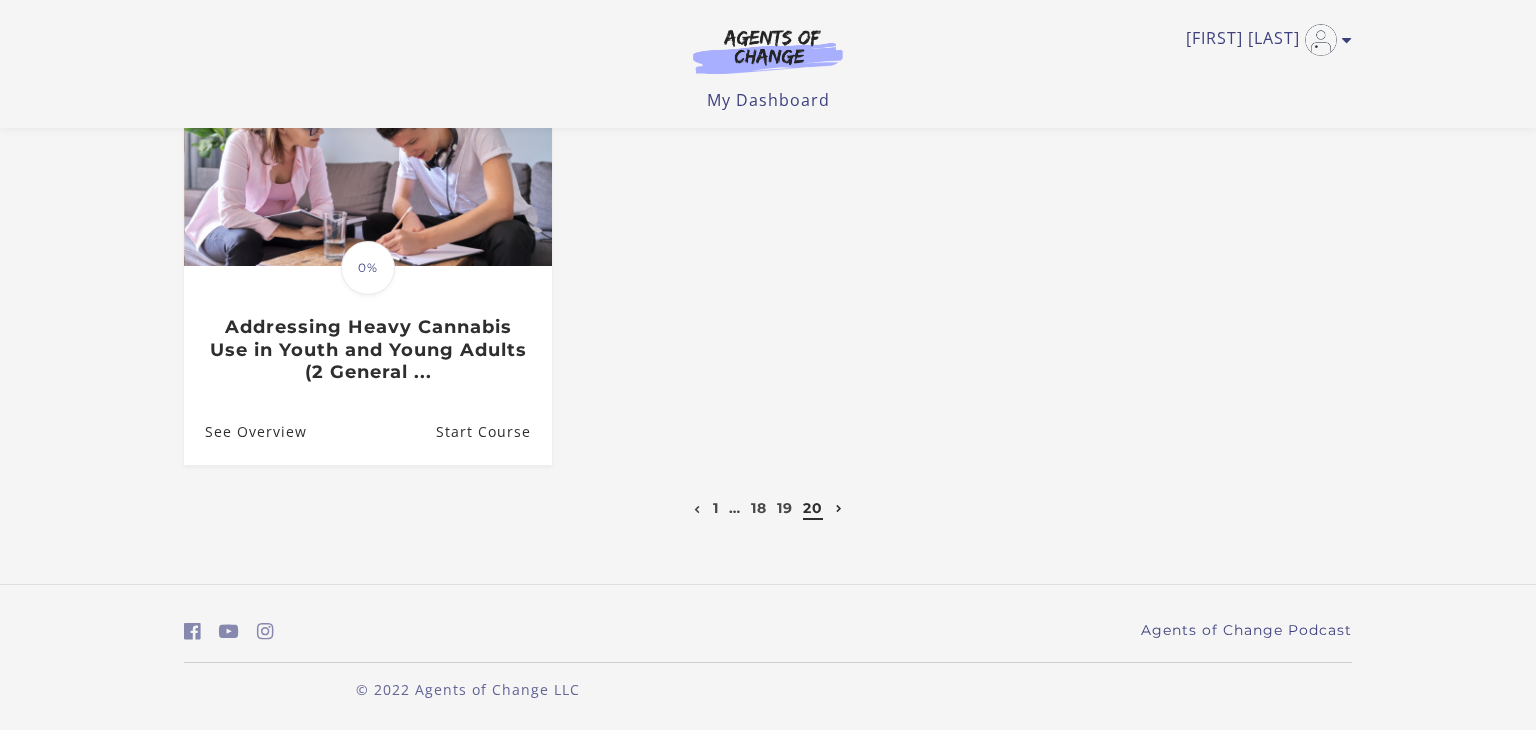 click at bounding box center (839, 509) 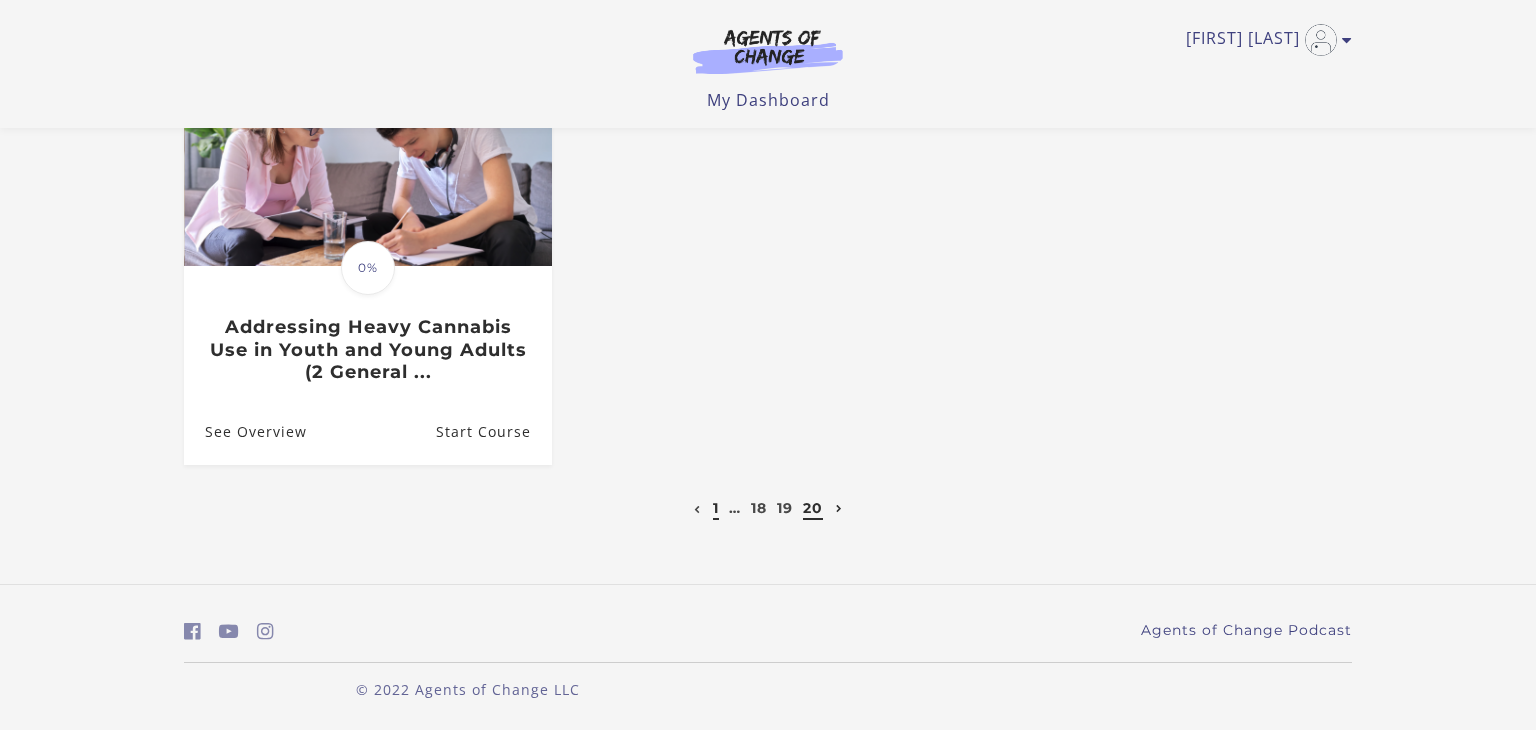 click on "1" at bounding box center [716, 508] 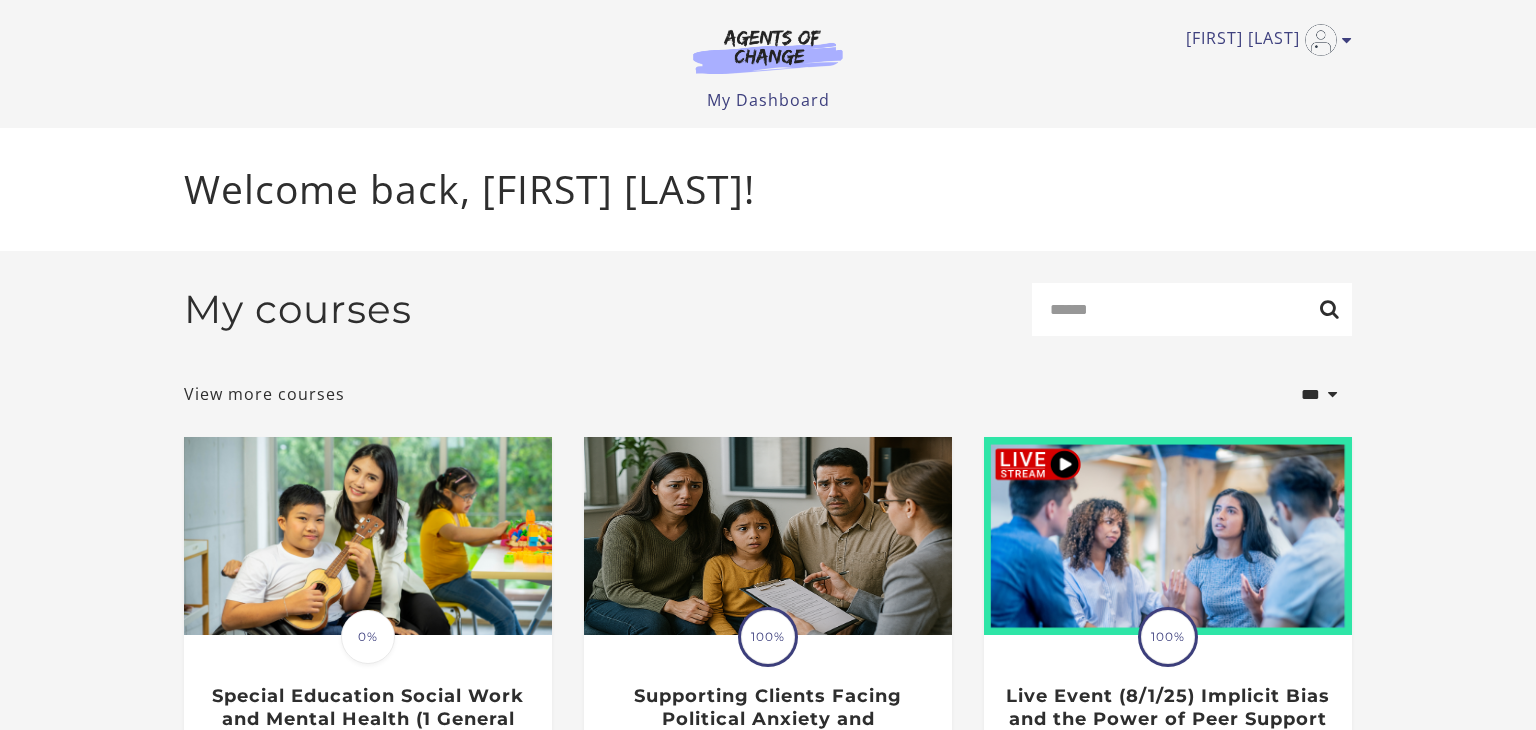 scroll, scrollTop: 0, scrollLeft: 0, axis: both 